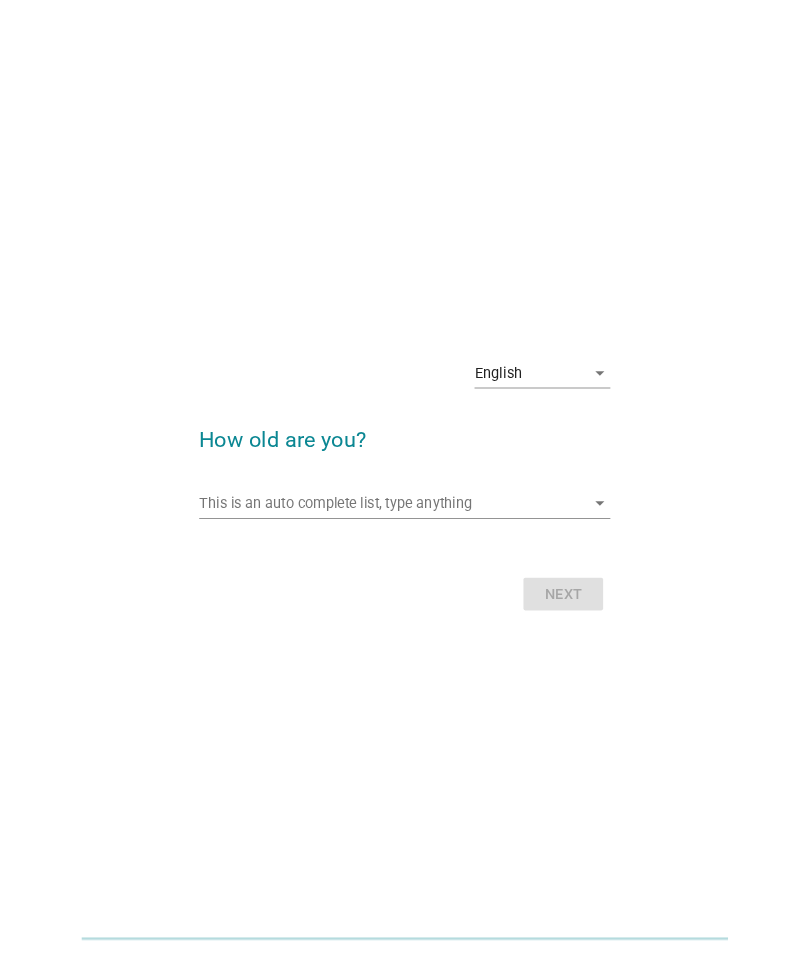 scroll, scrollTop: 0, scrollLeft: 0, axis: both 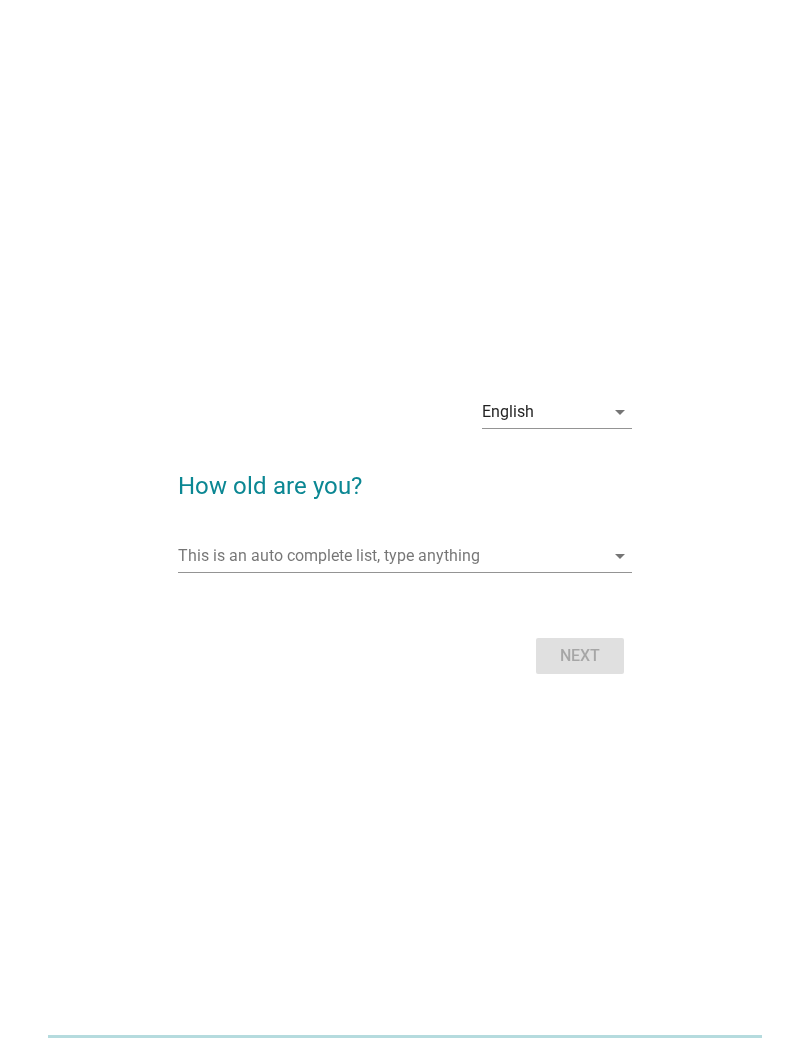 click on "English" at bounding box center (543, 412) 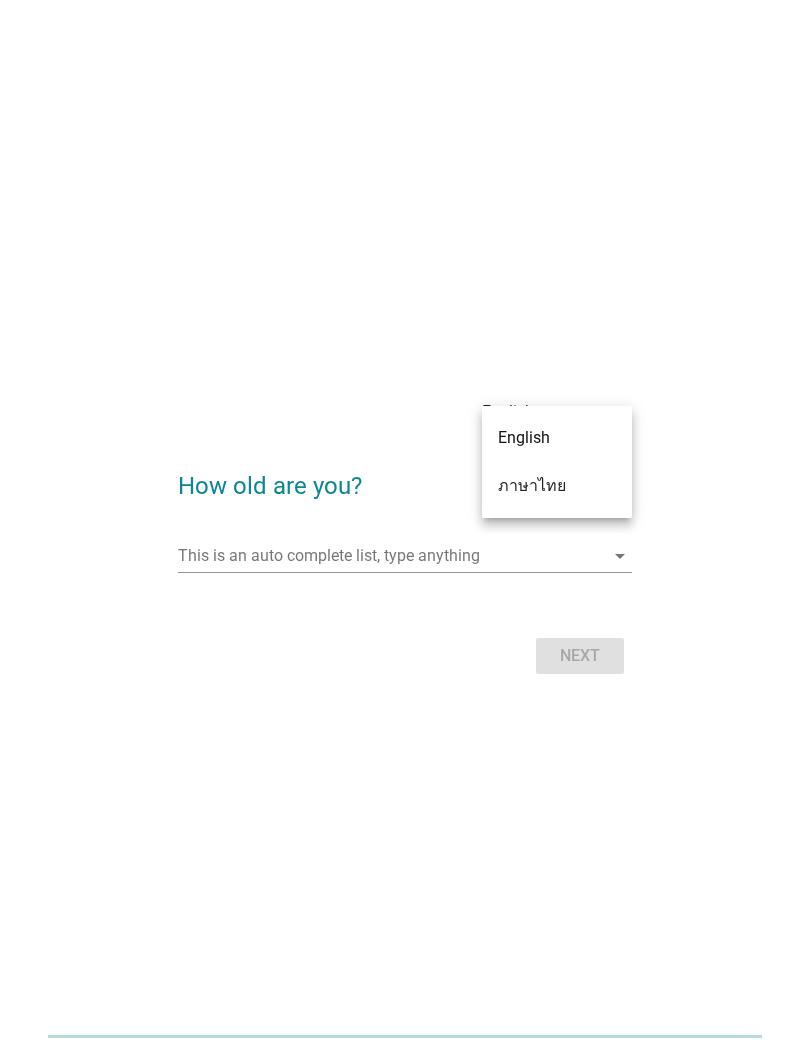 click on "ภาษาไทย" at bounding box center (557, 486) 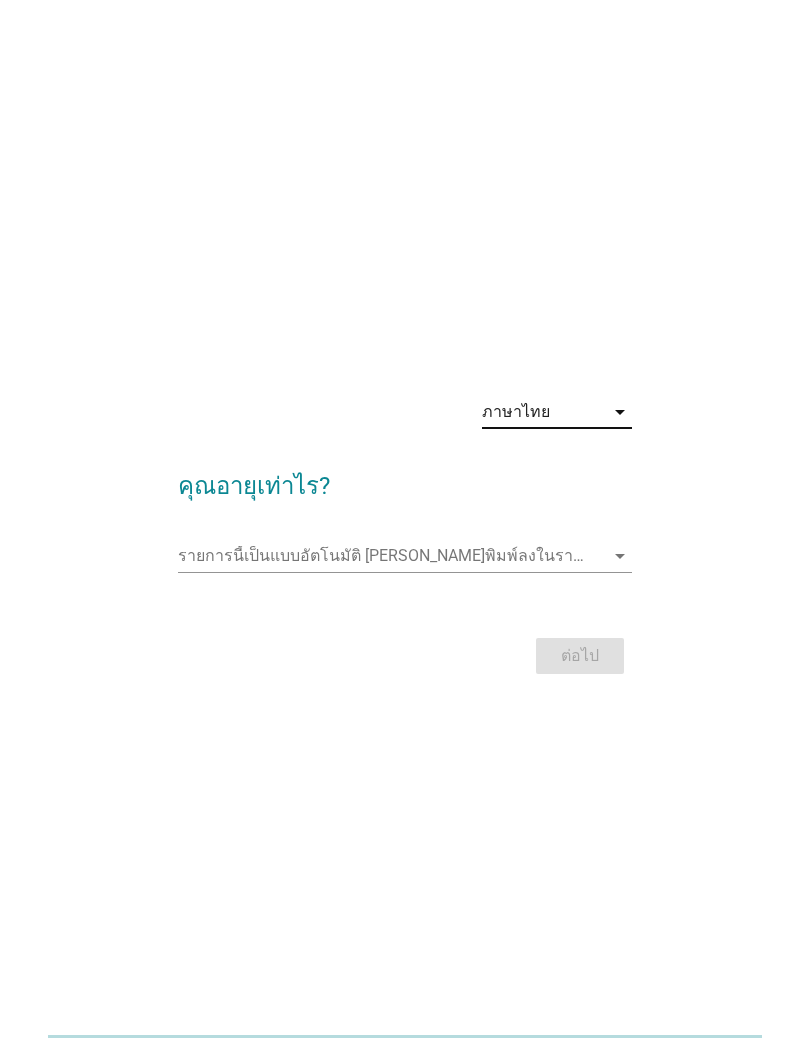 click at bounding box center (391, 556) 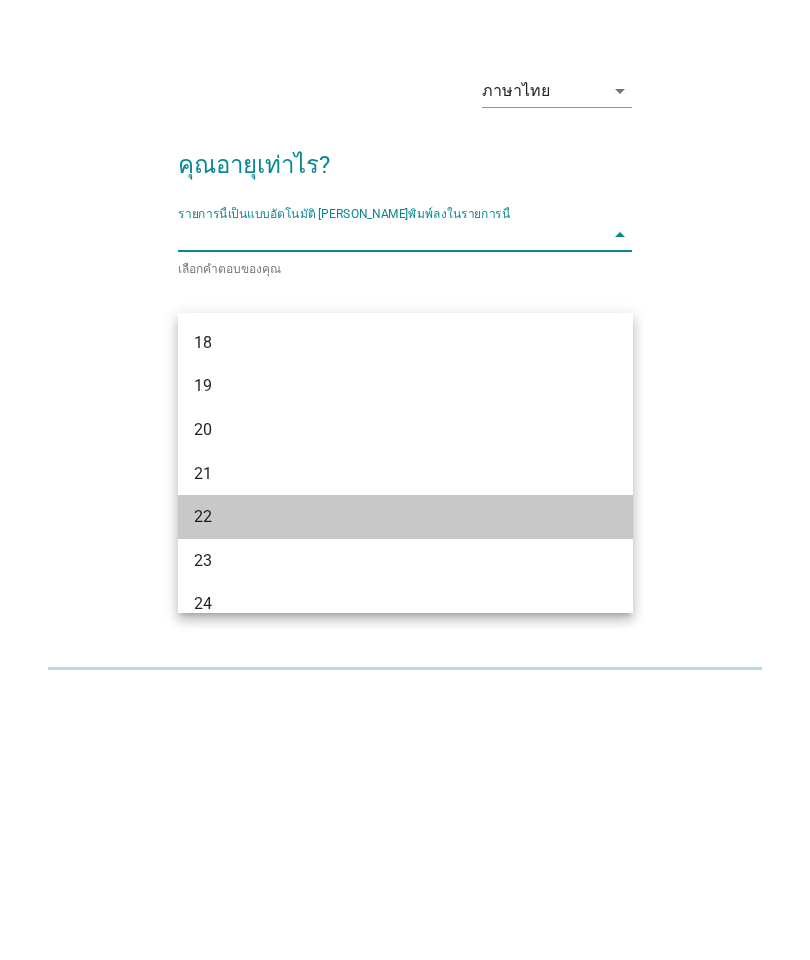 click on "22" at bounding box center [388, 785] 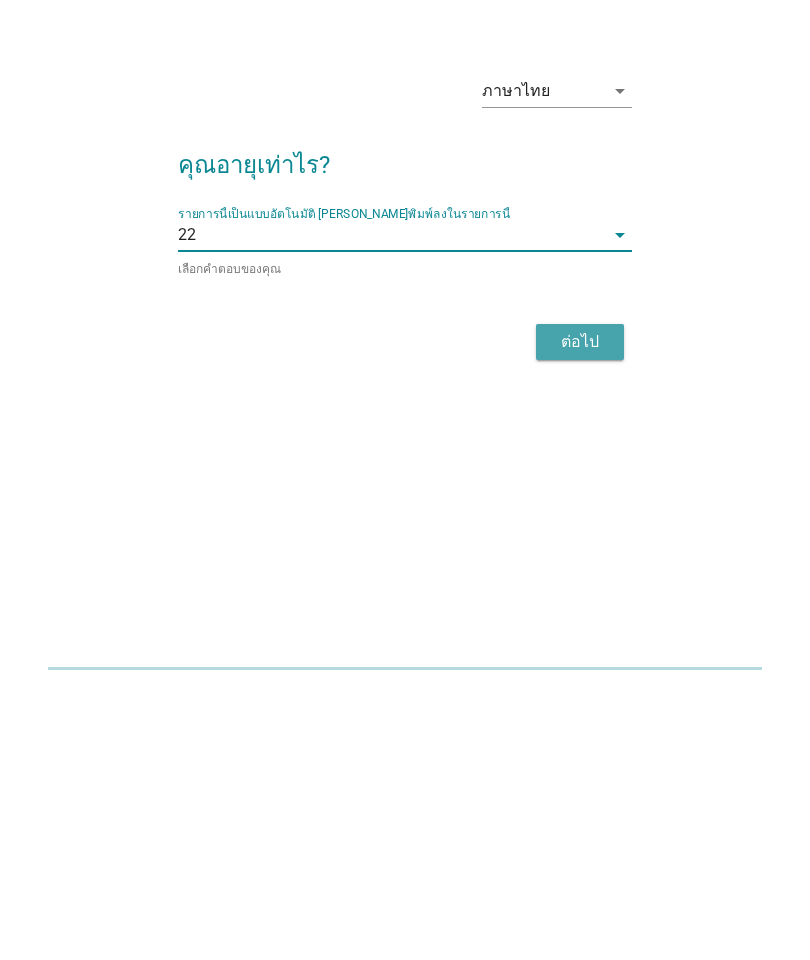 click on "ต่อไป" at bounding box center (580, 610) 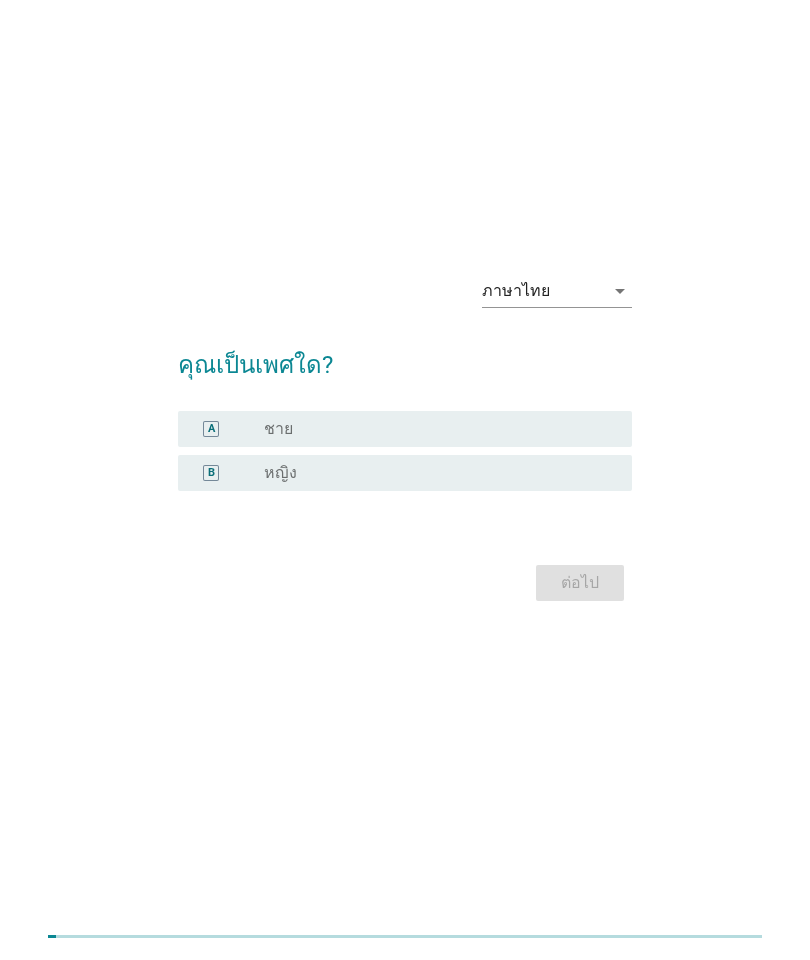 scroll, scrollTop: 0, scrollLeft: 0, axis: both 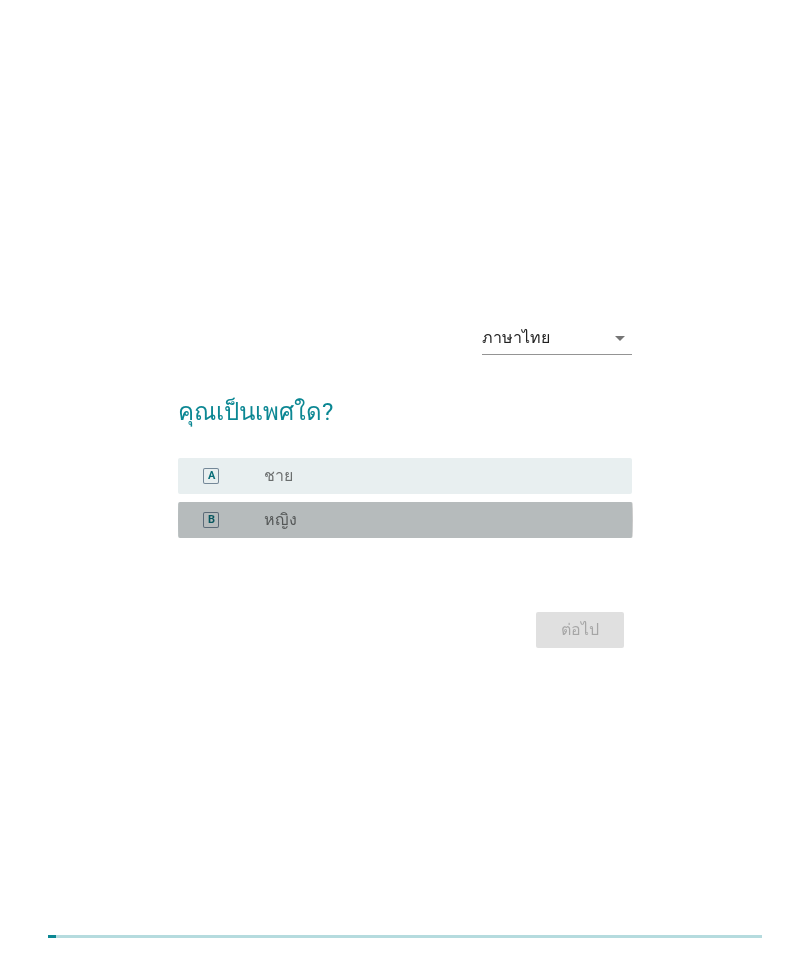click on "radio_button_unchecked หญิง" at bounding box center [432, 520] 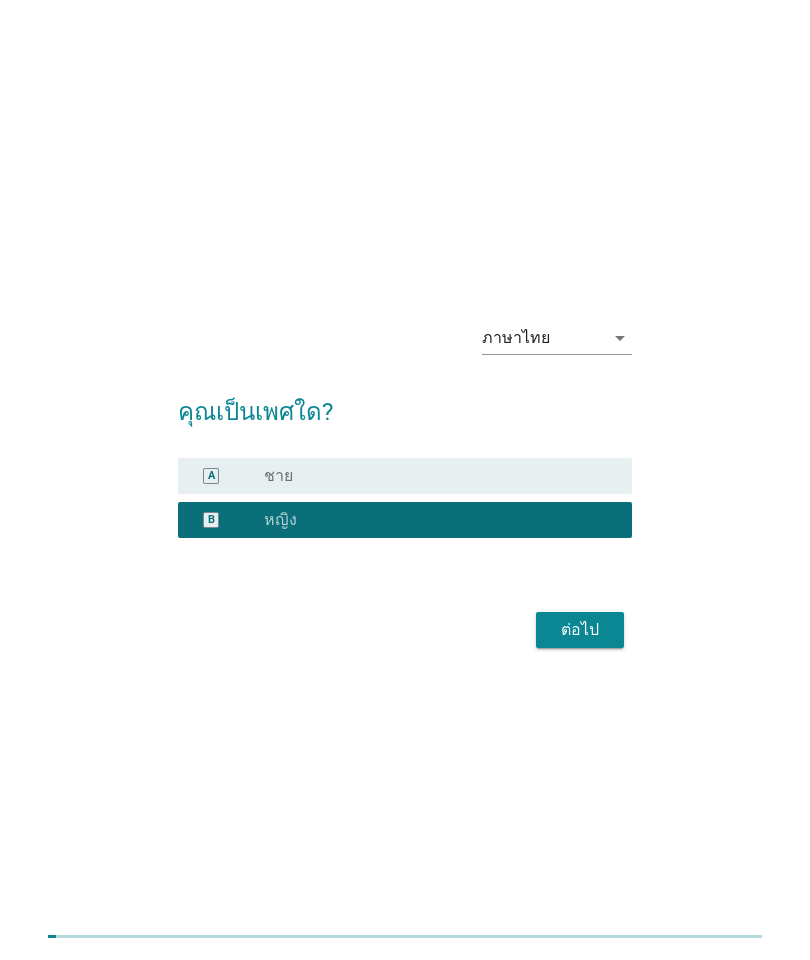 click on "ต่อไป" at bounding box center (580, 630) 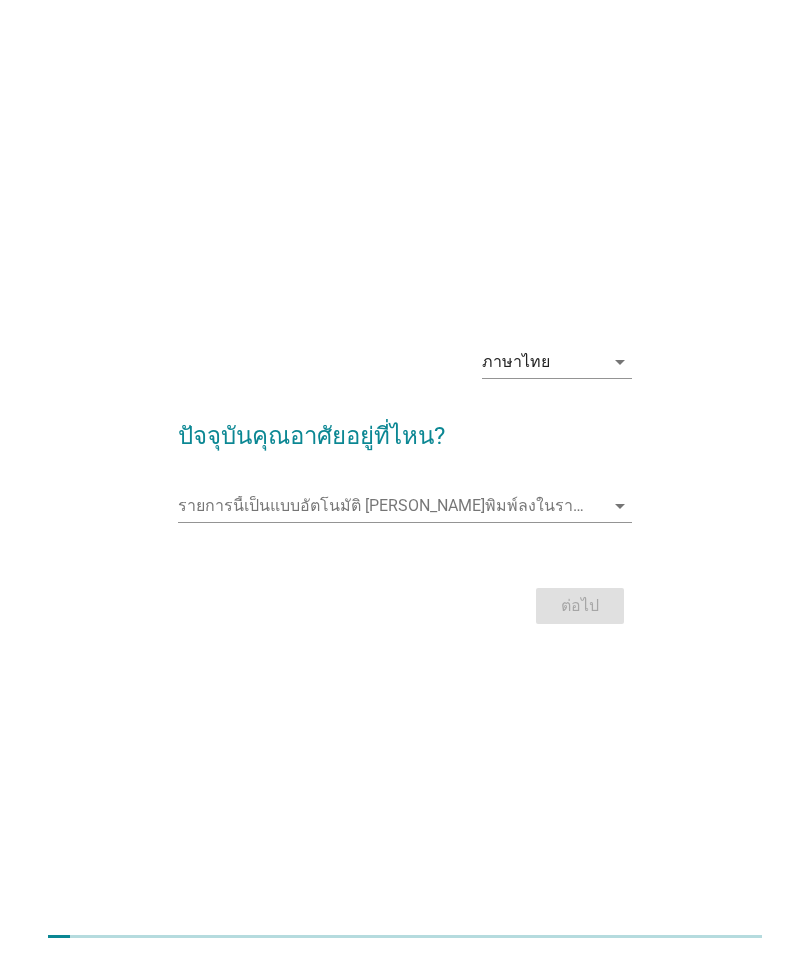 click at bounding box center (391, 506) 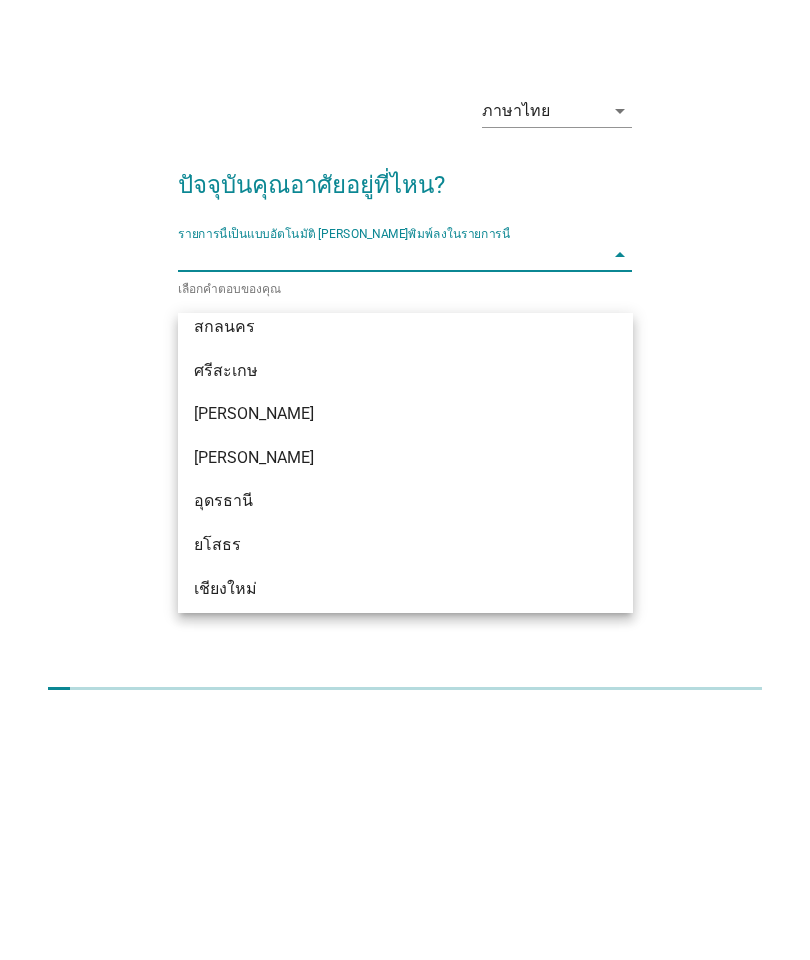 type on "ป" 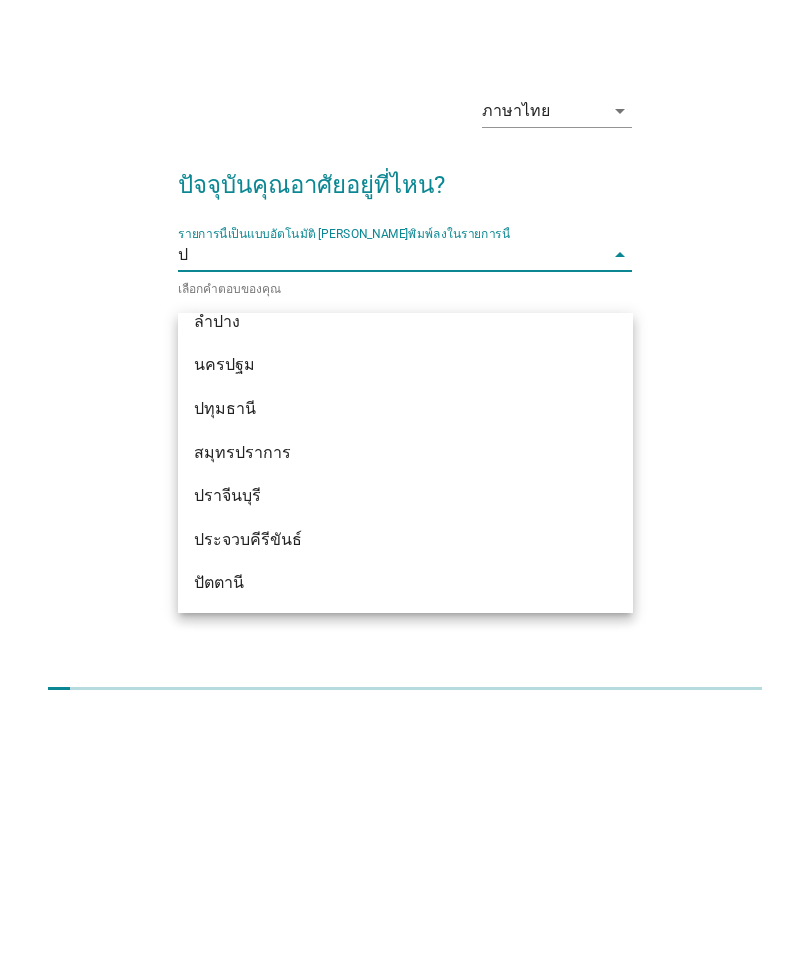 scroll, scrollTop: 21, scrollLeft: 0, axis: vertical 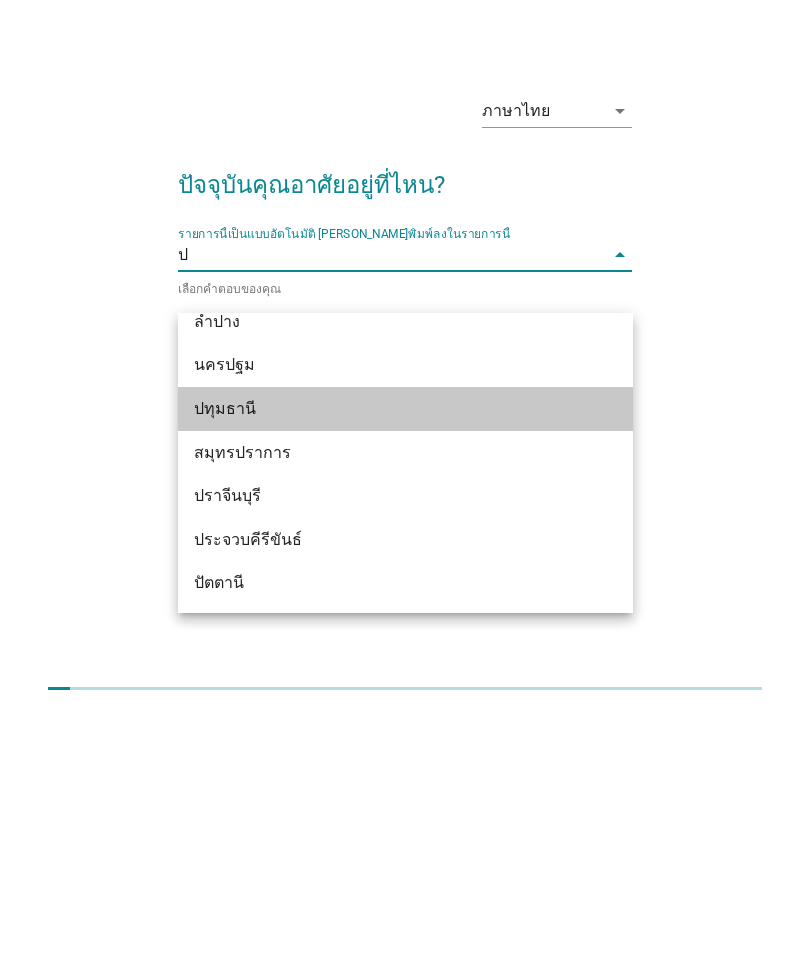 click on "ปทุมธานี" at bounding box center [388, 657] 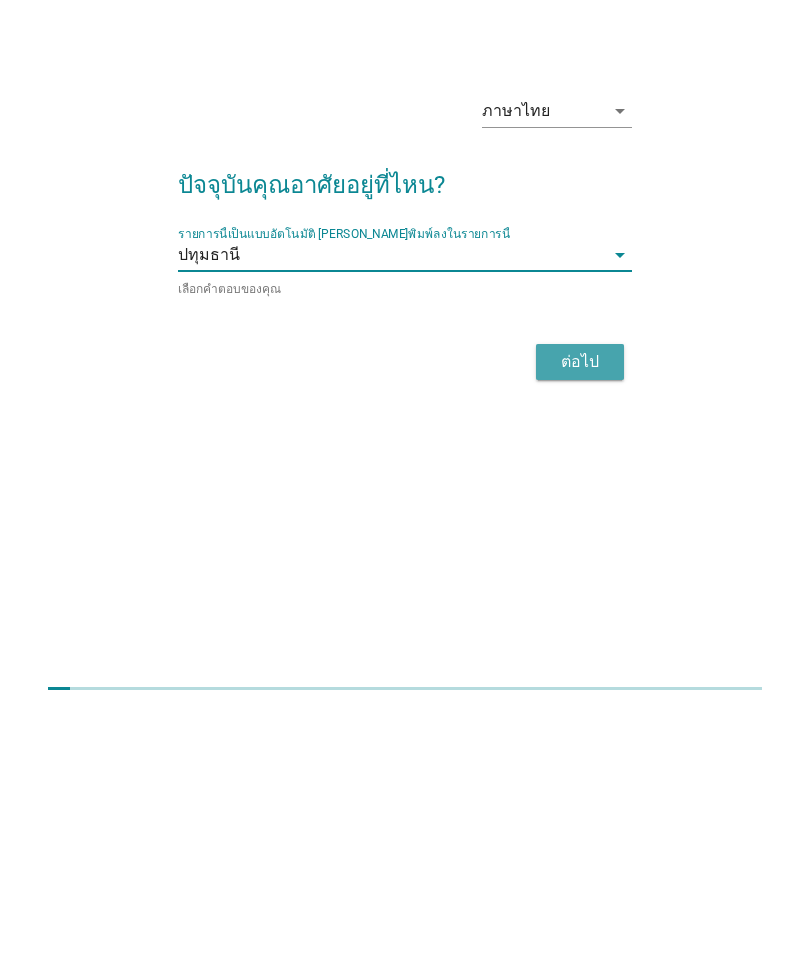 click on "ต่อไป" at bounding box center (580, 610) 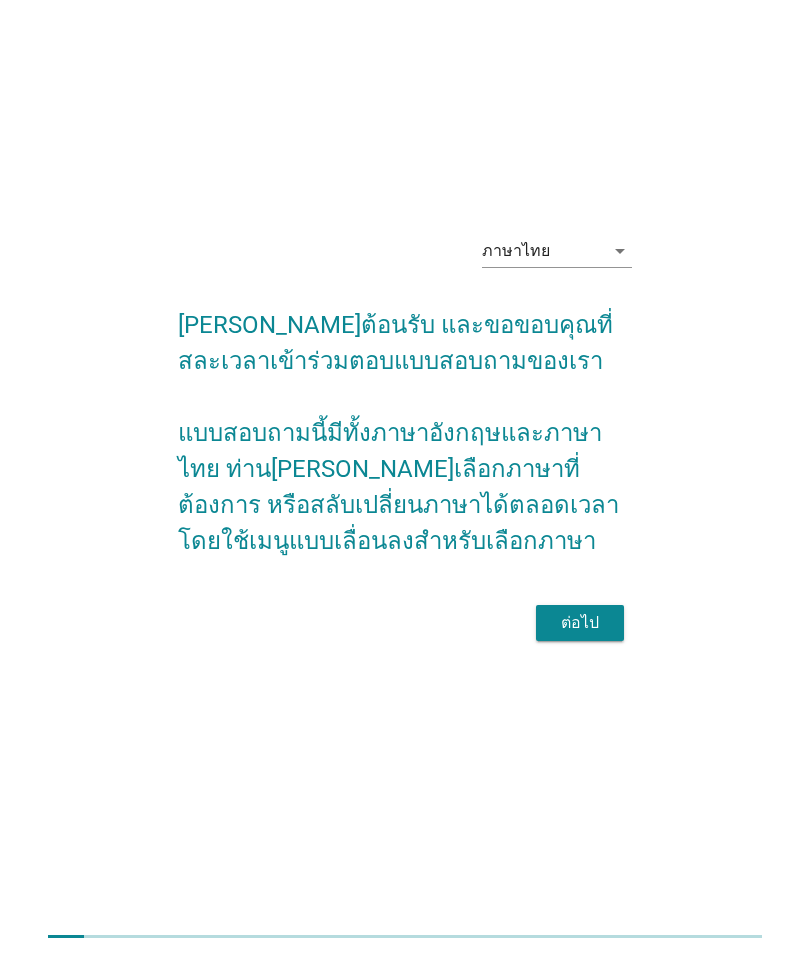 scroll, scrollTop: 0, scrollLeft: 0, axis: both 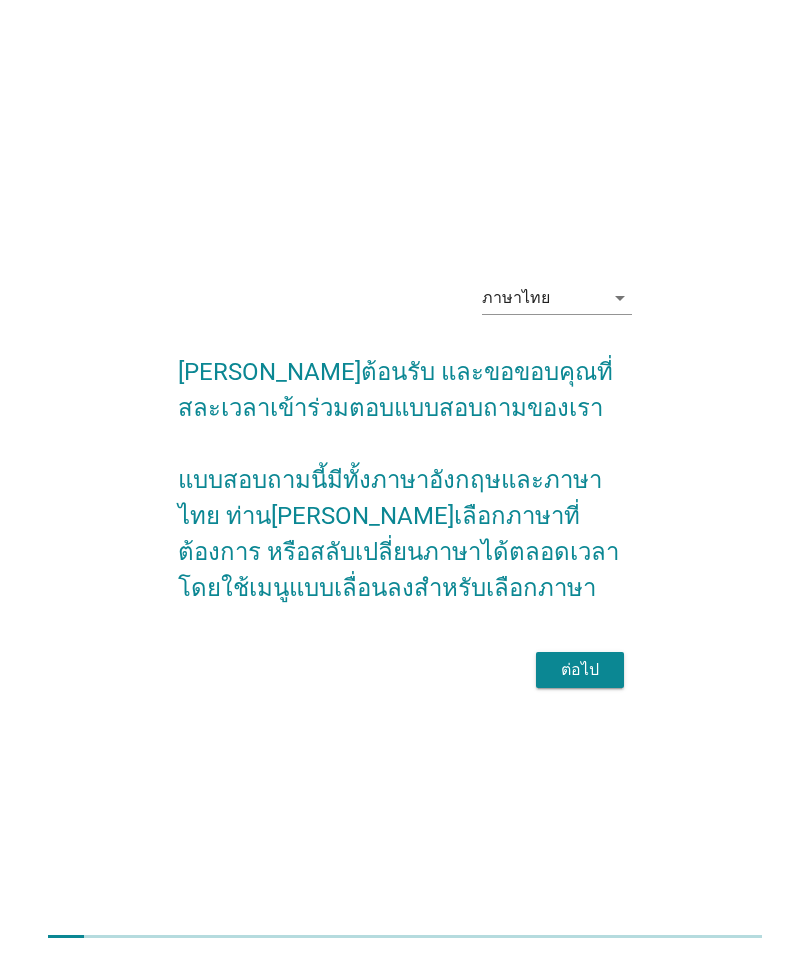 click on "ต่อไป" at bounding box center [580, 670] 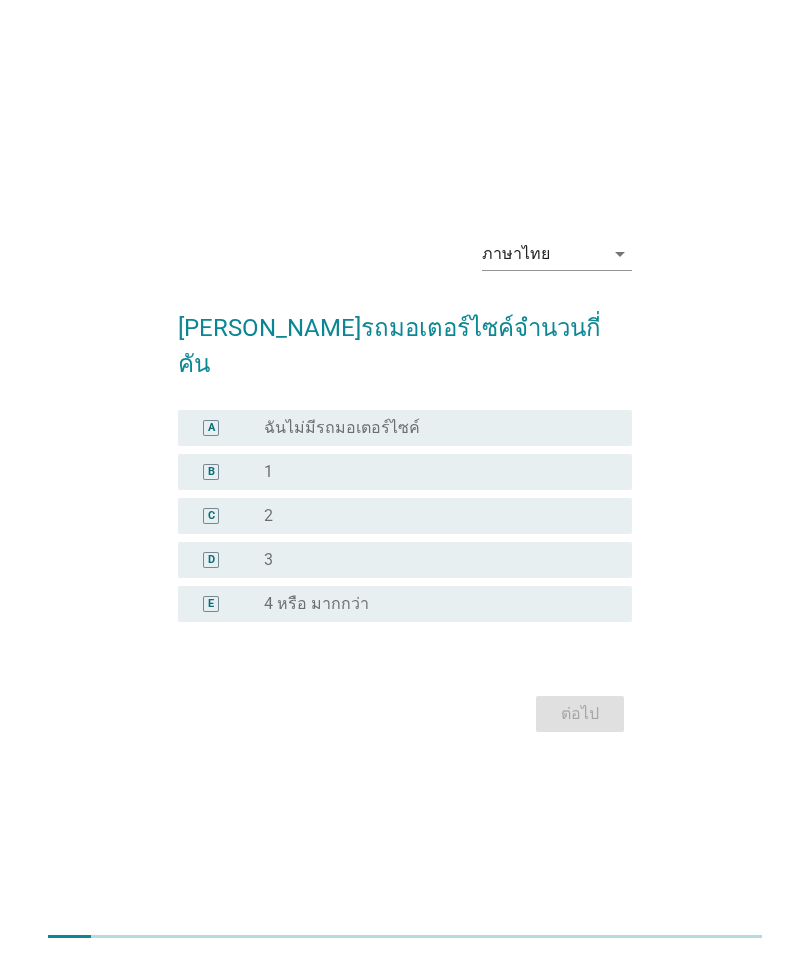 click on "B" at bounding box center [211, 472] 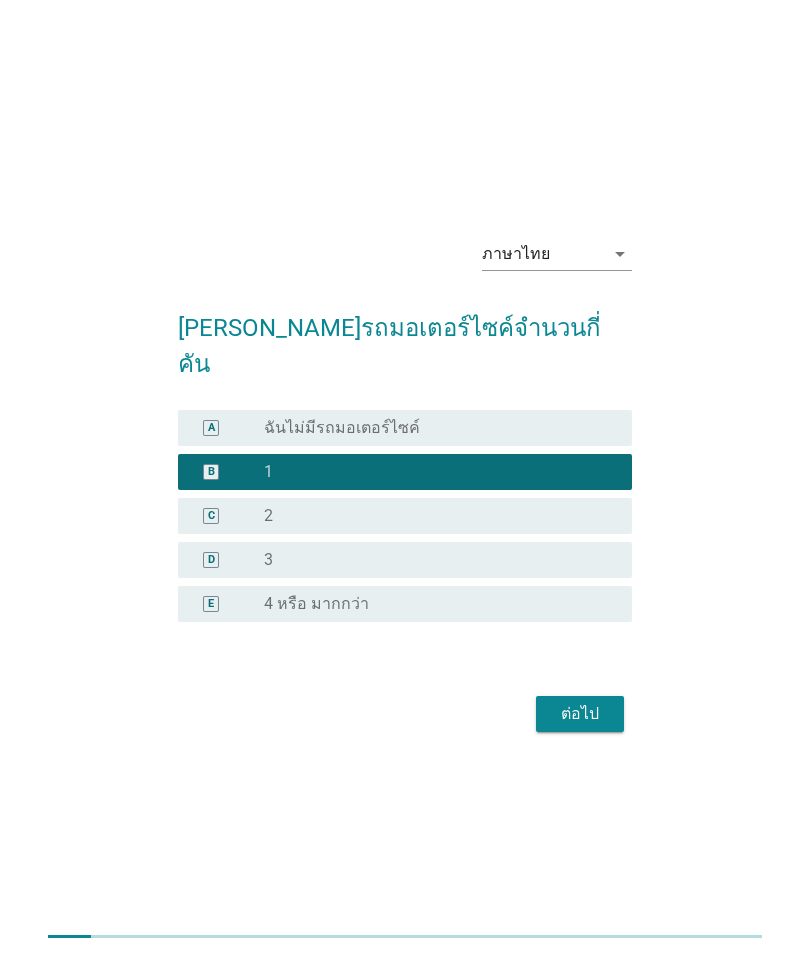 click on "ต่อไป" at bounding box center (580, 714) 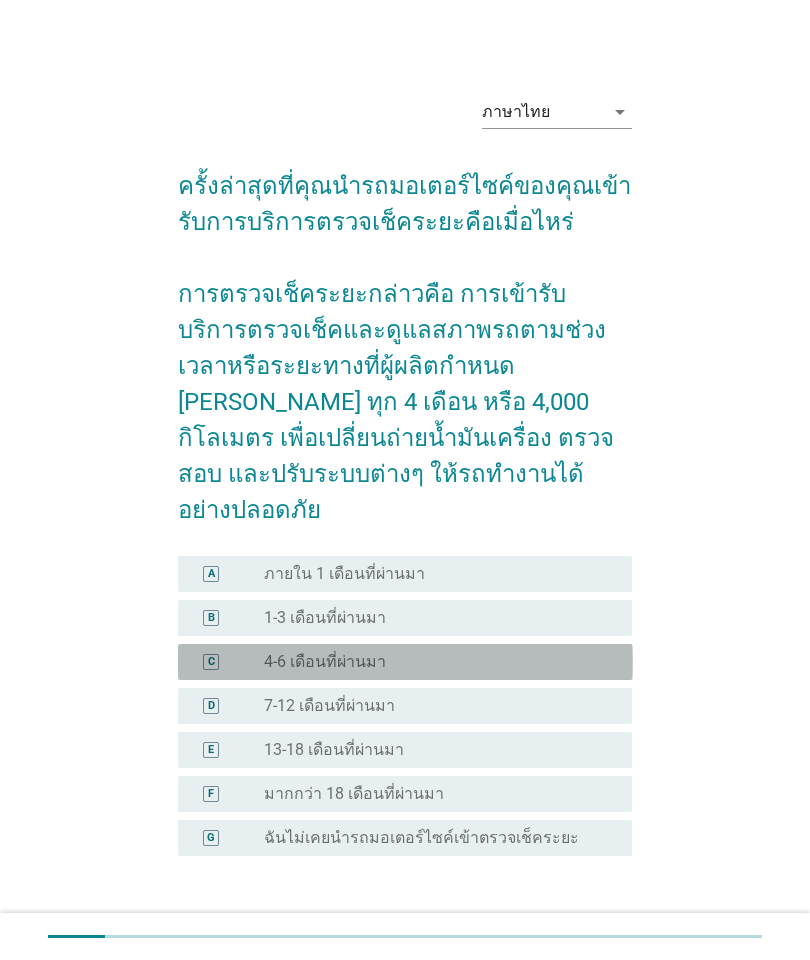 click on "radio_button_unchecked 4-6 เดือนที่ผ่านมา" at bounding box center [432, 662] 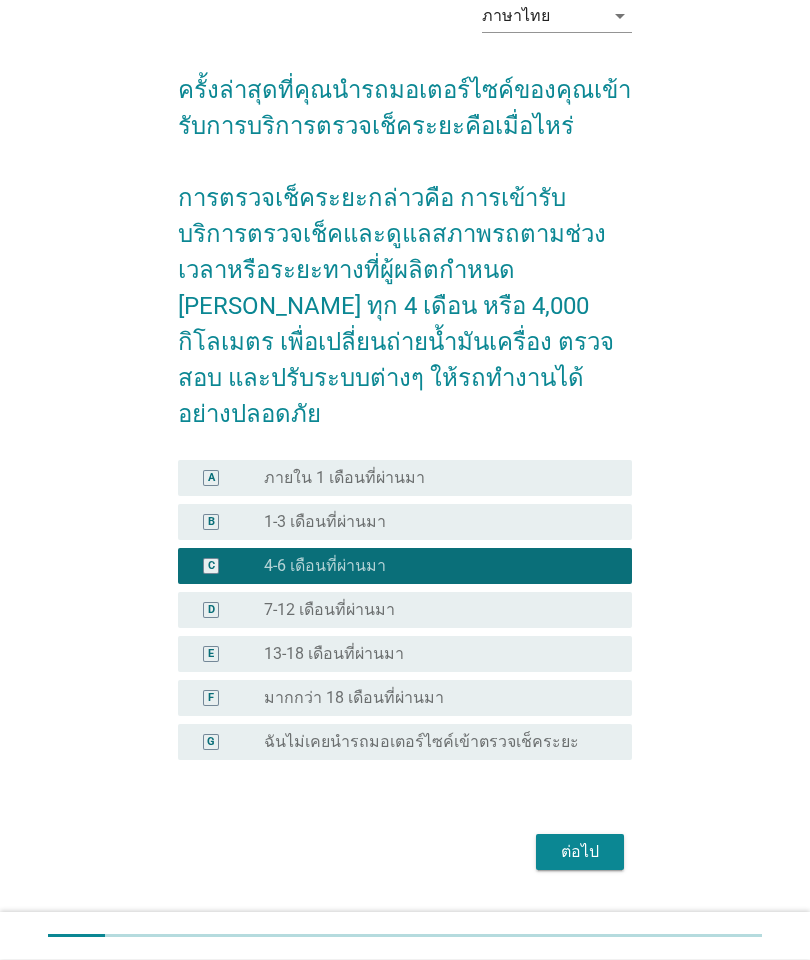 scroll, scrollTop: 96, scrollLeft: 0, axis: vertical 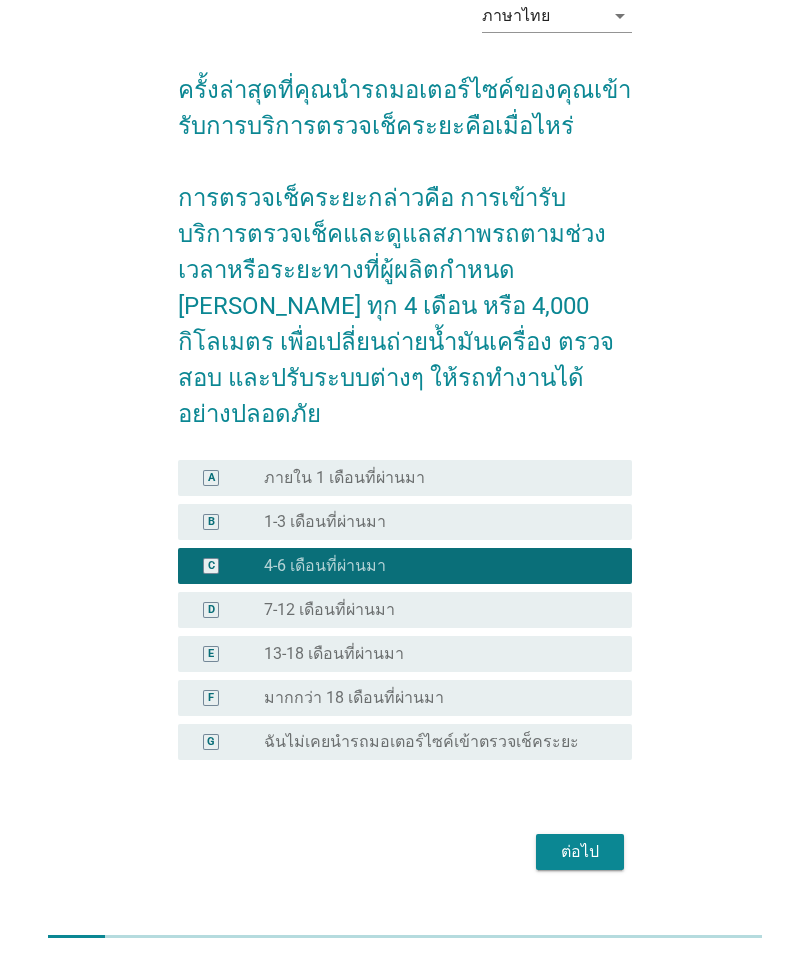 click on "ต่อไป" at bounding box center [580, 852] 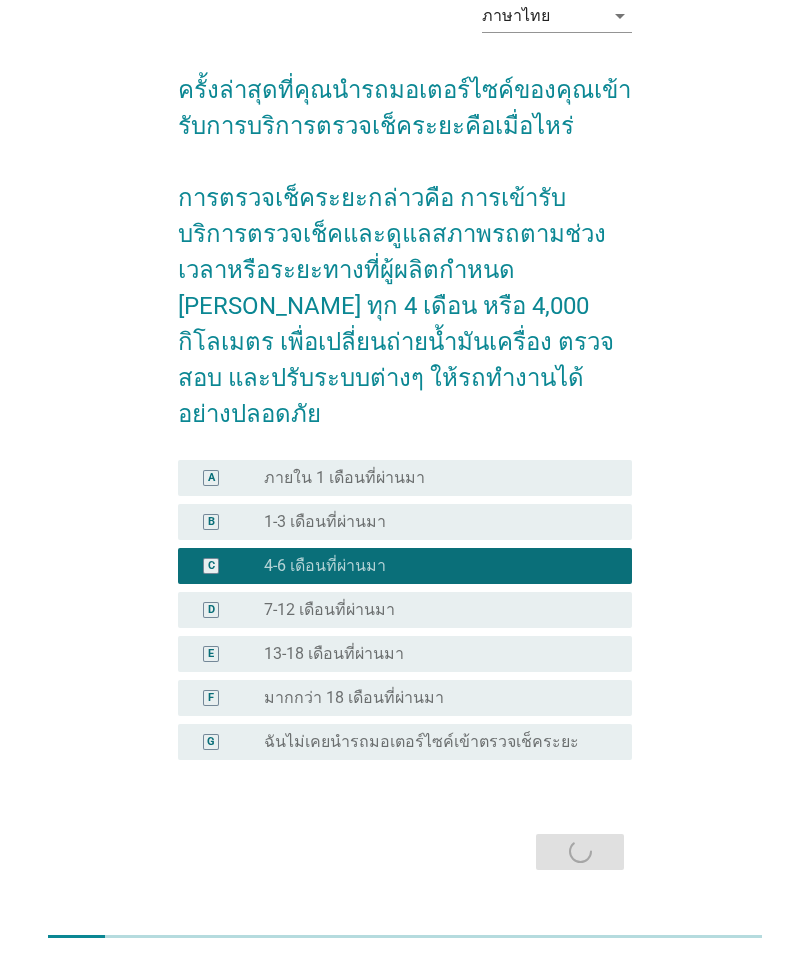 scroll, scrollTop: 0, scrollLeft: 0, axis: both 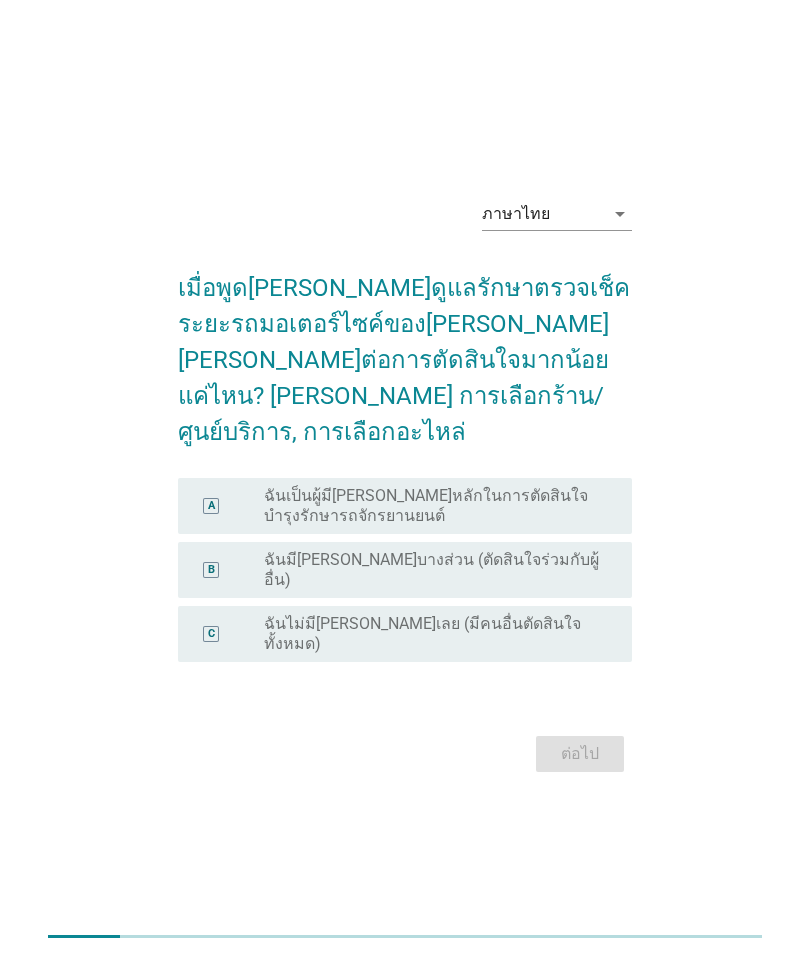 click on "B     radio_button_unchecked ฉันมี[PERSON_NAME]บางส่วน (ตัดสินใจร่วมกับผู้อื่น)" at bounding box center [405, 570] 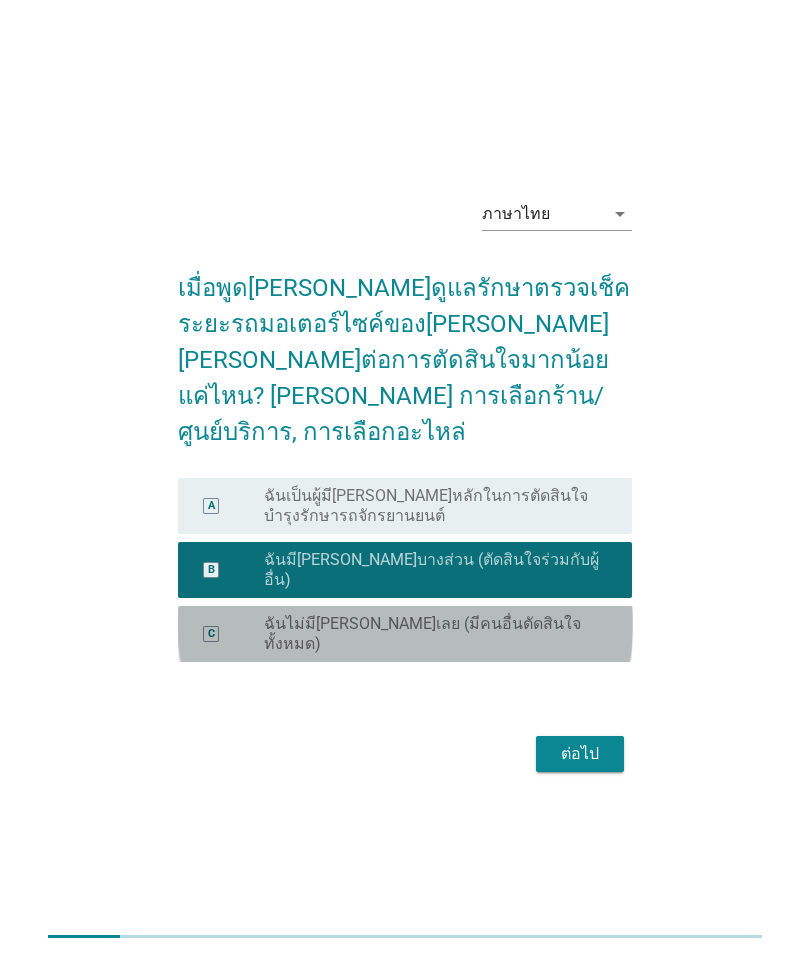 click on "ต่อไป" at bounding box center (580, 754) 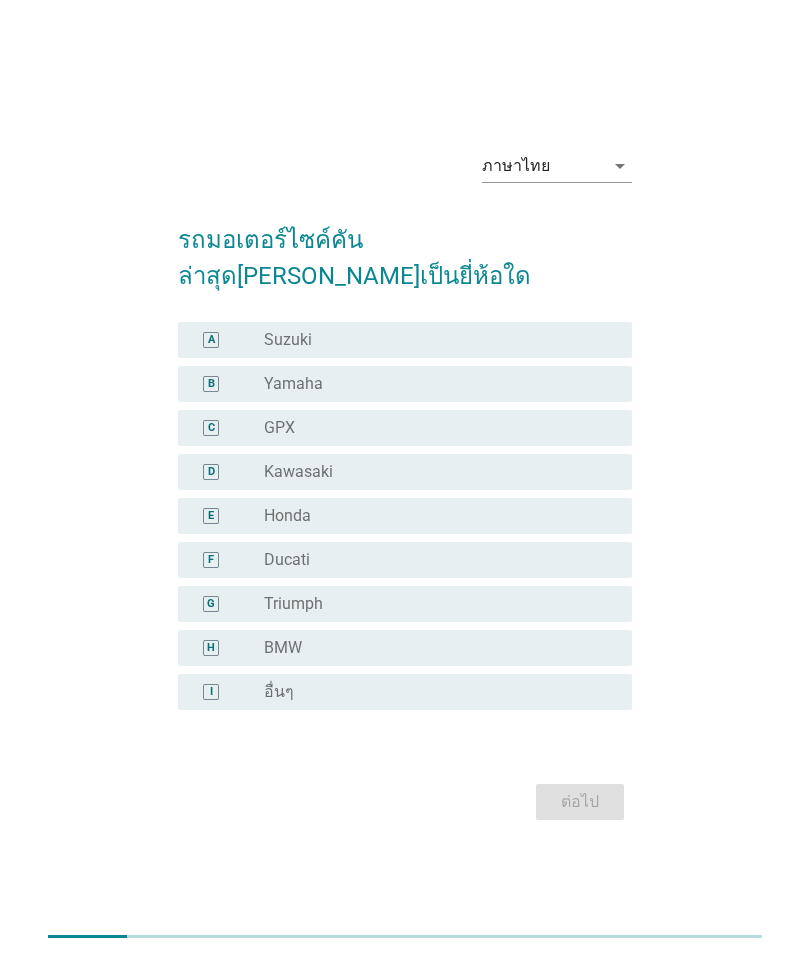 click on "E" at bounding box center (211, 516) 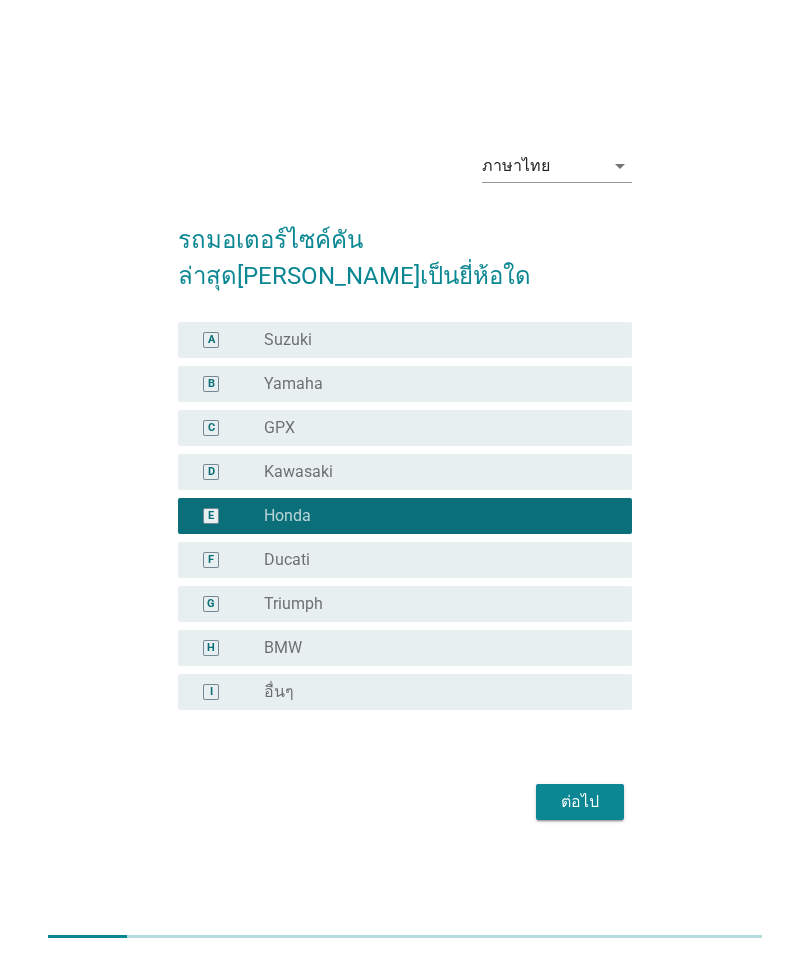 click on "B" at bounding box center (211, 384) 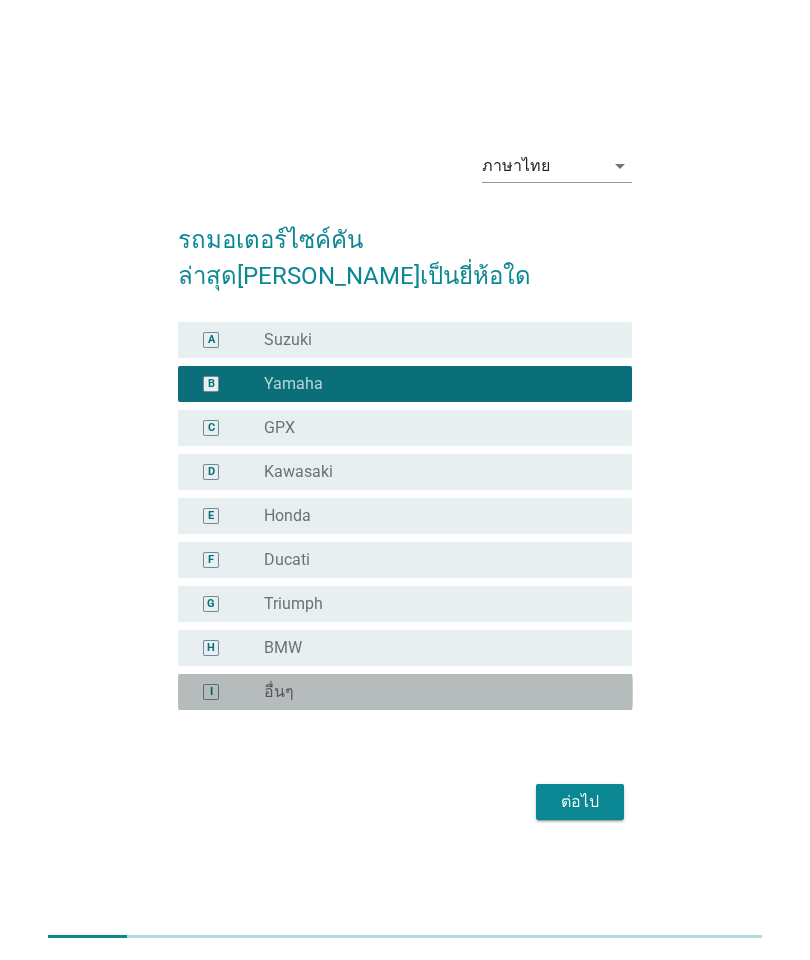 click on "ต่อไป" at bounding box center [580, 802] 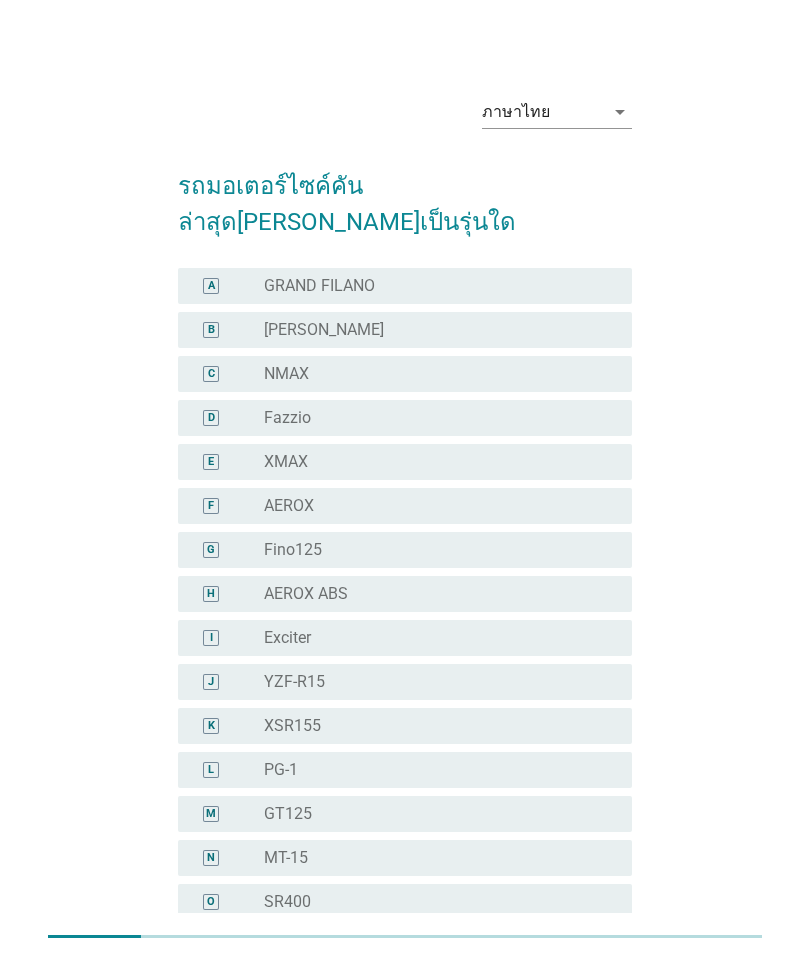 click on "B     radio_button_unchecked FINN" at bounding box center (405, 330) 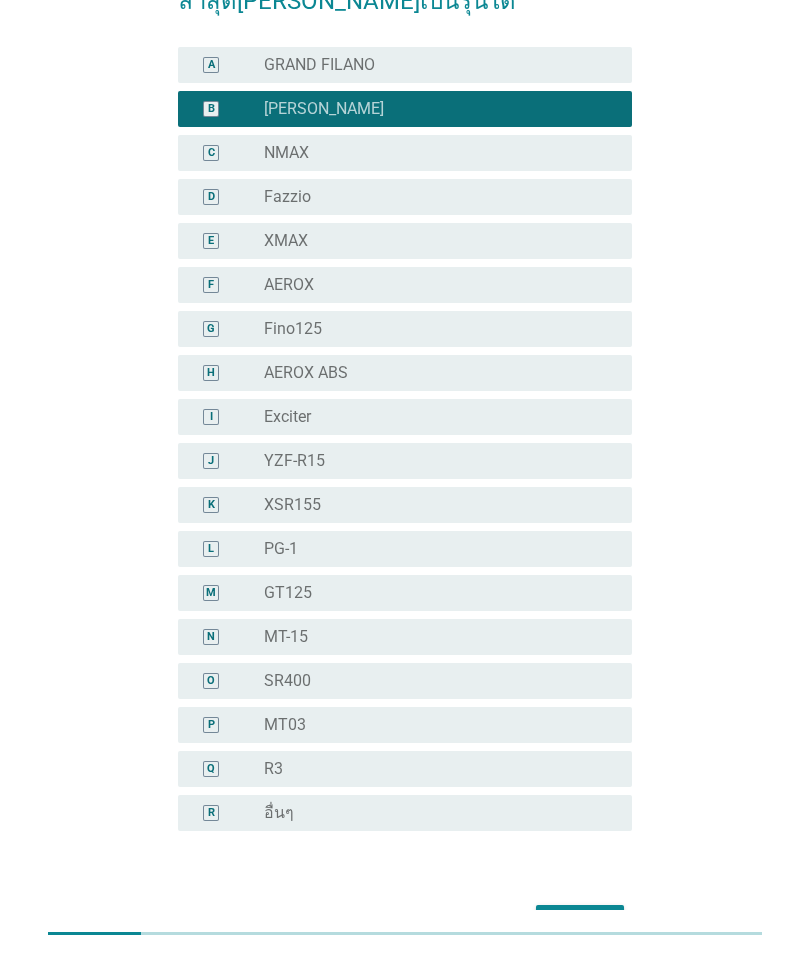scroll, scrollTop: 218, scrollLeft: 0, axis: vertical 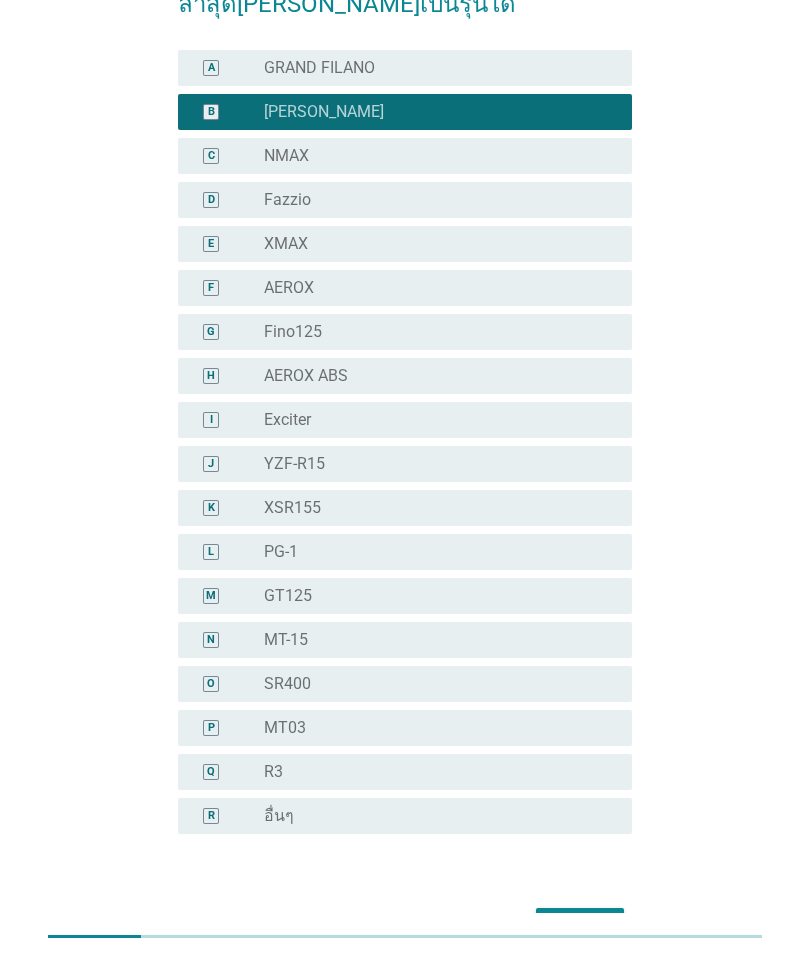 click on "ต่อไป" at bounding box center (405, 926) 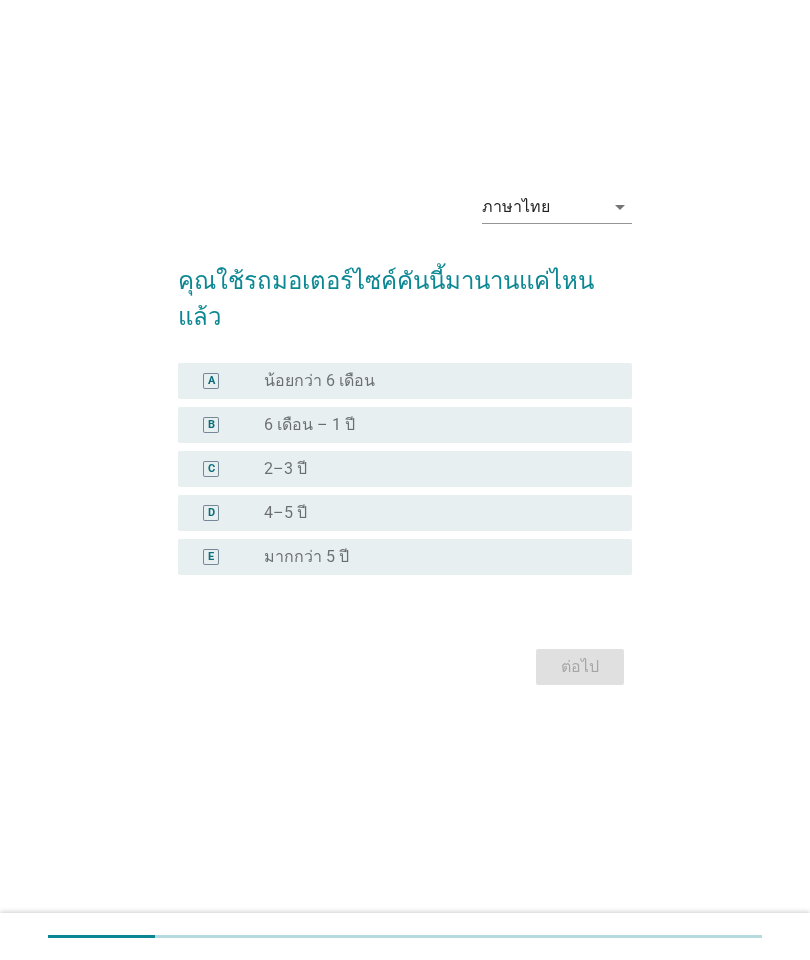 scroll, scrollTop: 0, scrollLeft: 0, axis: both 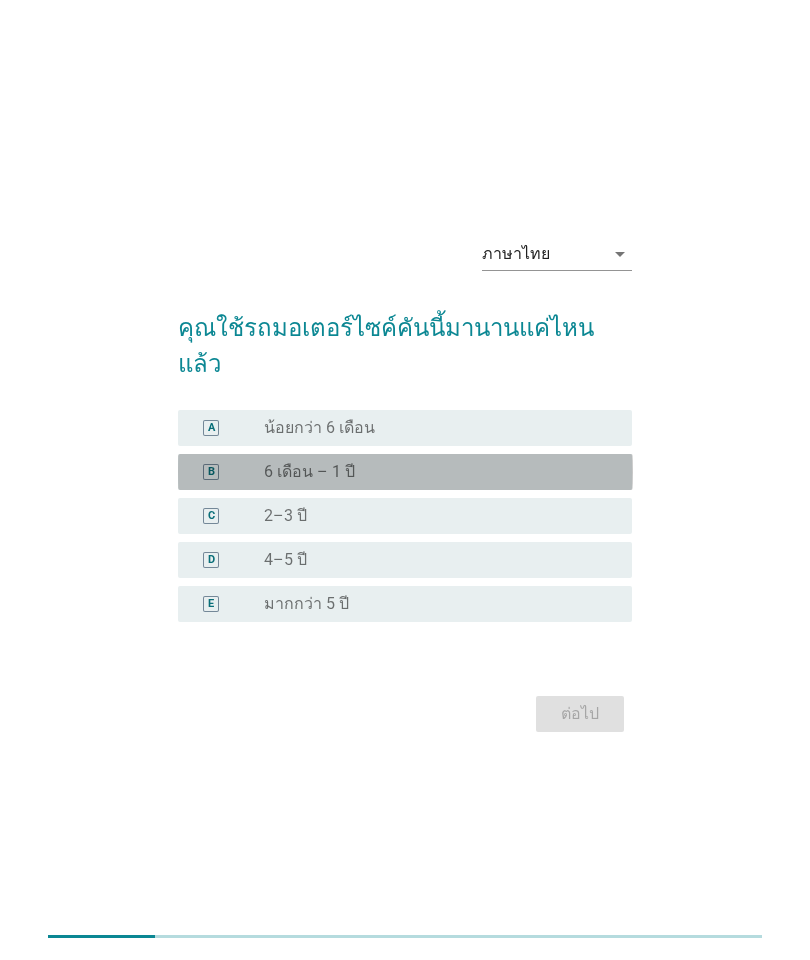 click on "B" at bounding box center (211, 472) 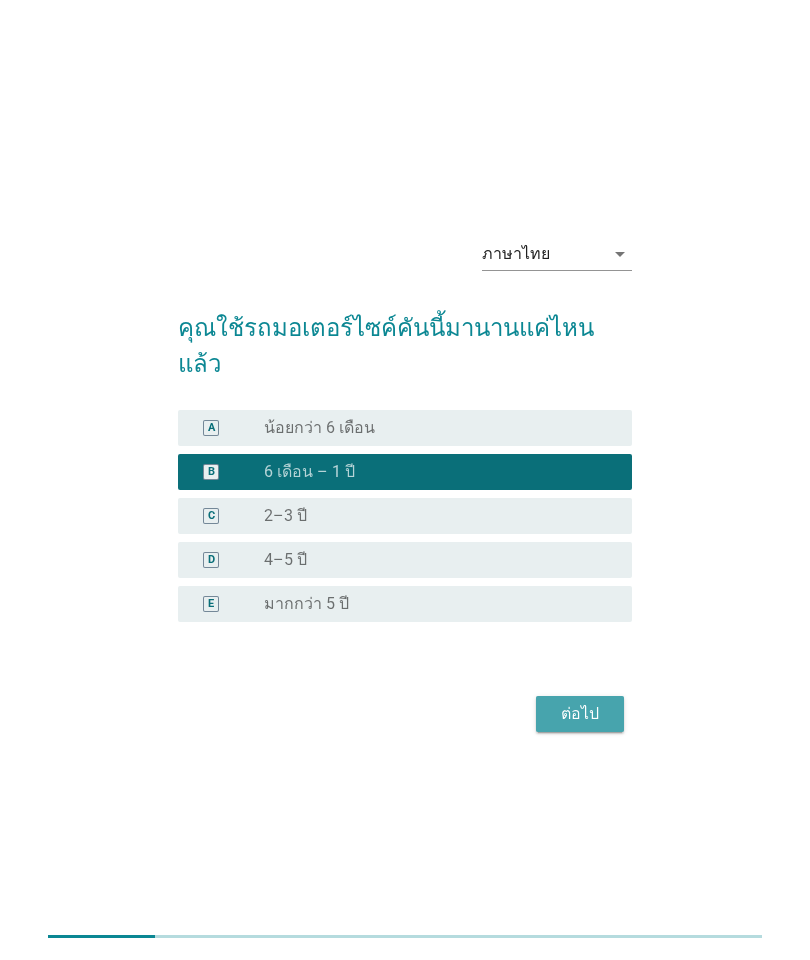 click on "ต่อไป" at bounding box center (580, 714) 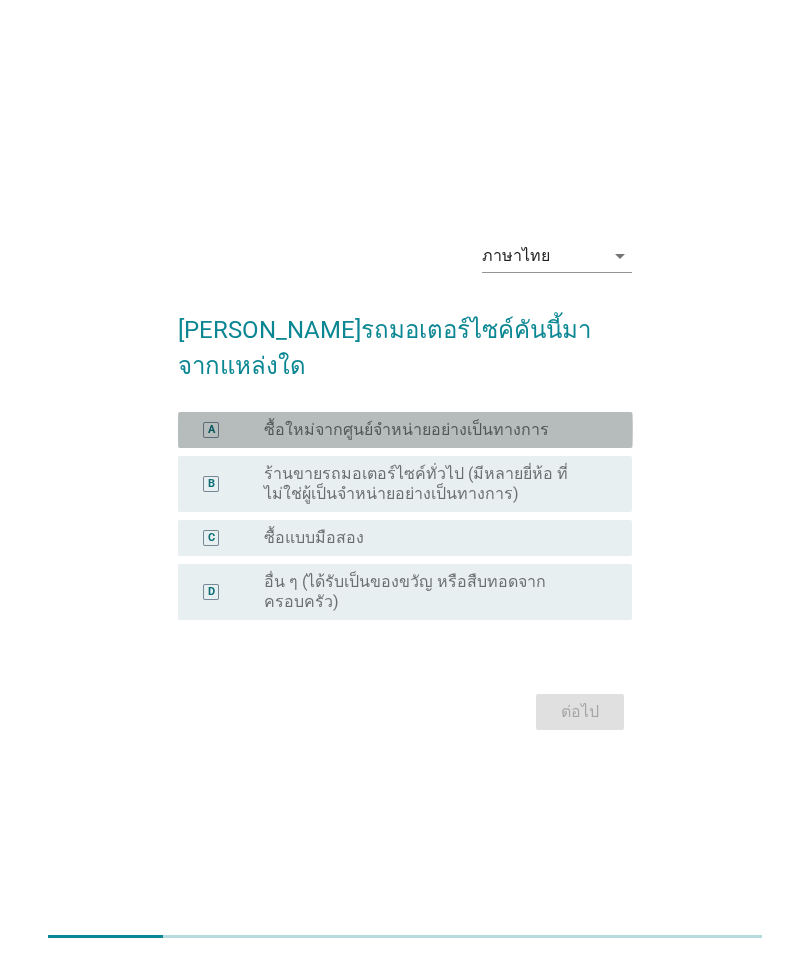 click on "A" at bounding box center [211, 430] 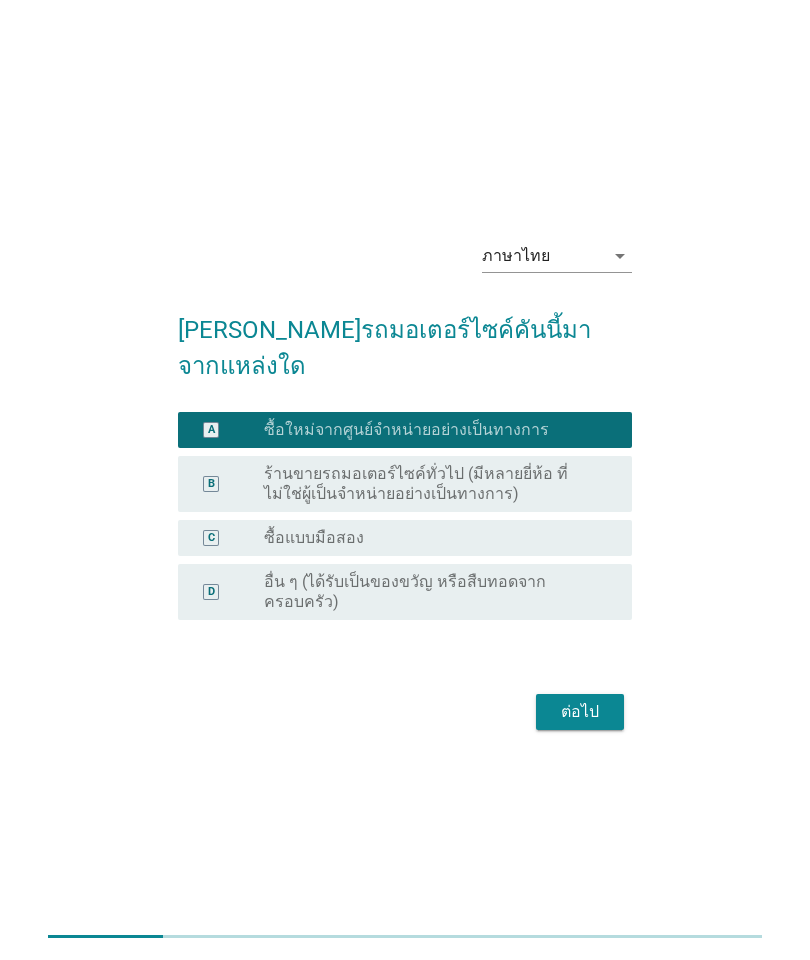 click on "ต่อไป" at bounding box center [580, 712] 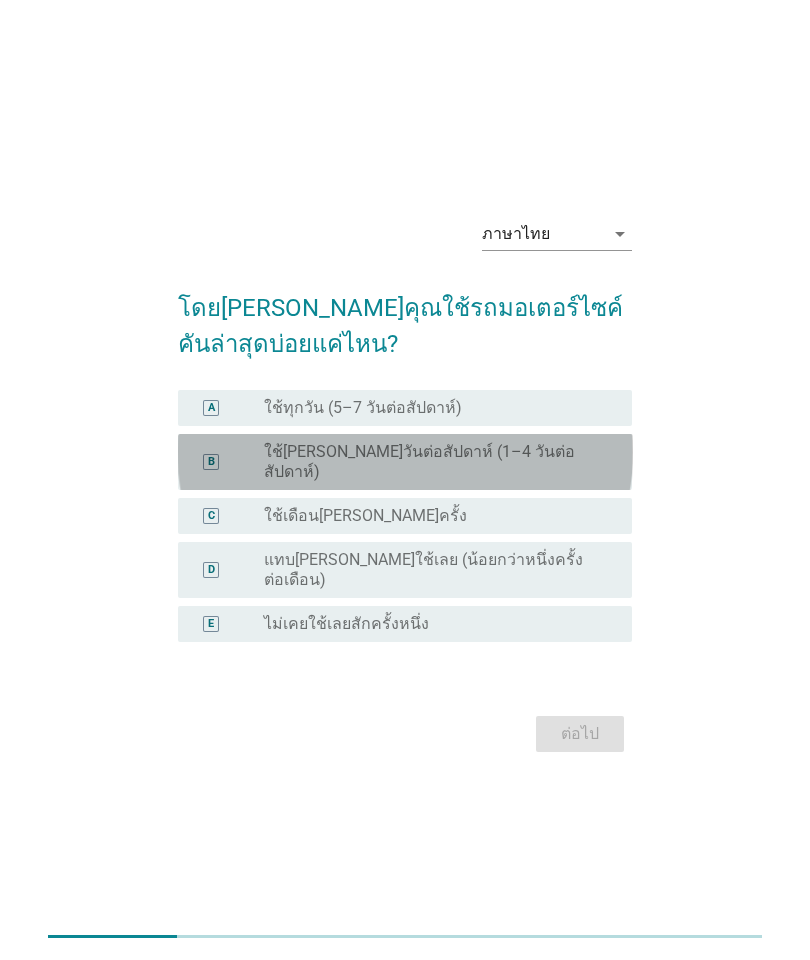 click on "B" at bounding box center (211, 462) 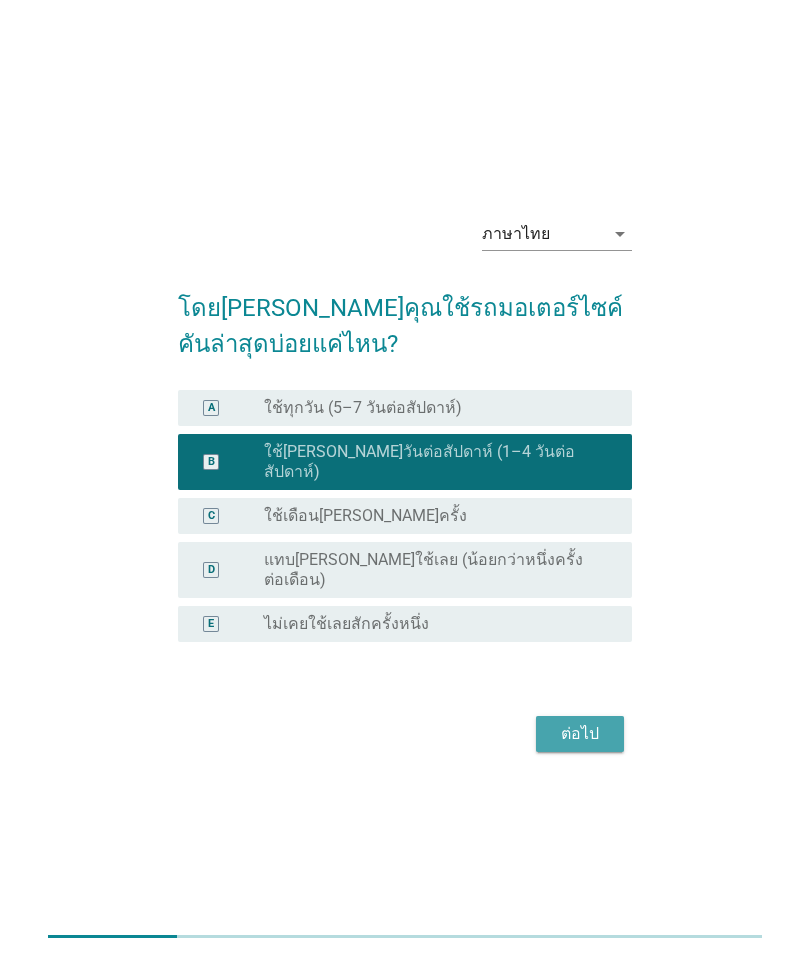 click on "ต่อไป" at bounding box center (580, 734) 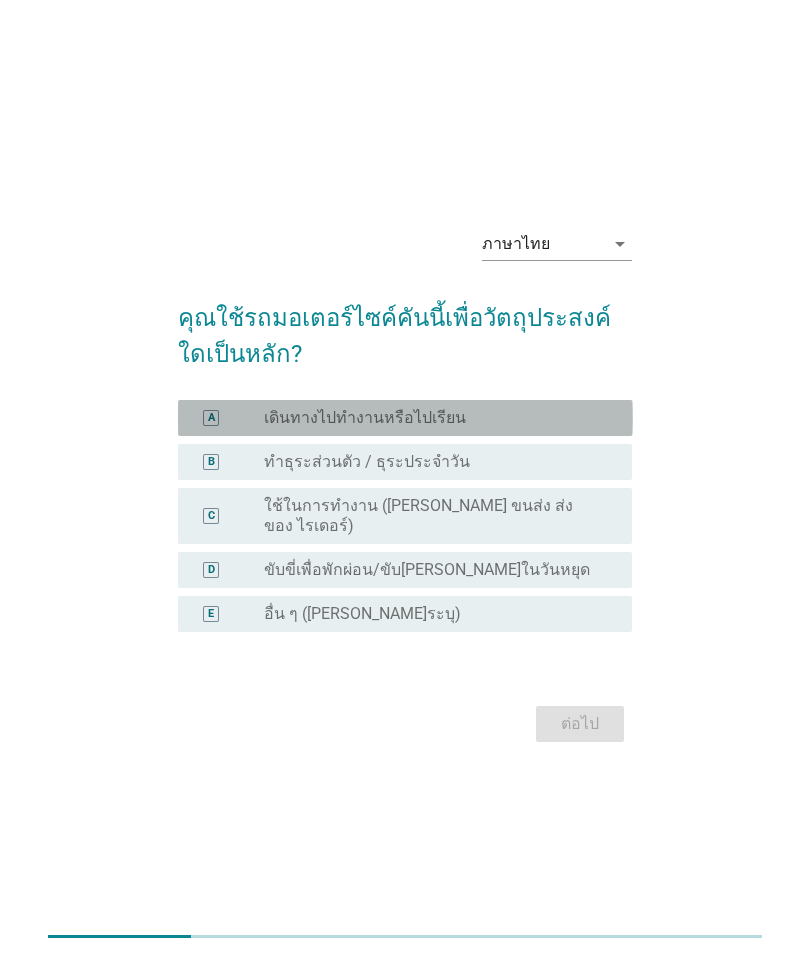 click on "A     radio_button_unchecked เดินทางไปทำงานหรือไปเรียน" at bounding box center [405, 418] 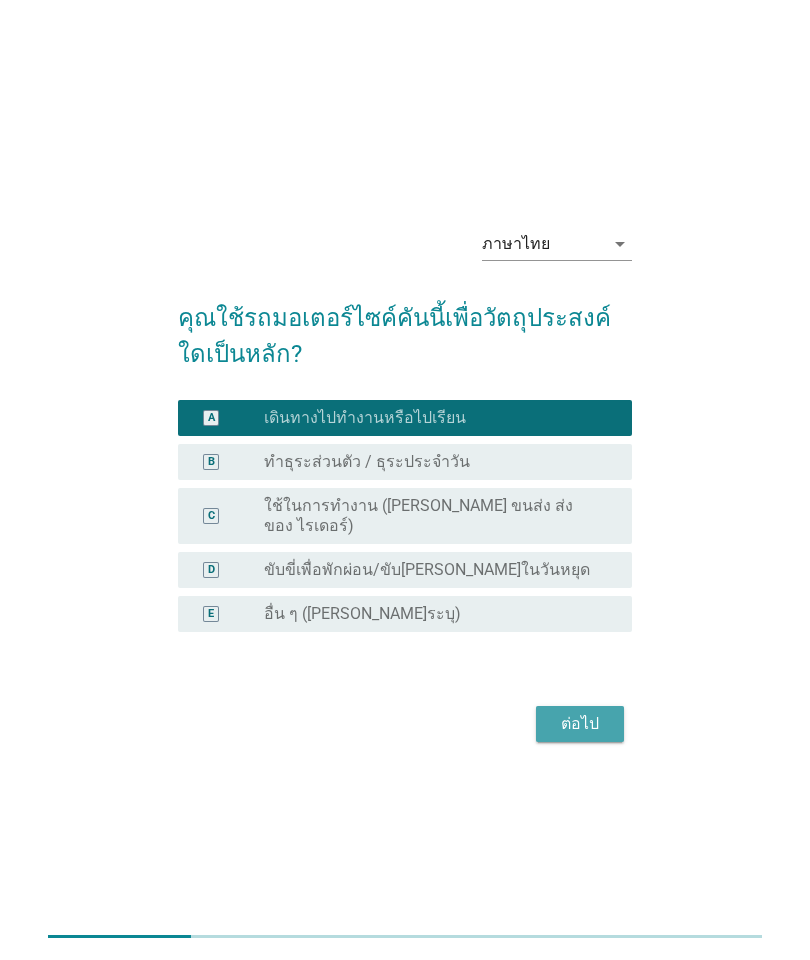 click on "ต่อไป" at bounding box center (580, 724) 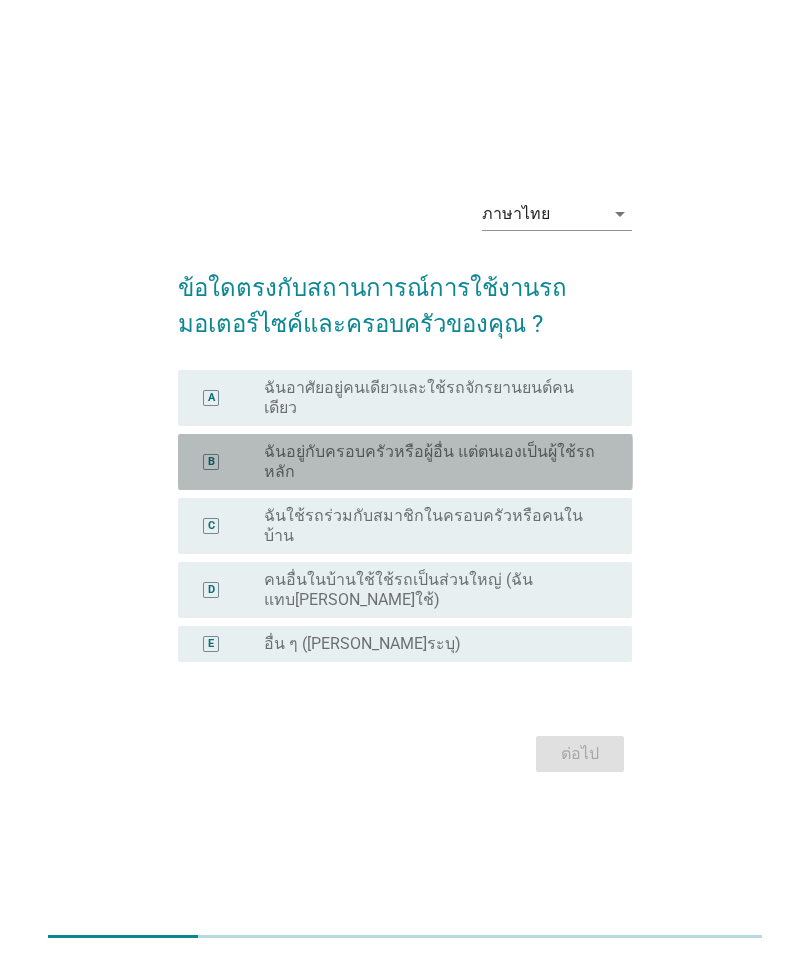click on "ฉันอยู่กับครอบครัวหรือผู้อื่น แต่ตนเองเป็นผู้ใช้รถหลัก" at bounding box center (432, 462) 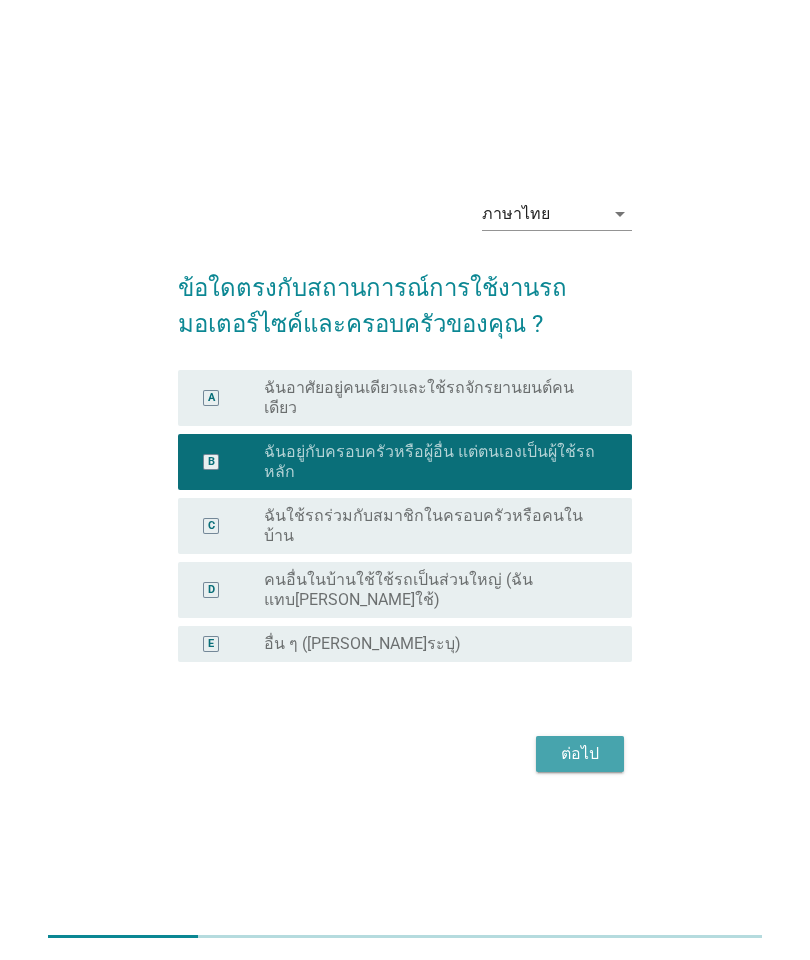 click on "ต่อไป" at bounding box center [580, 754] 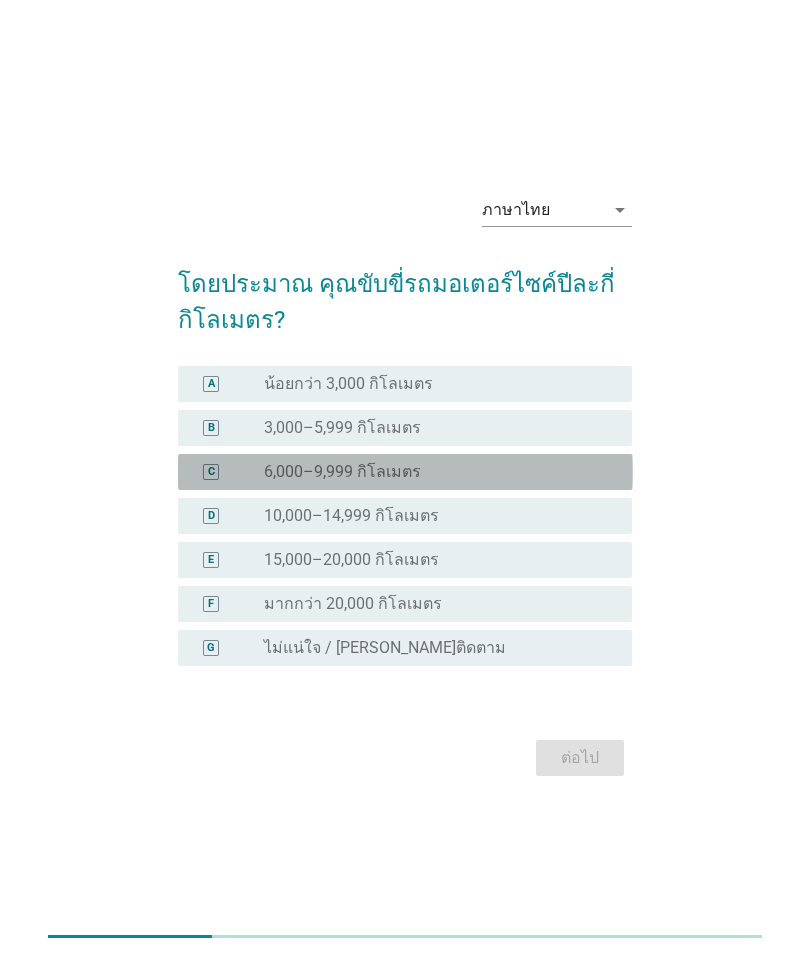 click on "radio_button_unchecked 6,000–9,999 กิโลเมตร" at bounding box center (440, 472) 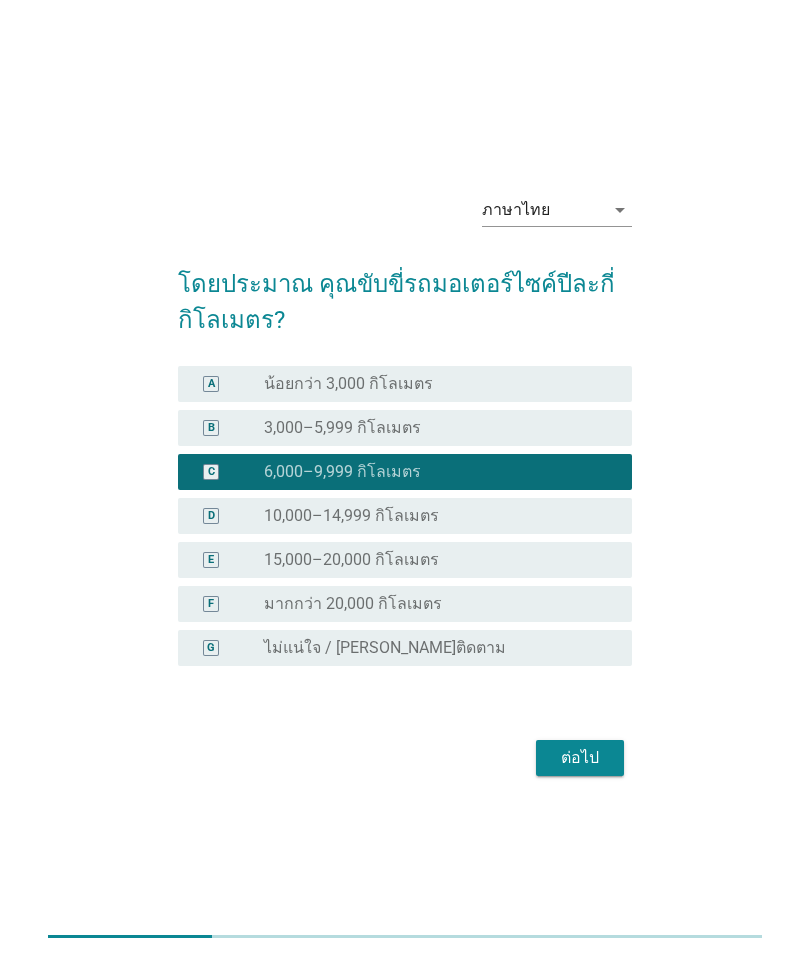 click on "ต่อไป" at bounding box center [580, 758] 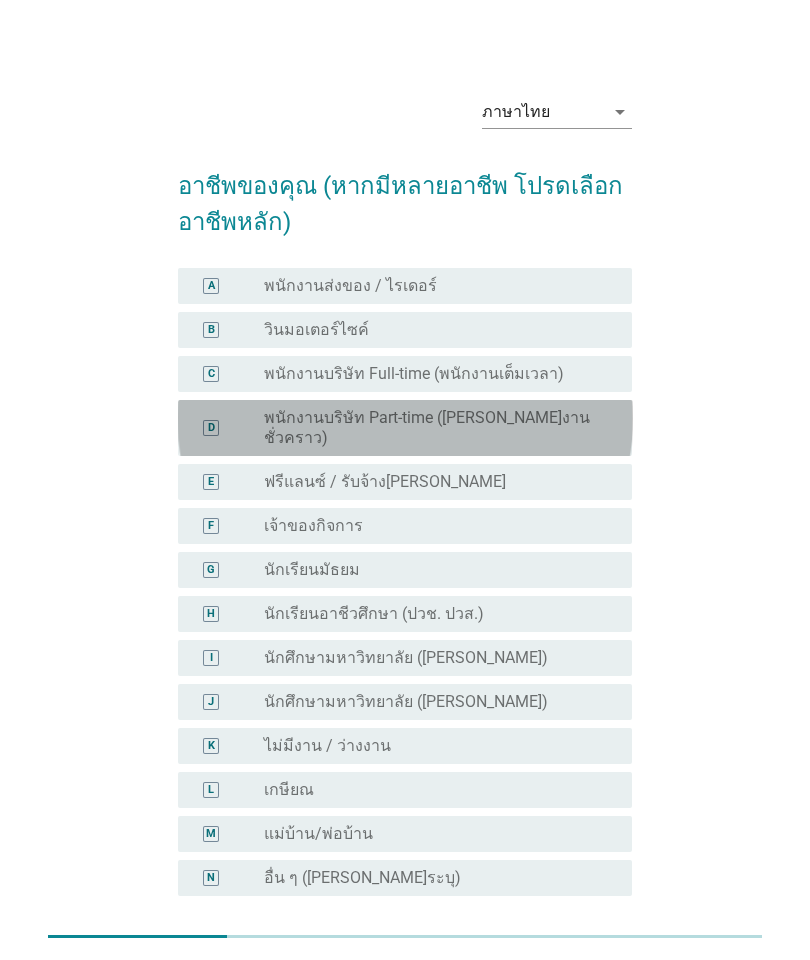 click on "radio_button_unchecked พนักงานบริษัท Part-time ([PERSON_NAME]งานชั่วคราว)" at bounding box center [432, 428] 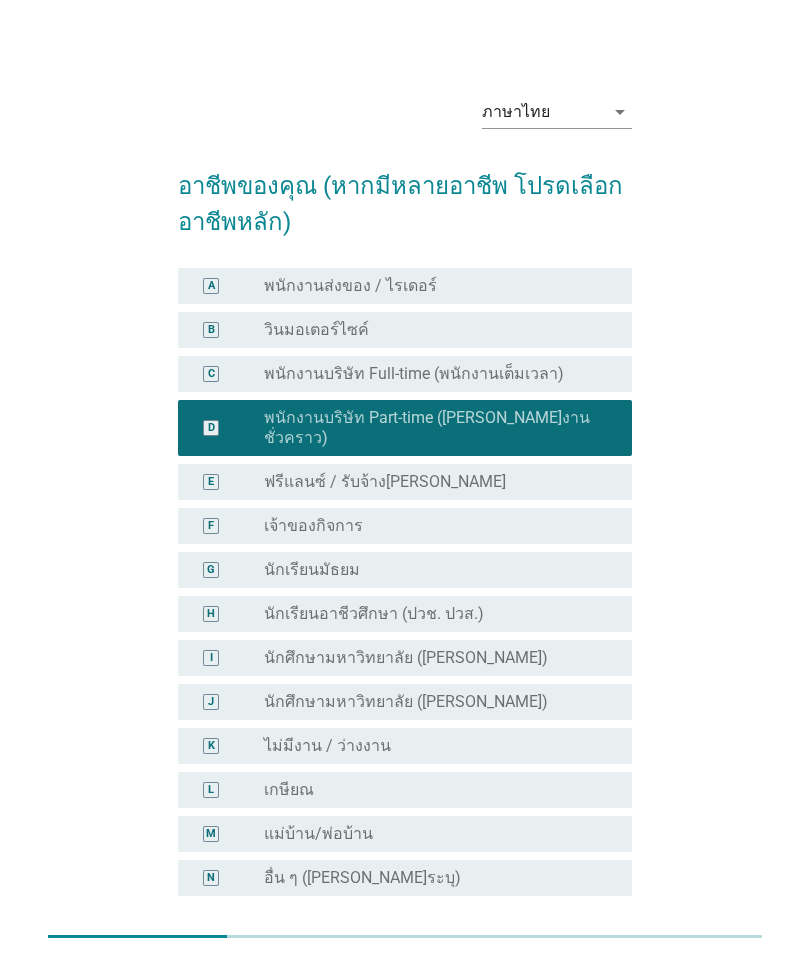click on "radio_button_unchecked ฟรีแลนซ์ / รับจ้าง[PERSON_NAME]" at bounding box center (432, 482) 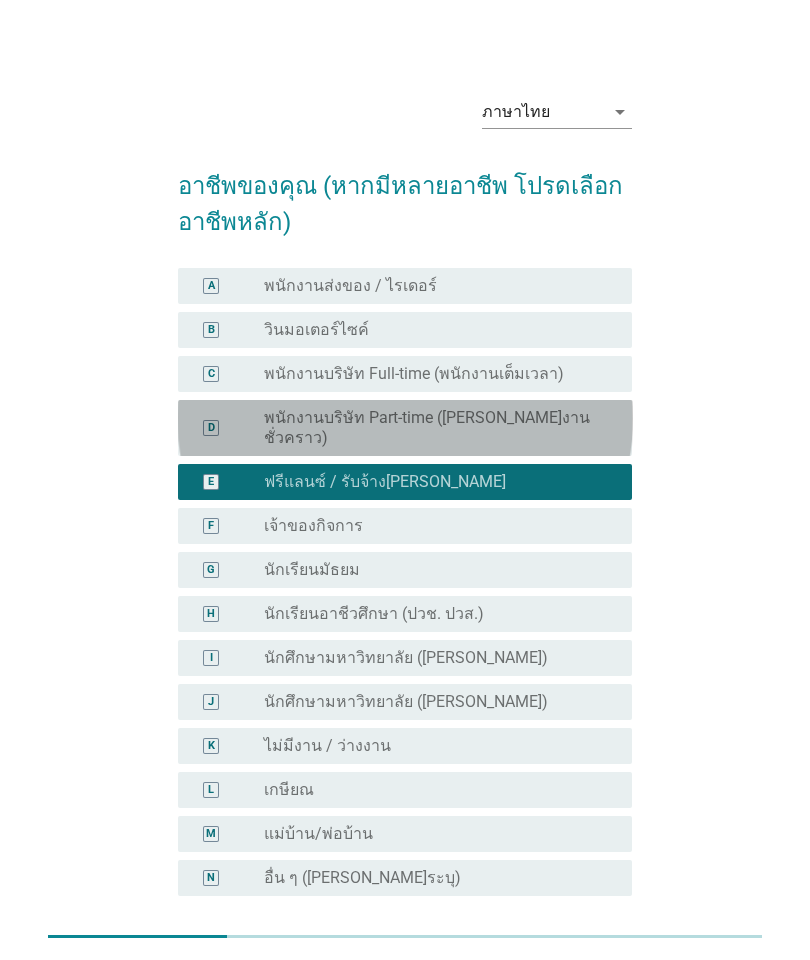 click on "radio_button_unchecked พนักงานบริษัท Part-time ([PERSON_NAME]งานชั่วคราว)" at bounding box center [432, 428] 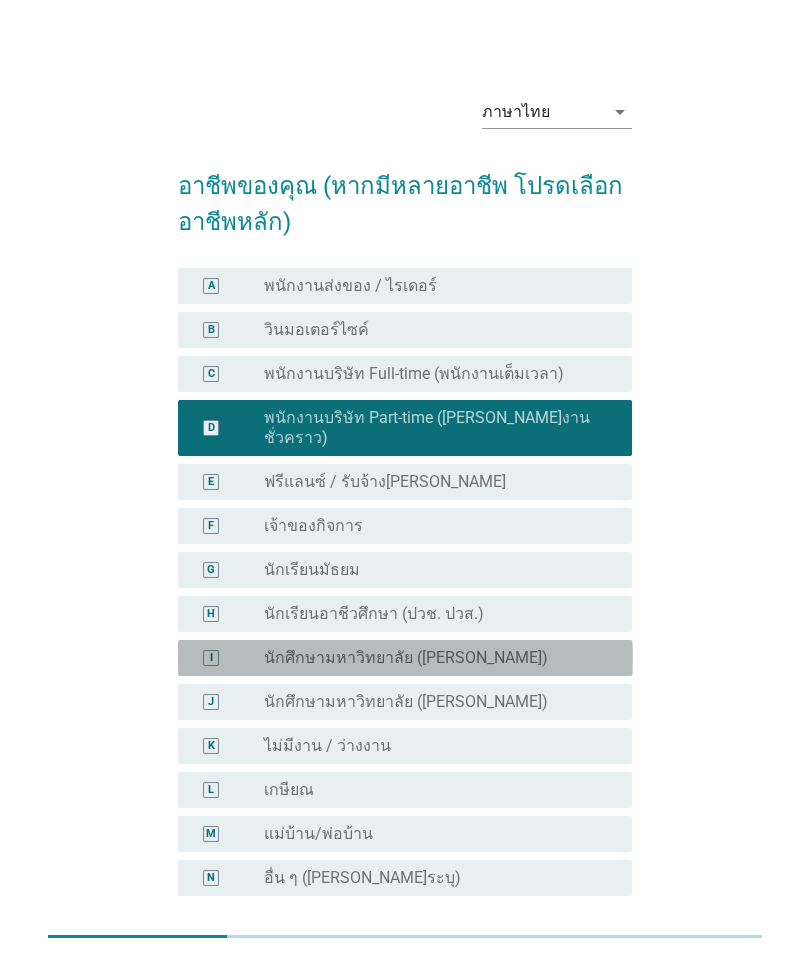click on "radio_button_unchecked นักศึกษามหาวิทยาลัย ([PERSON_NAME])" at bounding box center (432, 658) 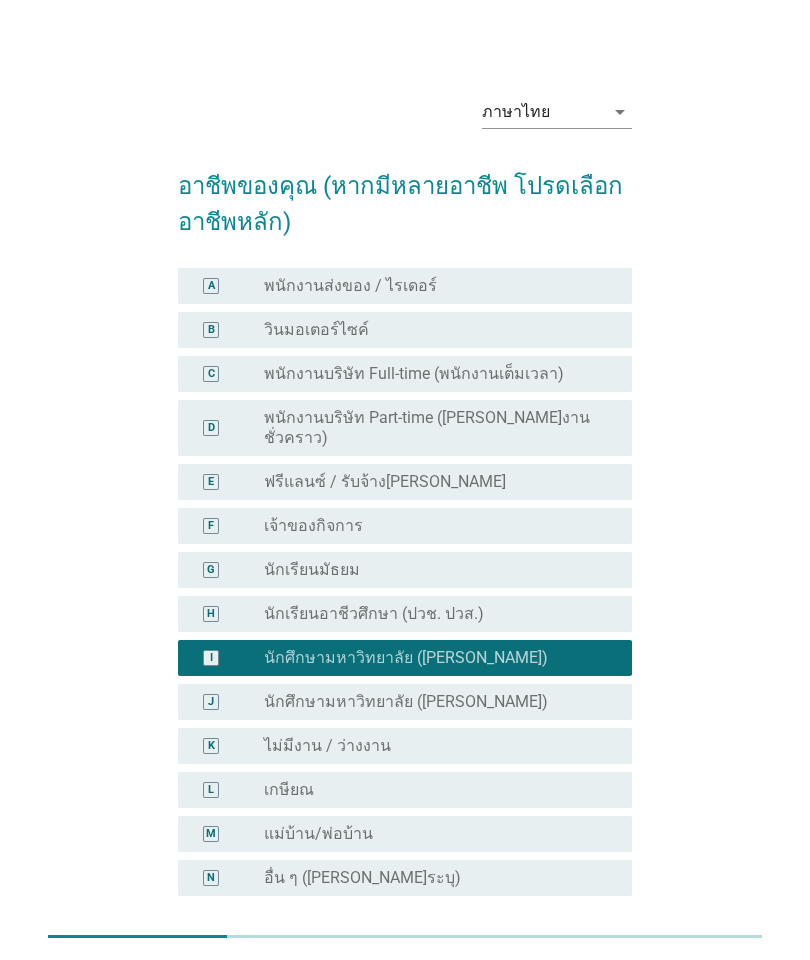 click on "E     radio_button_unchecked ฟรีแลนซ์ / รับจ้าง[PERSON_NAME]" at bounding box center (405, 482) 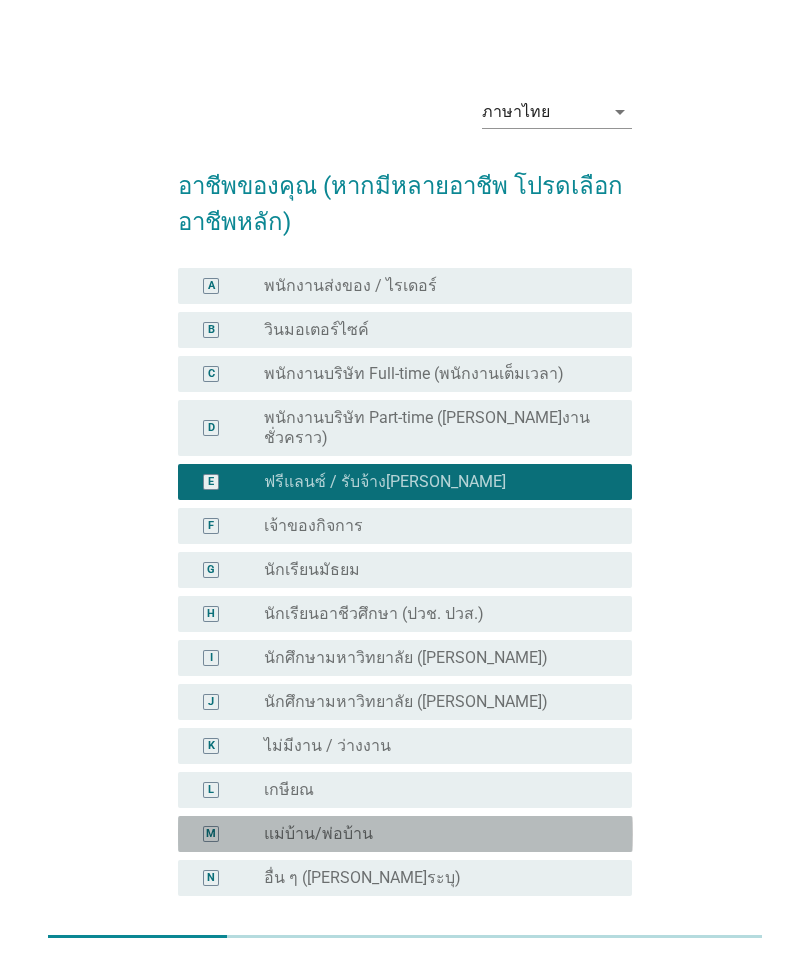 scroll, scrollTop: 78, scrollLeft: 0, axis: vertical 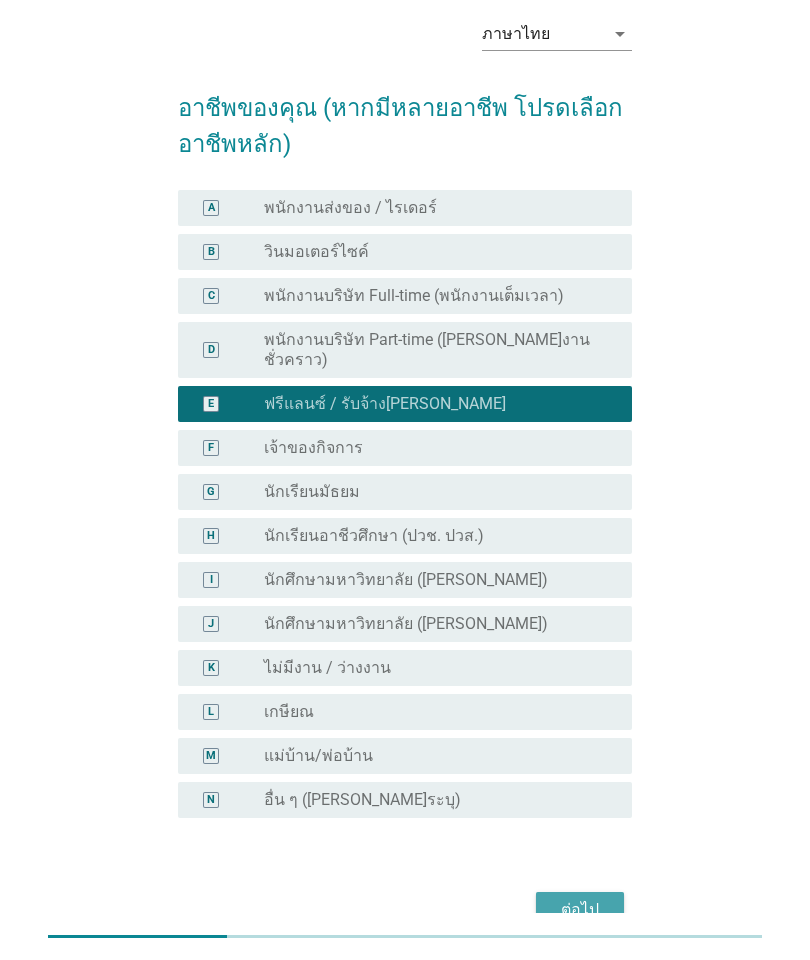 click on "ต่อไป" at bounding box center [580, 910] 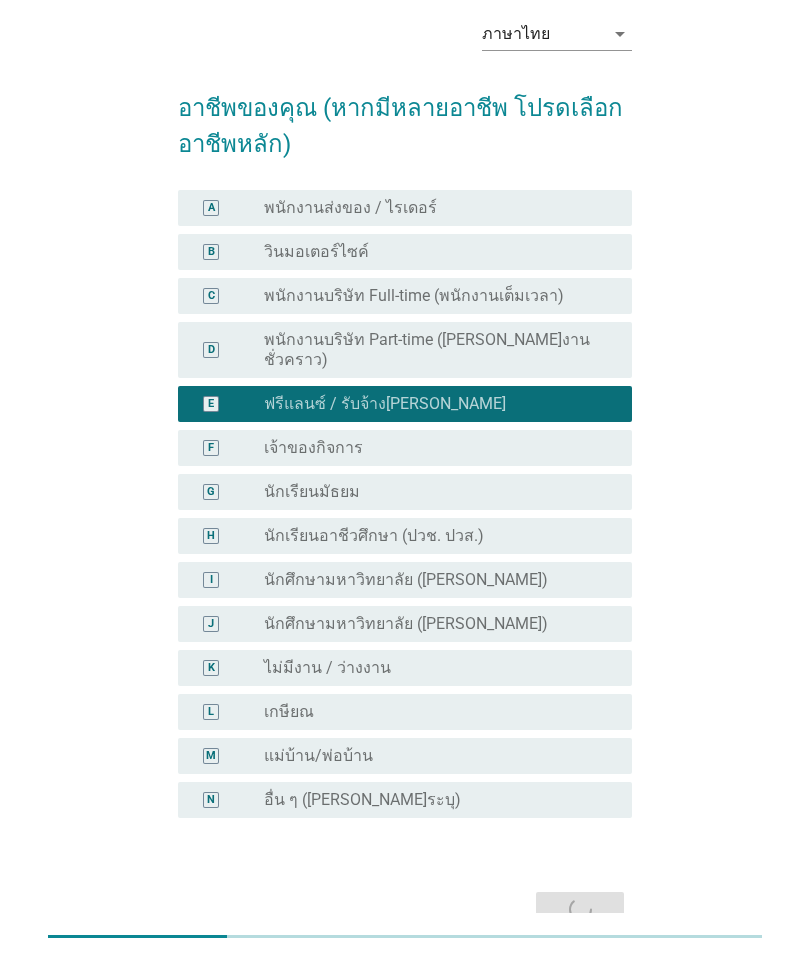scroll, scrollTop: 0, scrollLeft: 0, axis: both 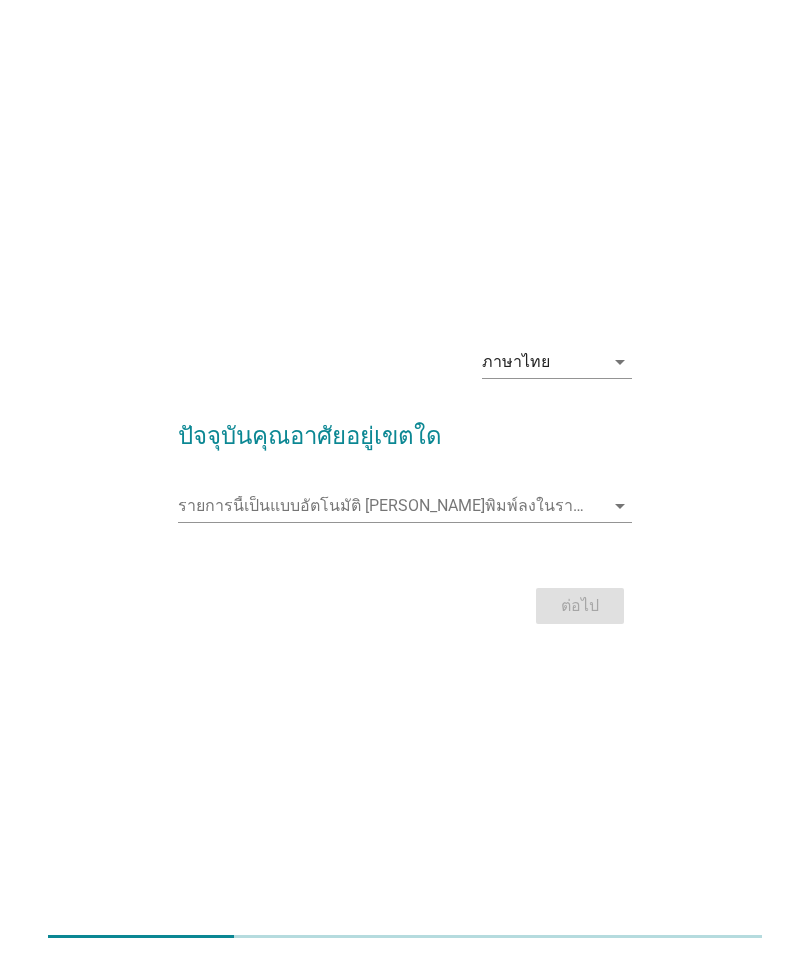 click at bounding box center (391, 506) 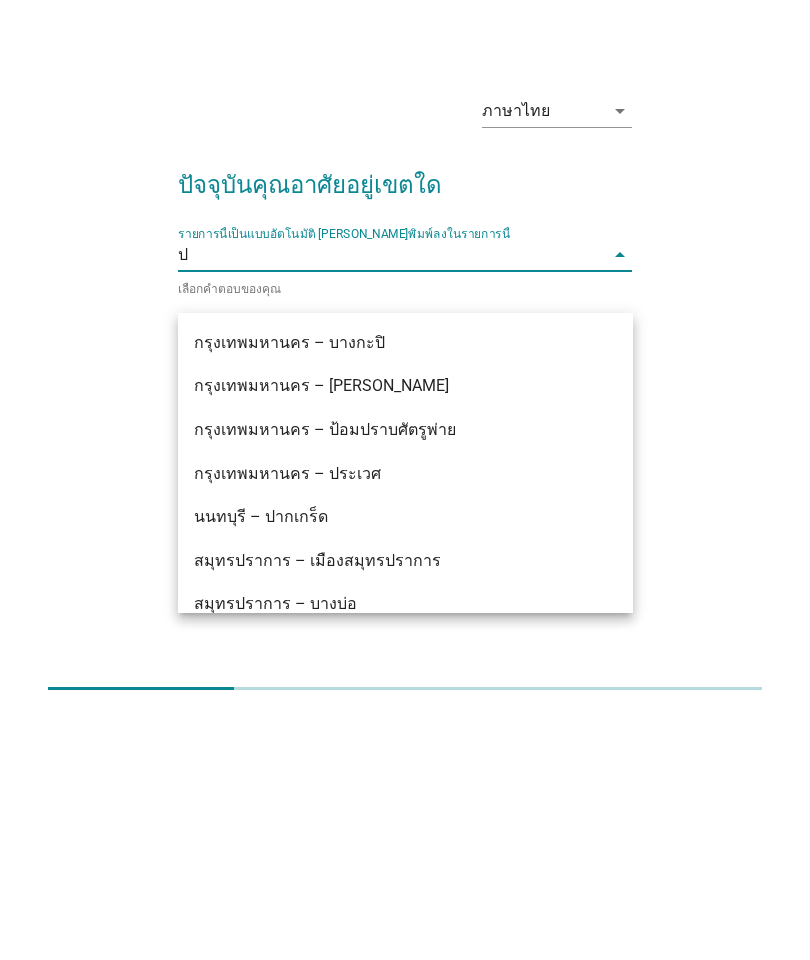 type on "ปท" 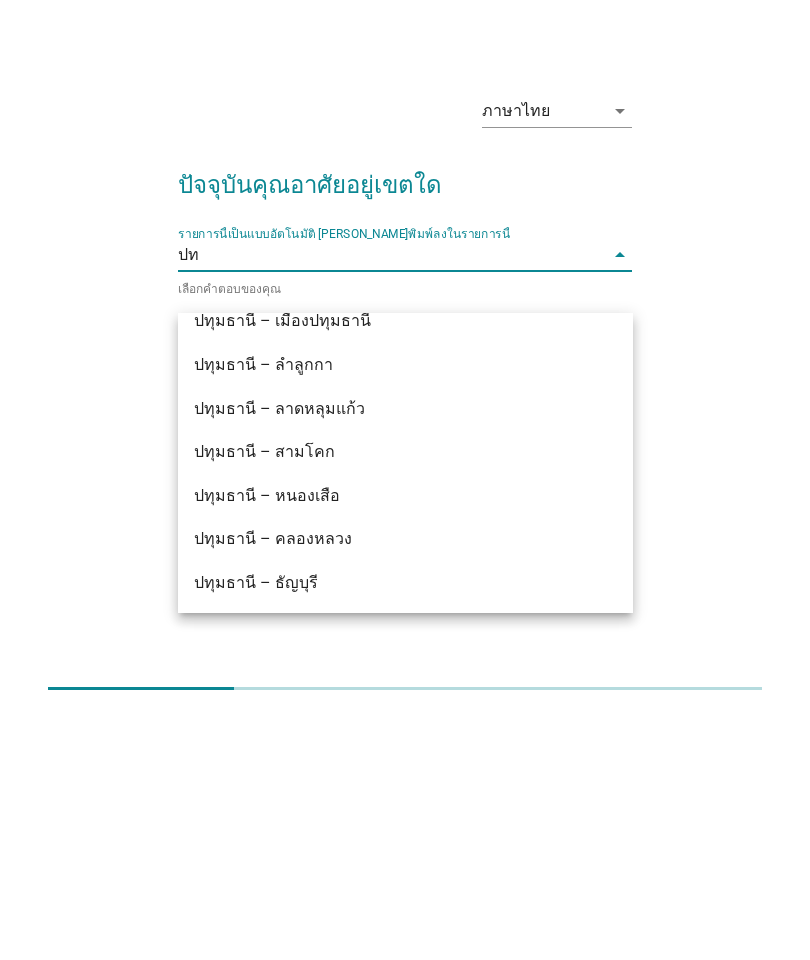 scroll, scrollTop: 65, scrollLeft: 0, axis: vertical 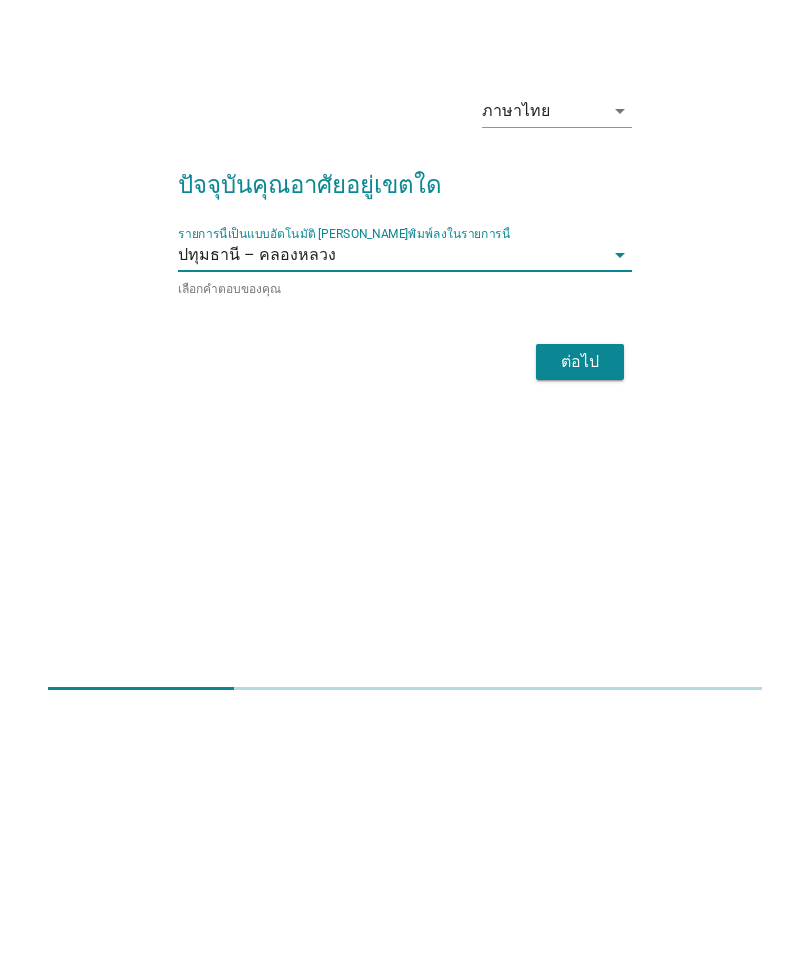 click on "ต่อไป" at bounding box center [580, 610] 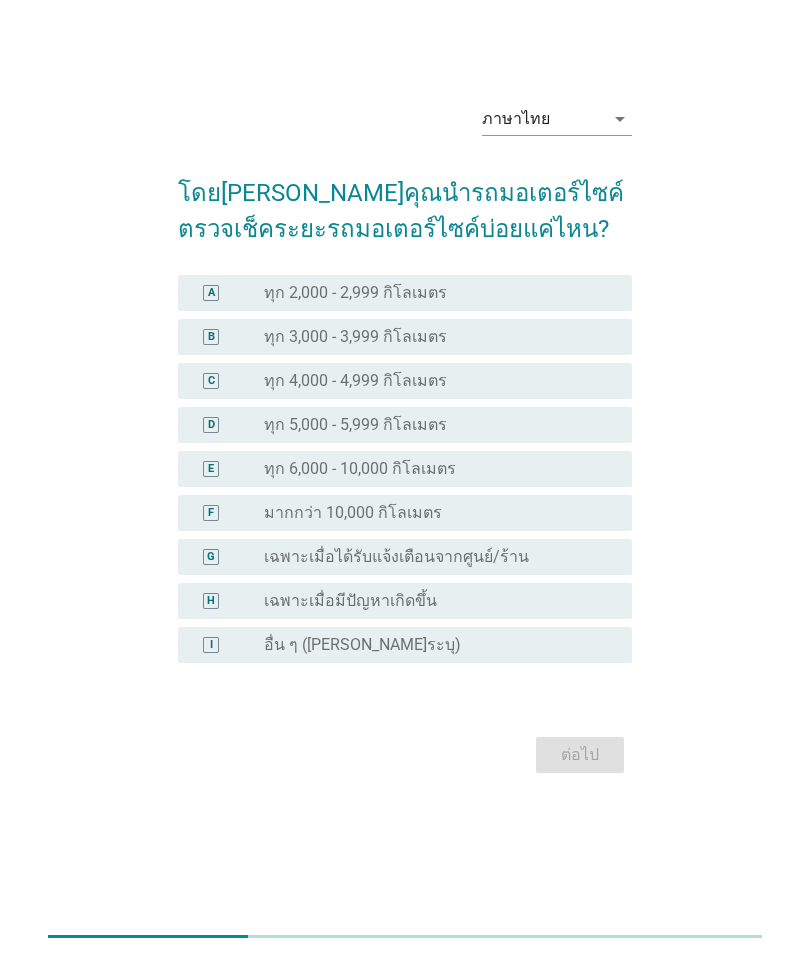 scroll, scrollTop: 0, scrollLeft: 0, axis: both 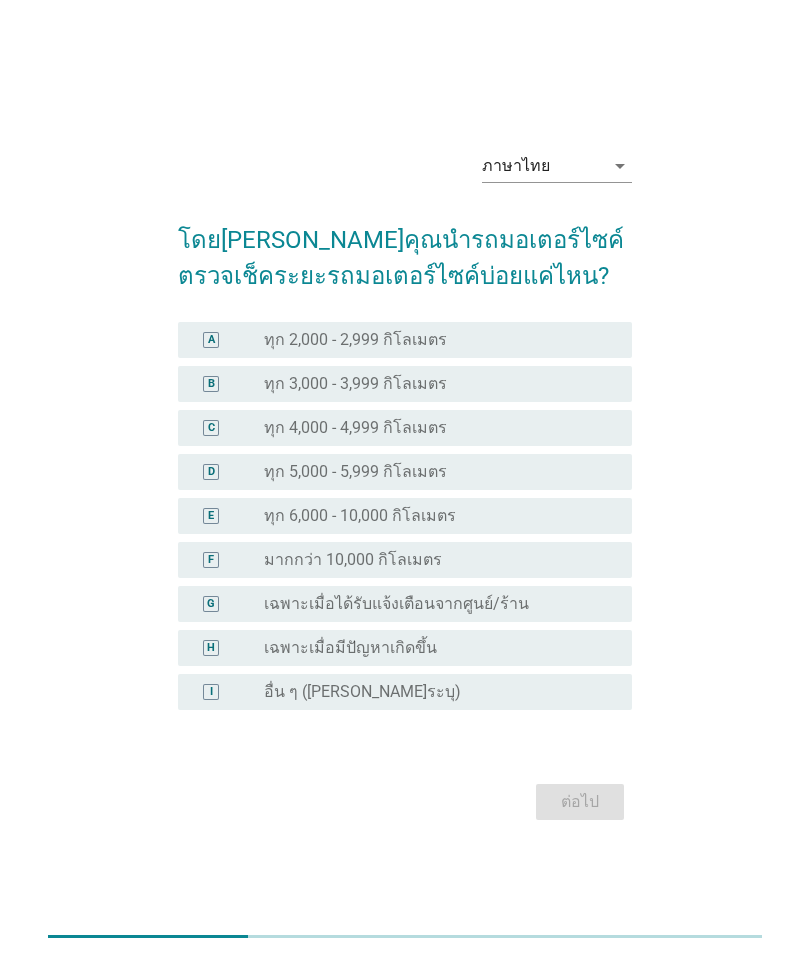 click on "B" at bounding box center [229, 384] 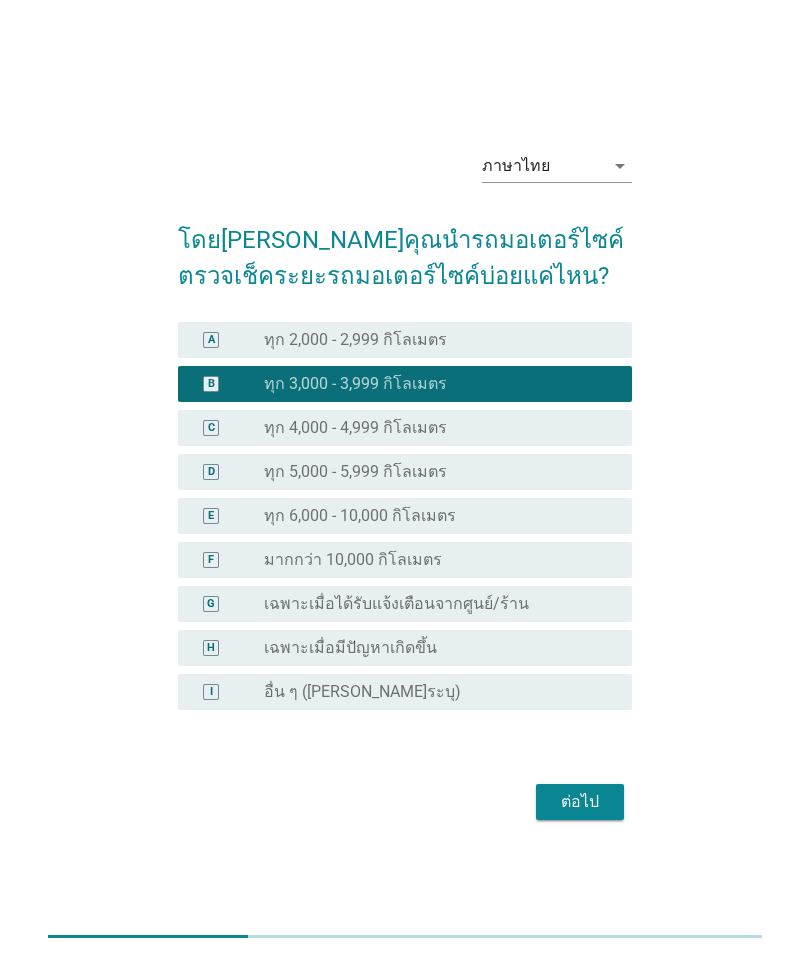 click on "ต่อไป" at bounding box center [580, 802] 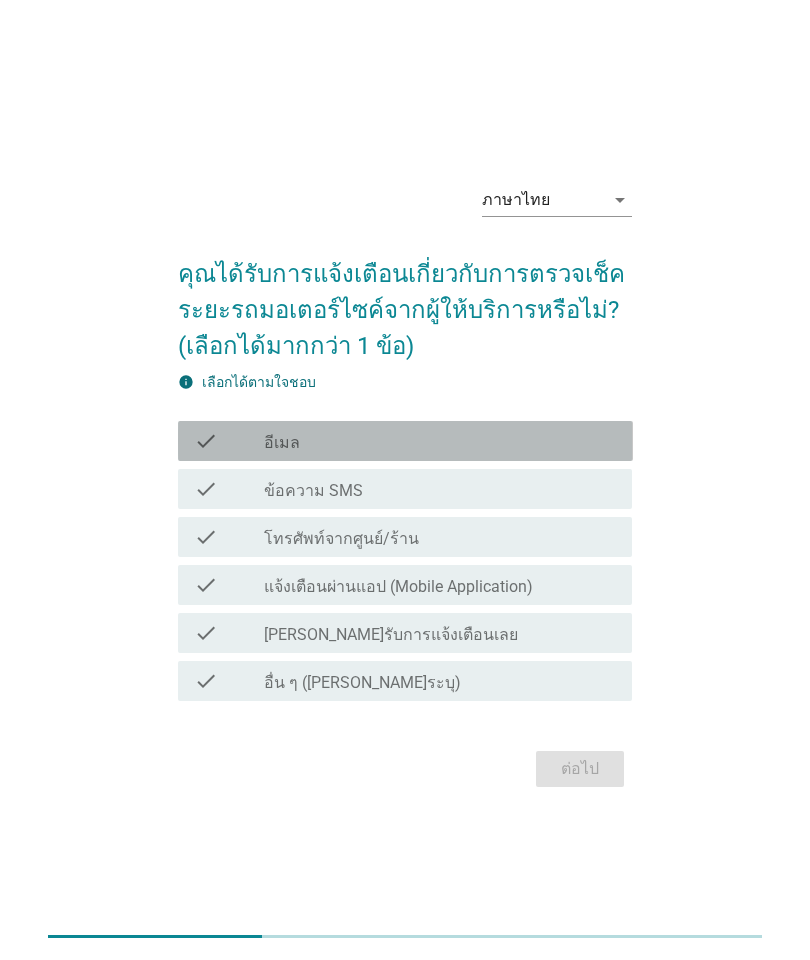 click on "check" at bounding box center [229, 441] 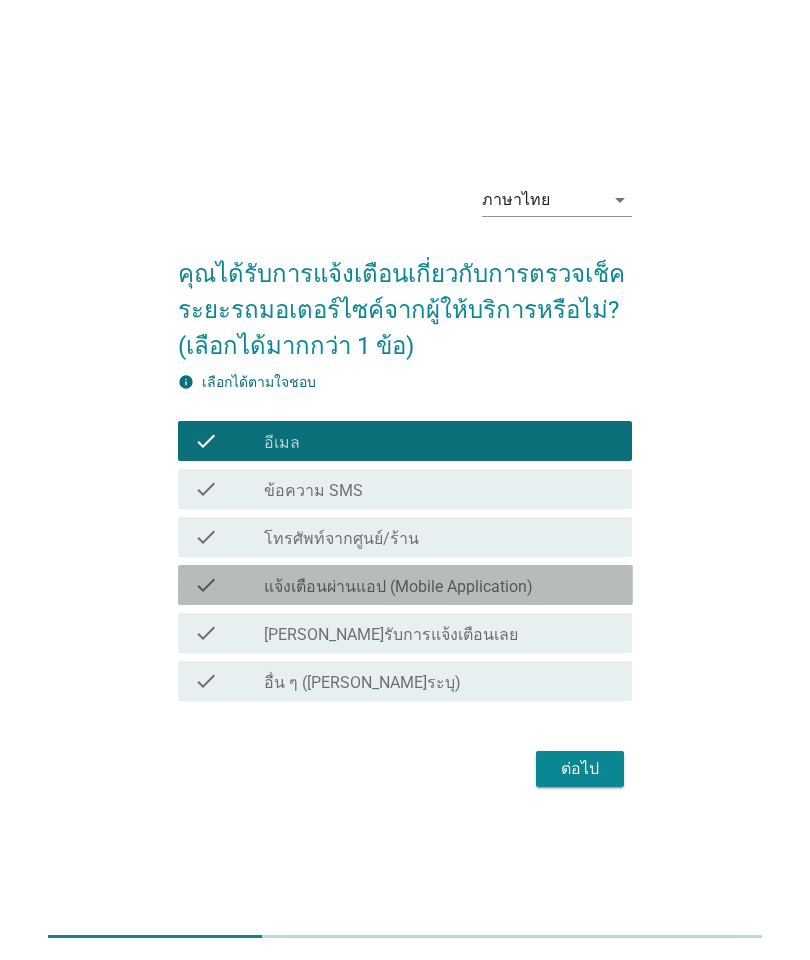 click on "check" at bounding box center (206, 585) 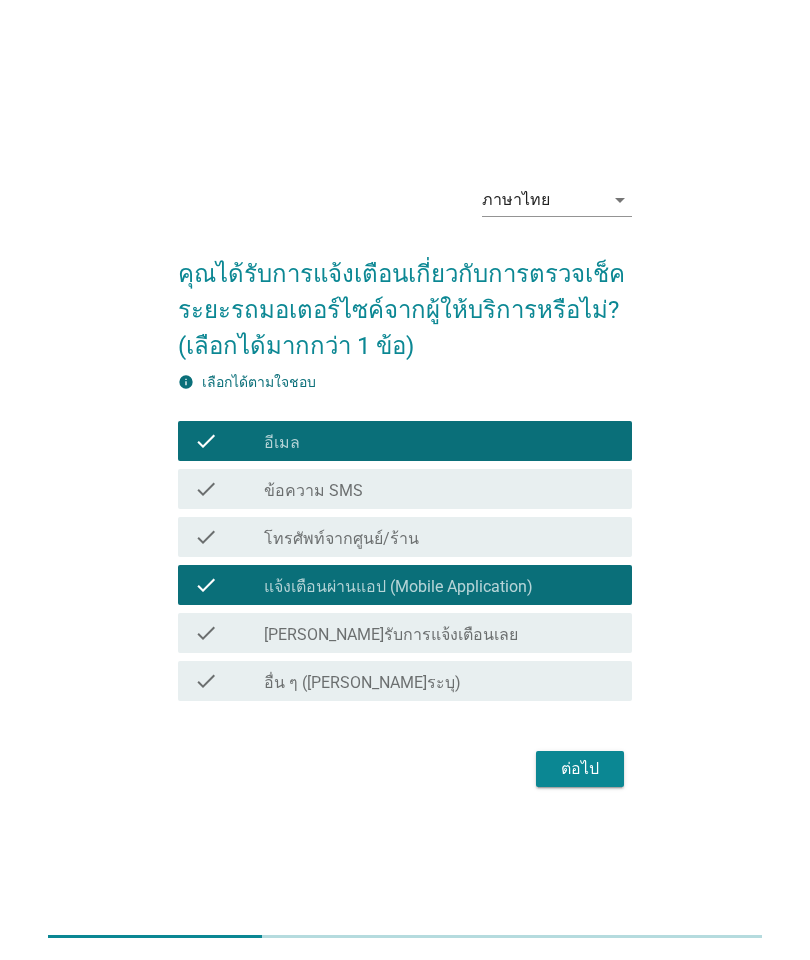 click on "check" at bounding box center [206, 489] 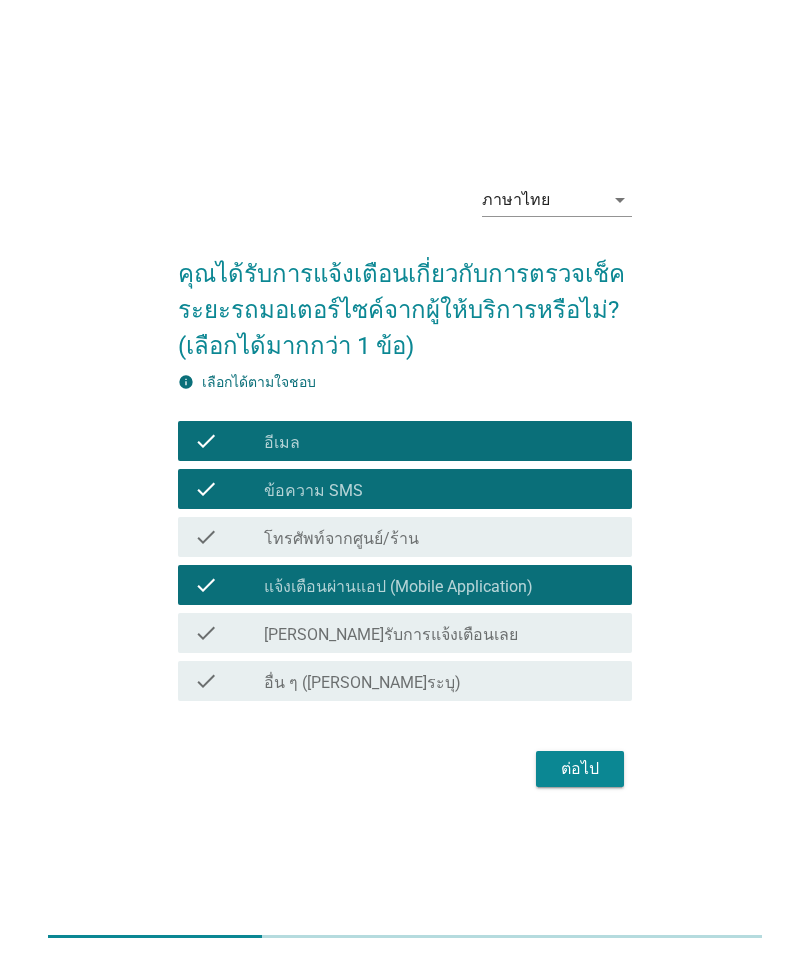 click on "ต่อไป" at bounding box center [580, 769] 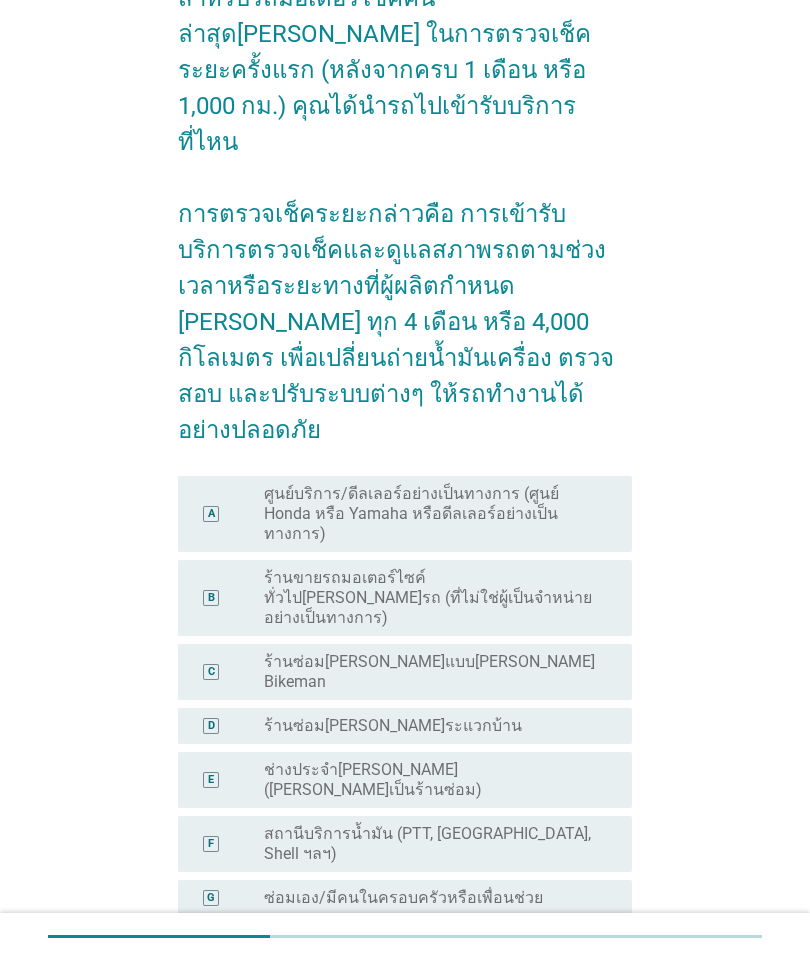 scroll, scrollTop: 170, scrollLeft: 0, axis: vertical 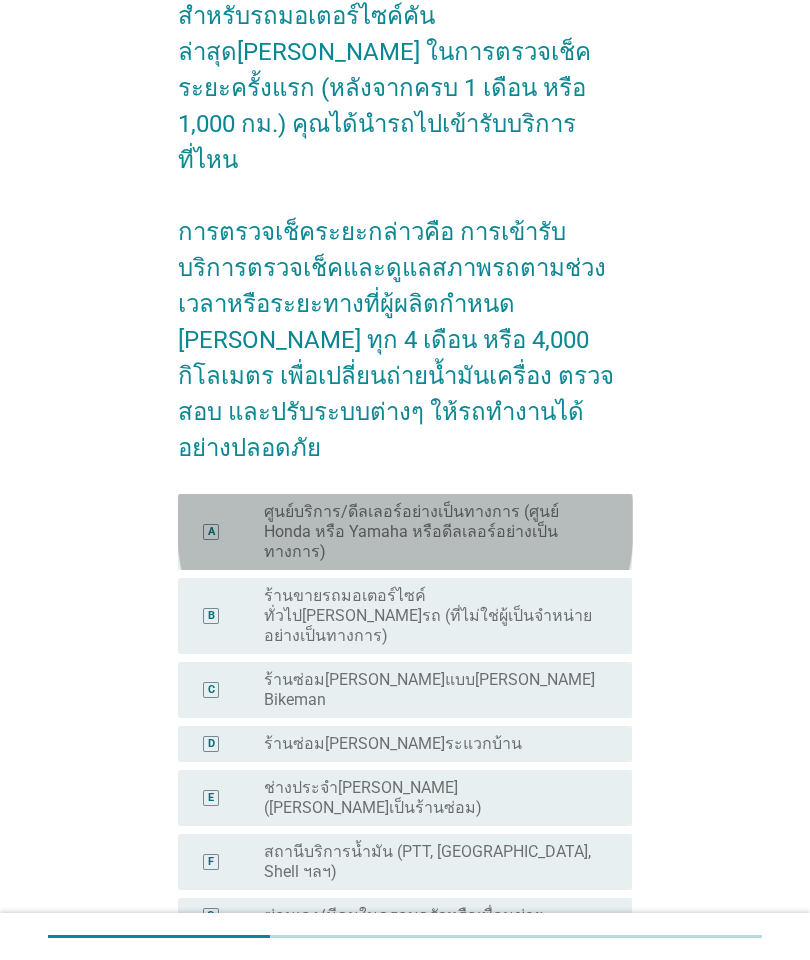 click on "A" at bounding box center (211, 532) 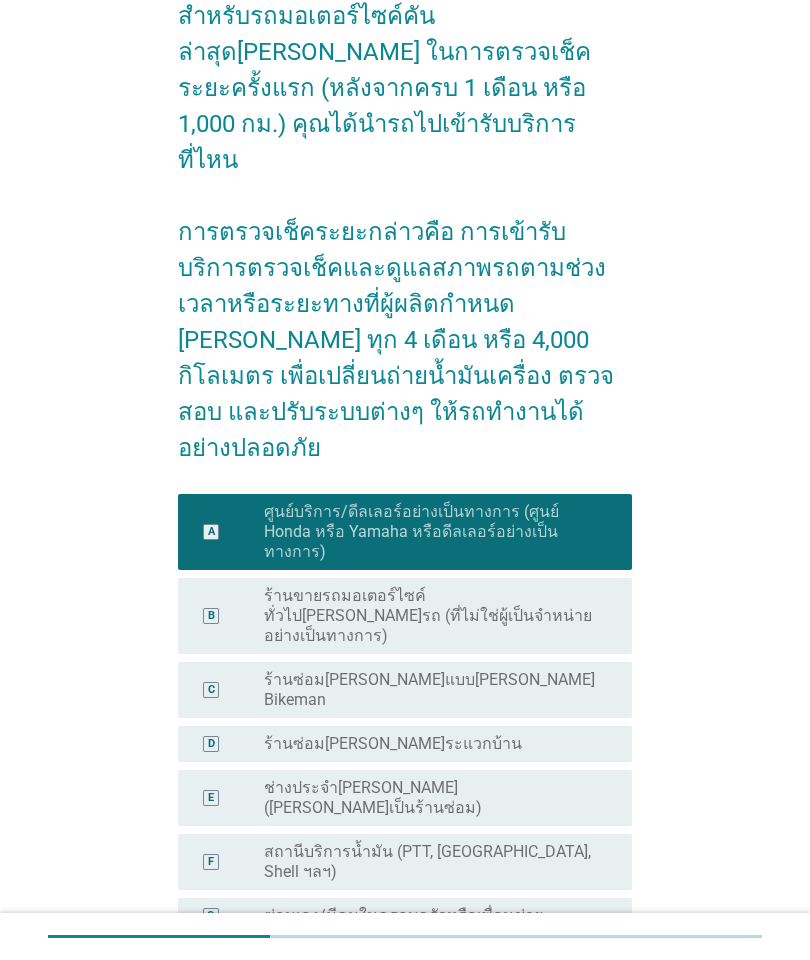 click on "ต่อไป" at bounding box center [580, 1134] 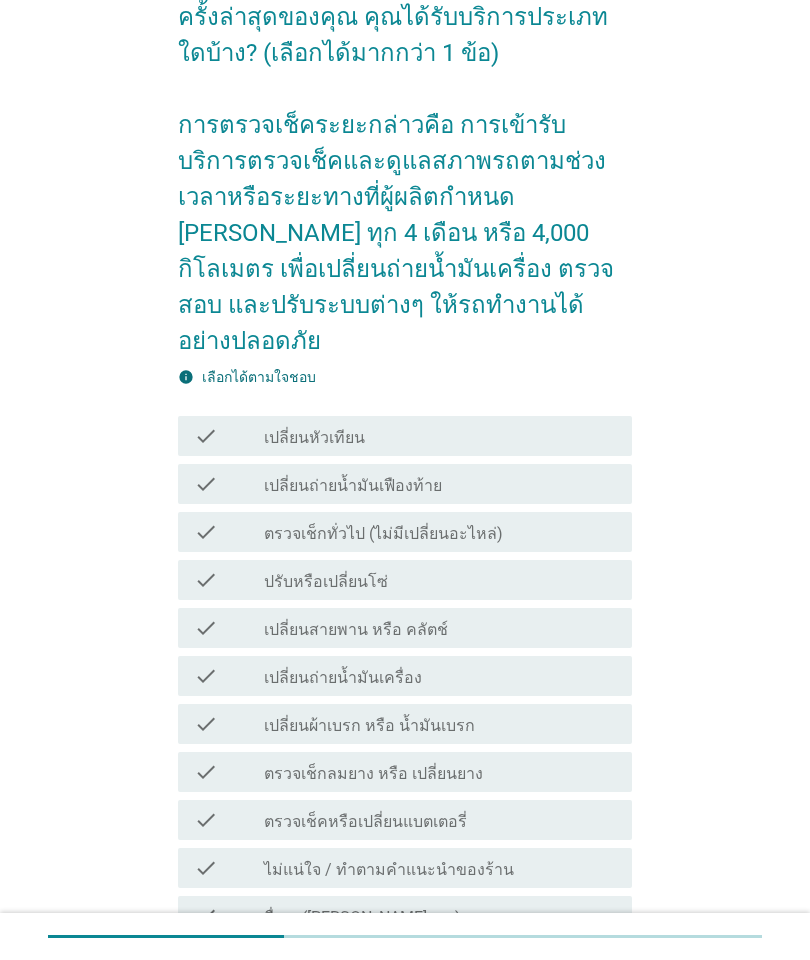 scroll, scrollTop: 230, scrollLeft: 0, axis: vertical 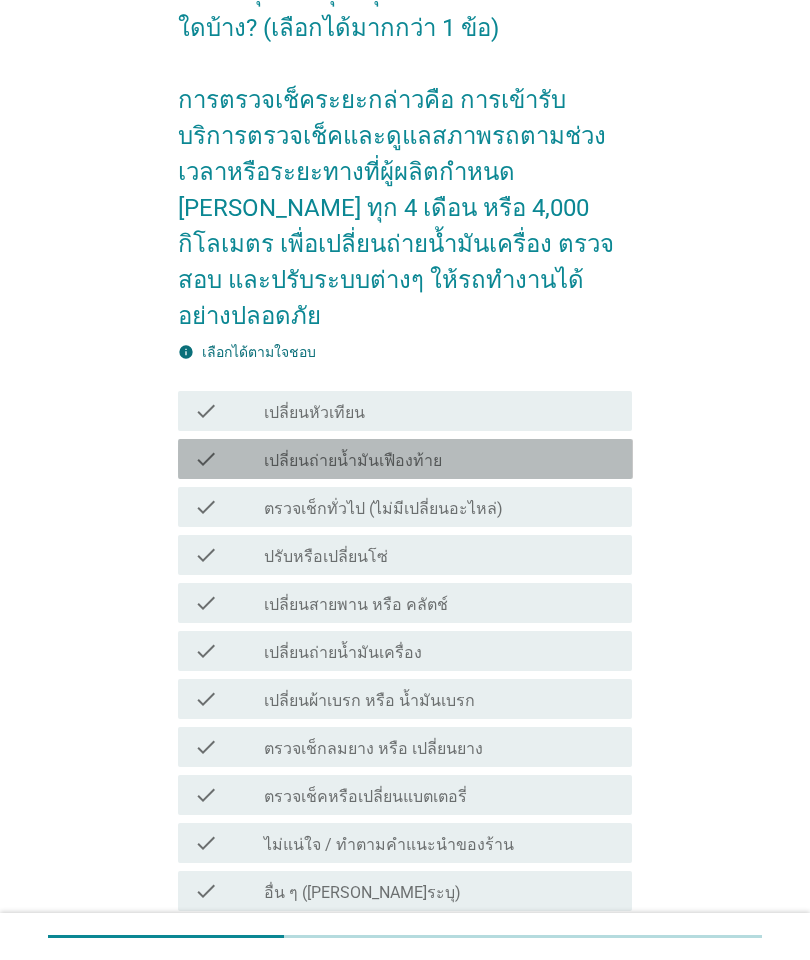 click on "check_box_outline_blank เปลี่ยนถ่ายน้ำมันเฟืองท้าย" at bounding box center (440, 459) 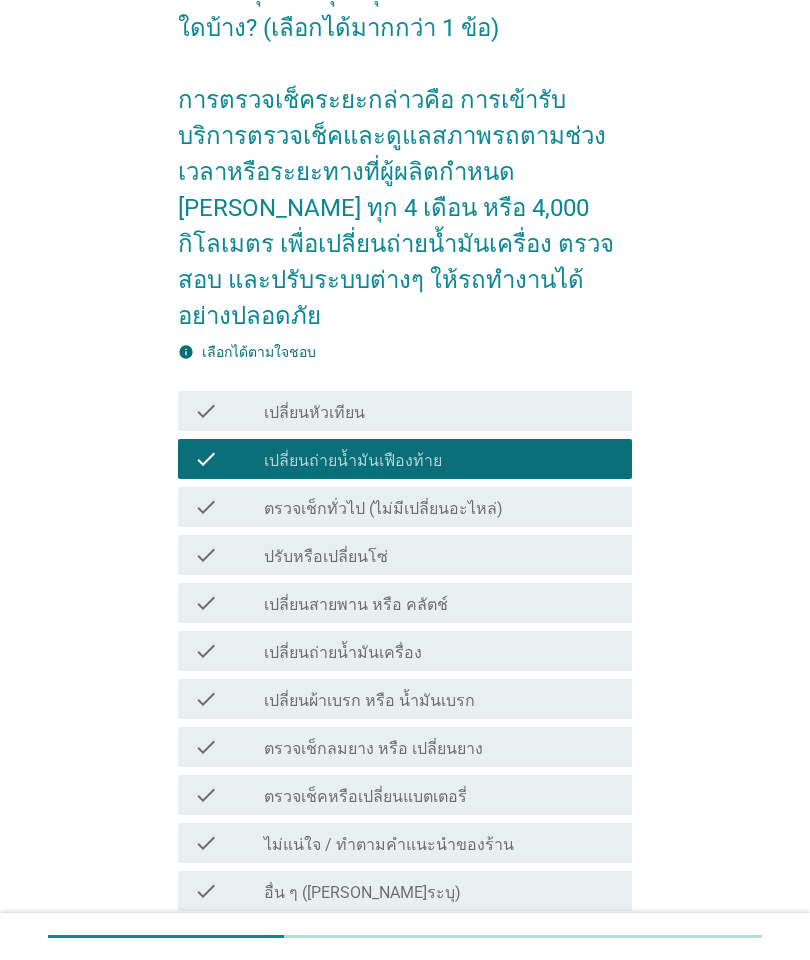 click on "check_box_outline_blank เปลี่ยนถ่ายน้ำมันเครื่อง" at bounding box center [440, 651] 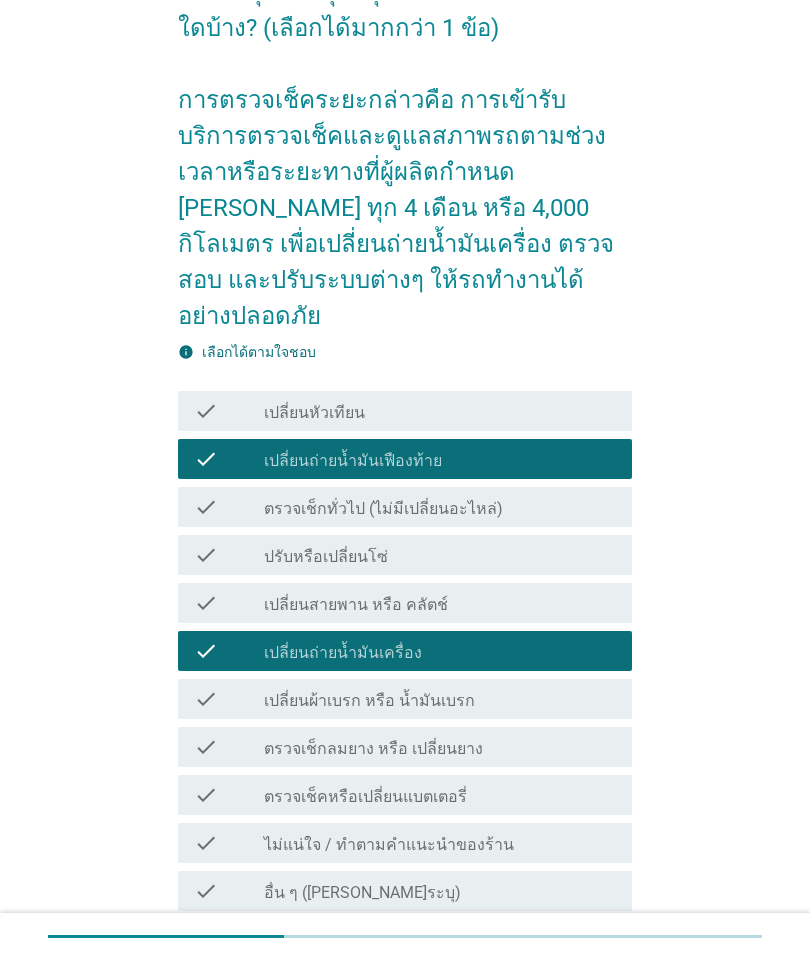 click on "check_box_outline_blank เปลี่ยนสายพาน หรือ คลัตช์" at bounding box center [440, 603] 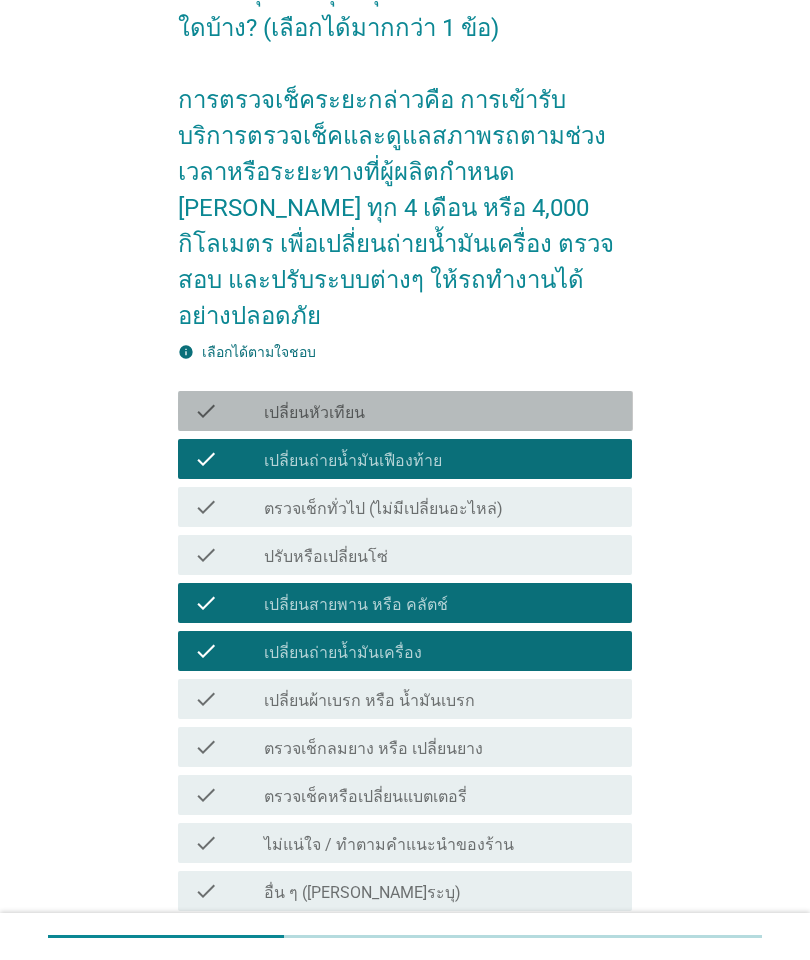 click on "check_box_outline_blank เปลี่ยนหัวเทียน" at bounding box center (440, 411) 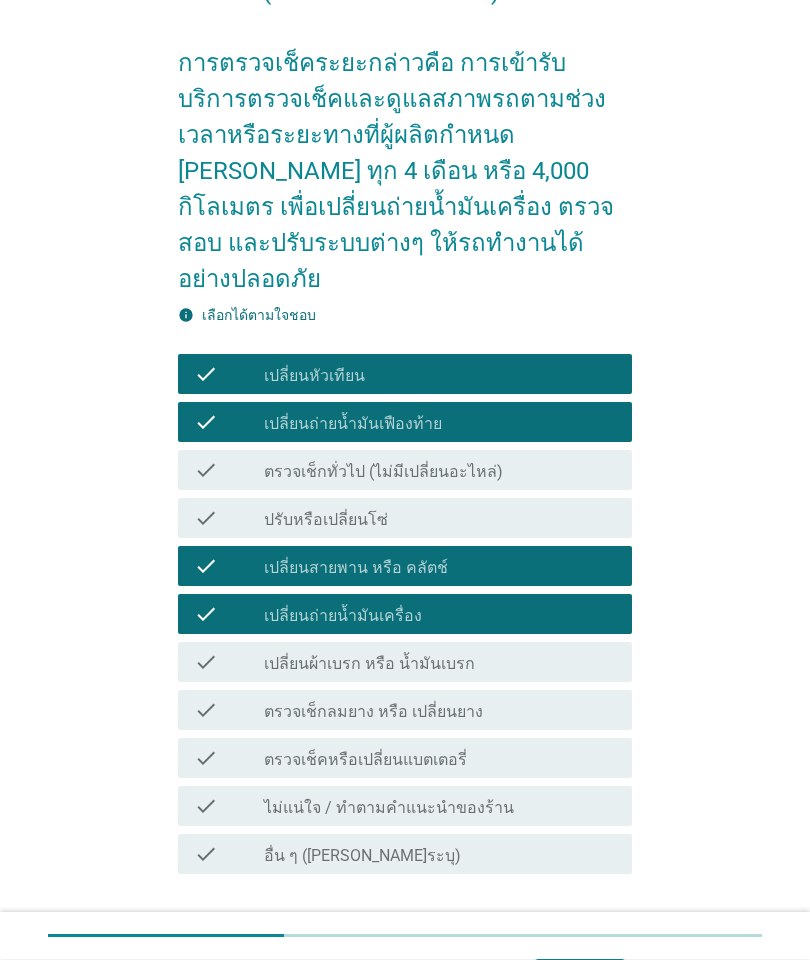 scroll, scrollTop: 283, scrollLeft: 0, axis: vertical 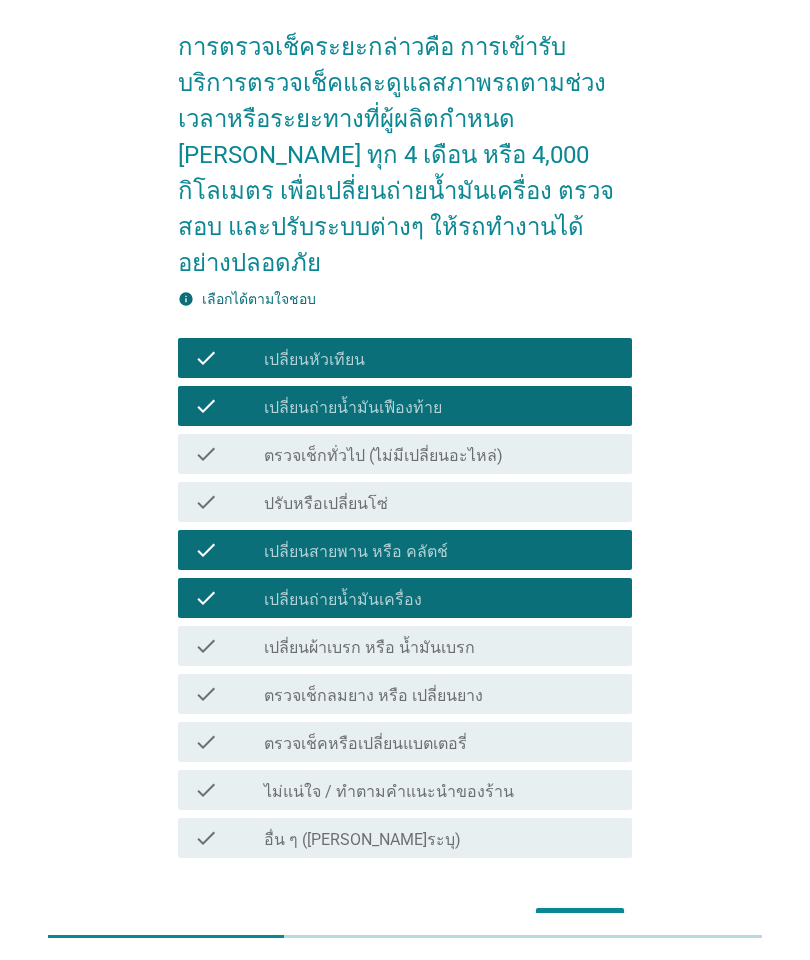 click on "ต่อไป" at bounding box center [580, 926] 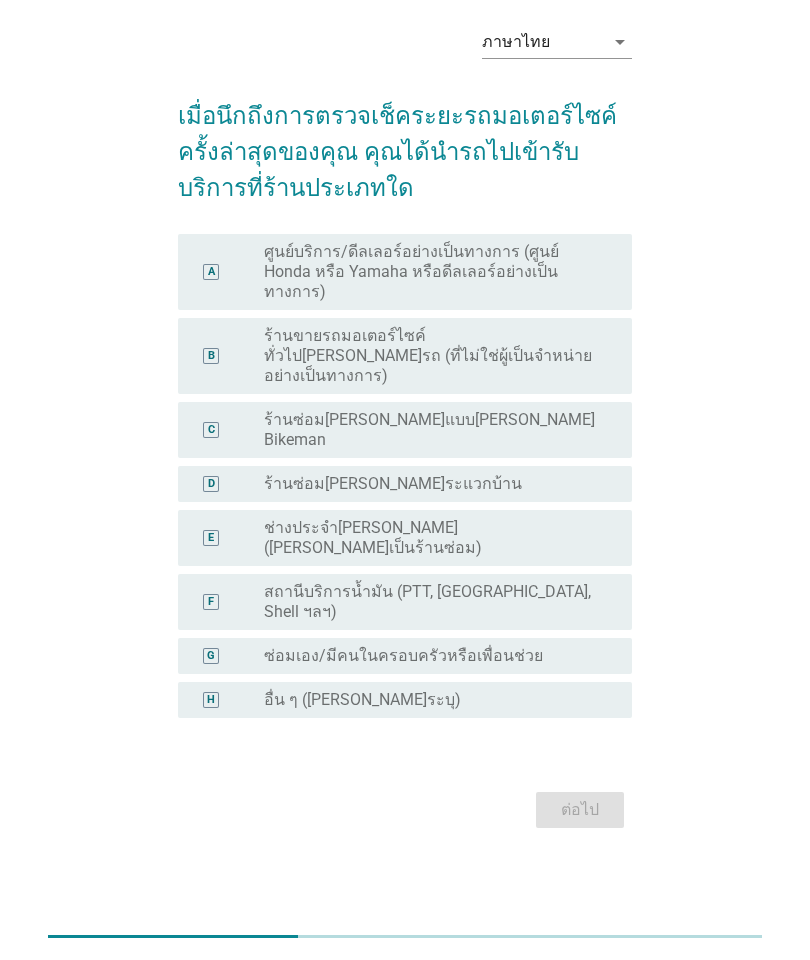 scroll, scrollTop: 0, scrollLeft: 0, axis: both 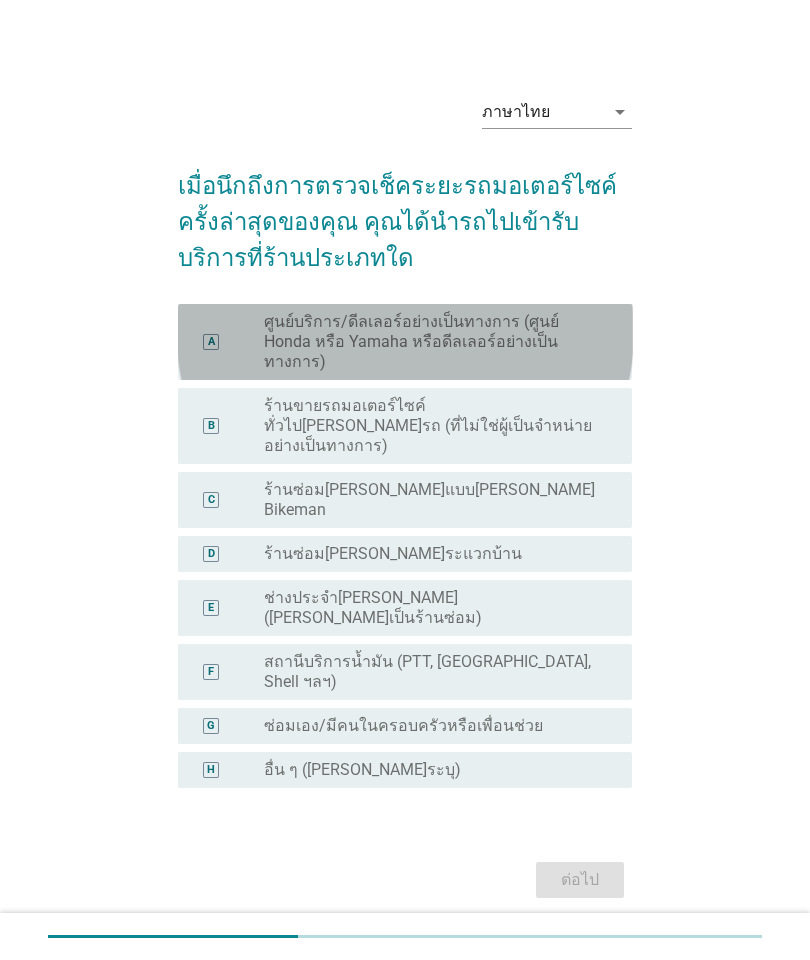click on "ศูนย์บริการ/ดีลเลอร์อย่างเป็นทางการ (ศูนย์ Honda หรือ Yamaha หรือดีลเลอร์อย่างเป็นทางการ)" at bounding box center [432, 342] 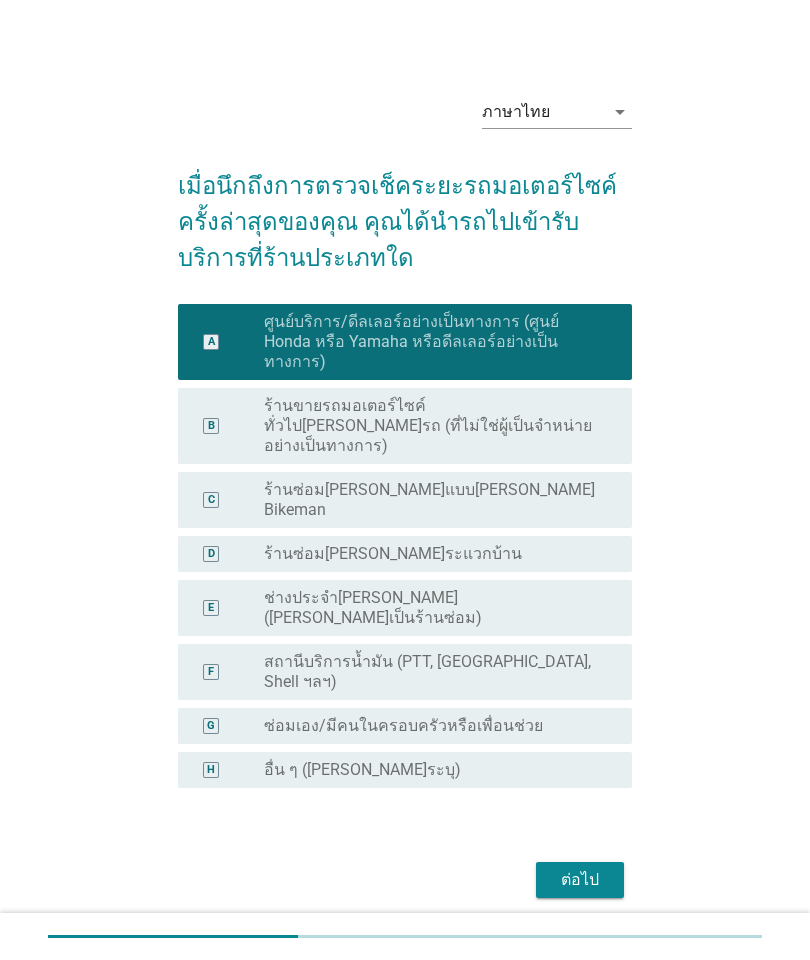 click on "ต่อไป" at bounding box center [580, 880] 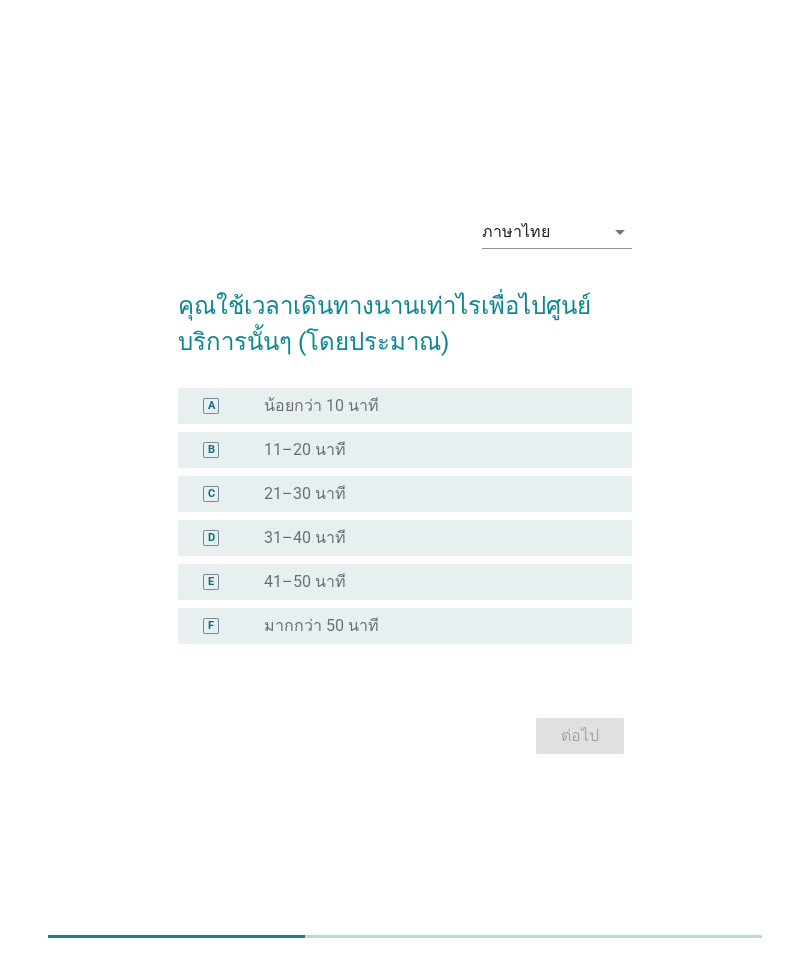 click on "C     radio_button_unchecked 21–30 นาที" at bounding box center [405, 494] 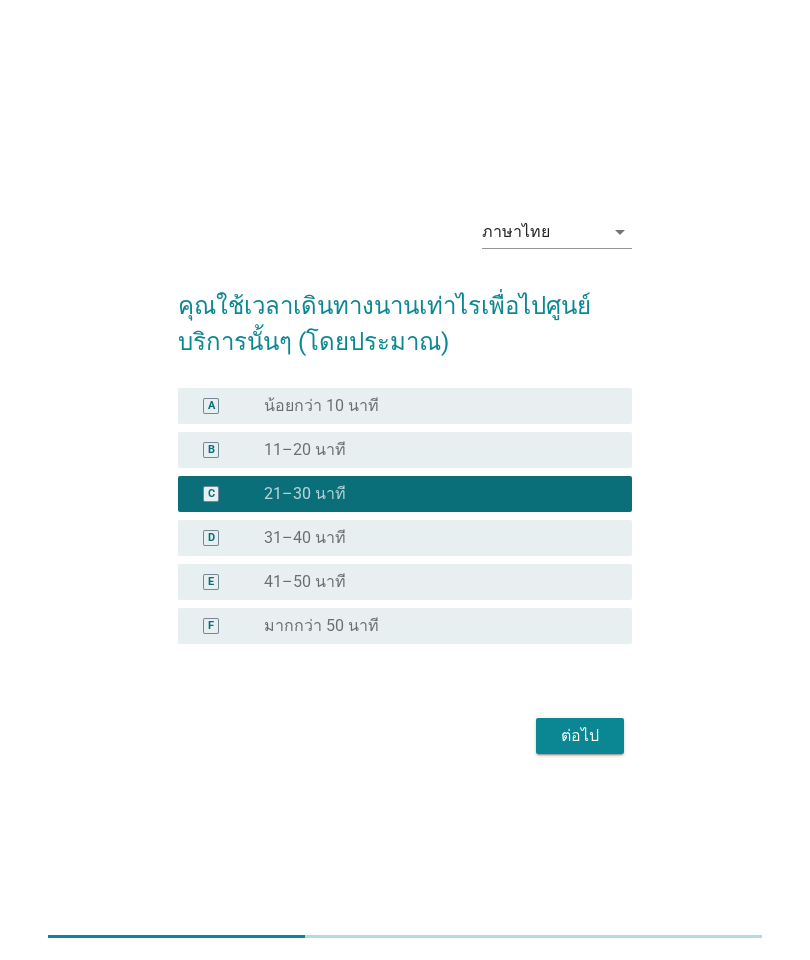 click on "ต่อไป" at bounding box center [580, 736] 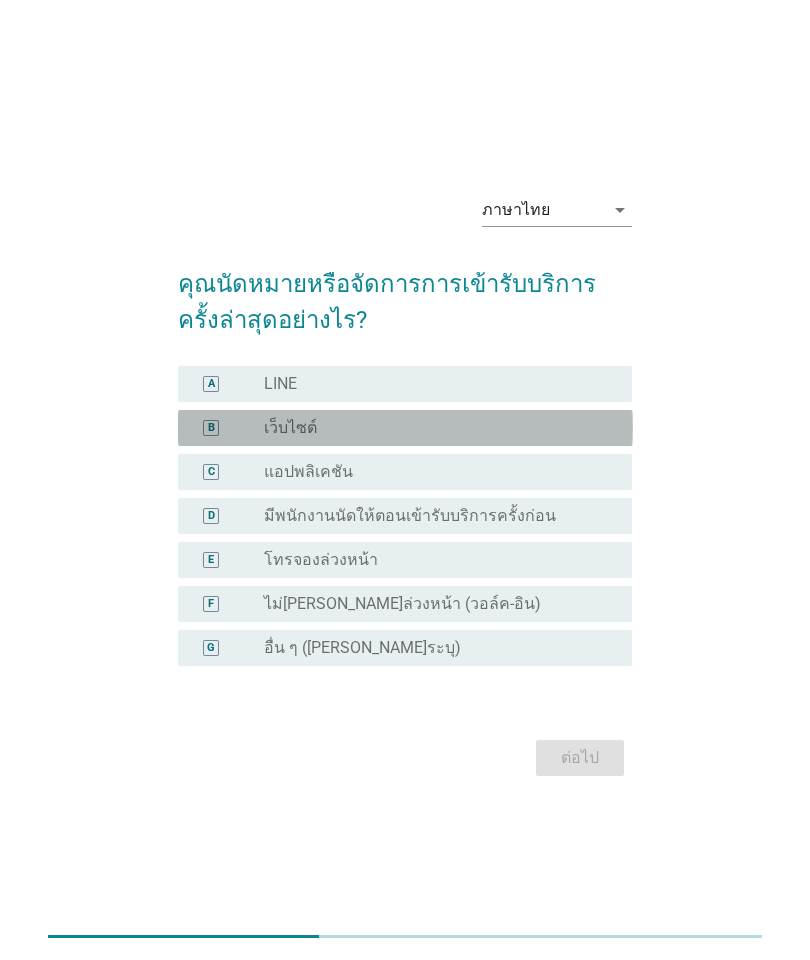 click on "เว็บไซต์" at bounding box center (290, 428) 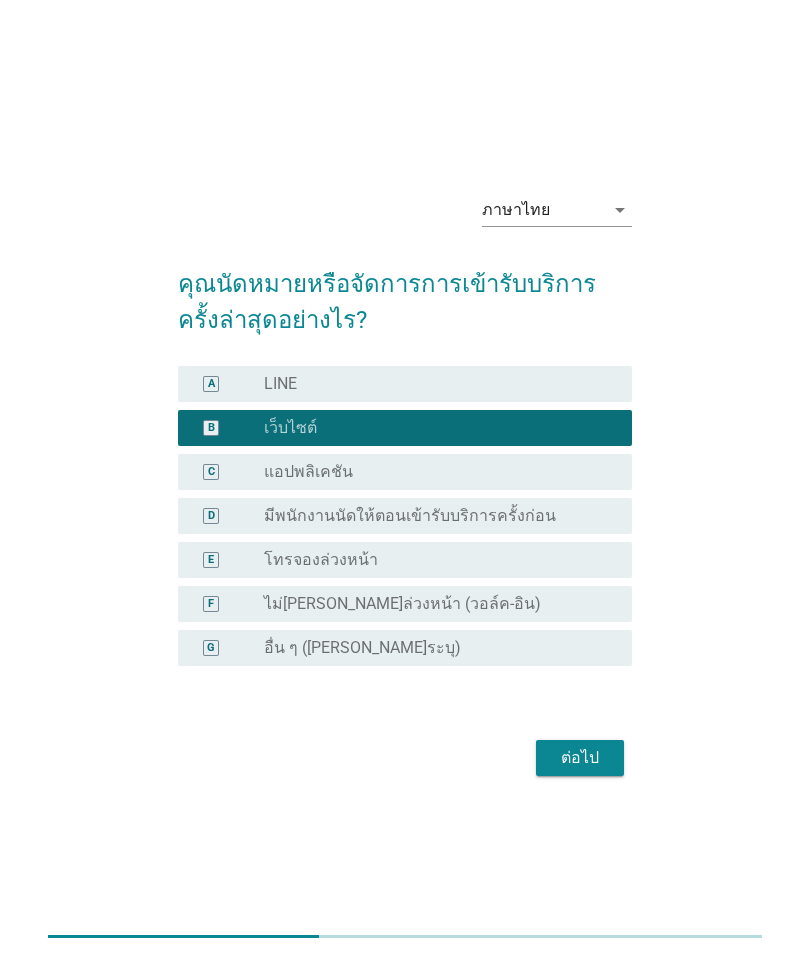 click on "ต่อไป" at bounding box center (580, 758) 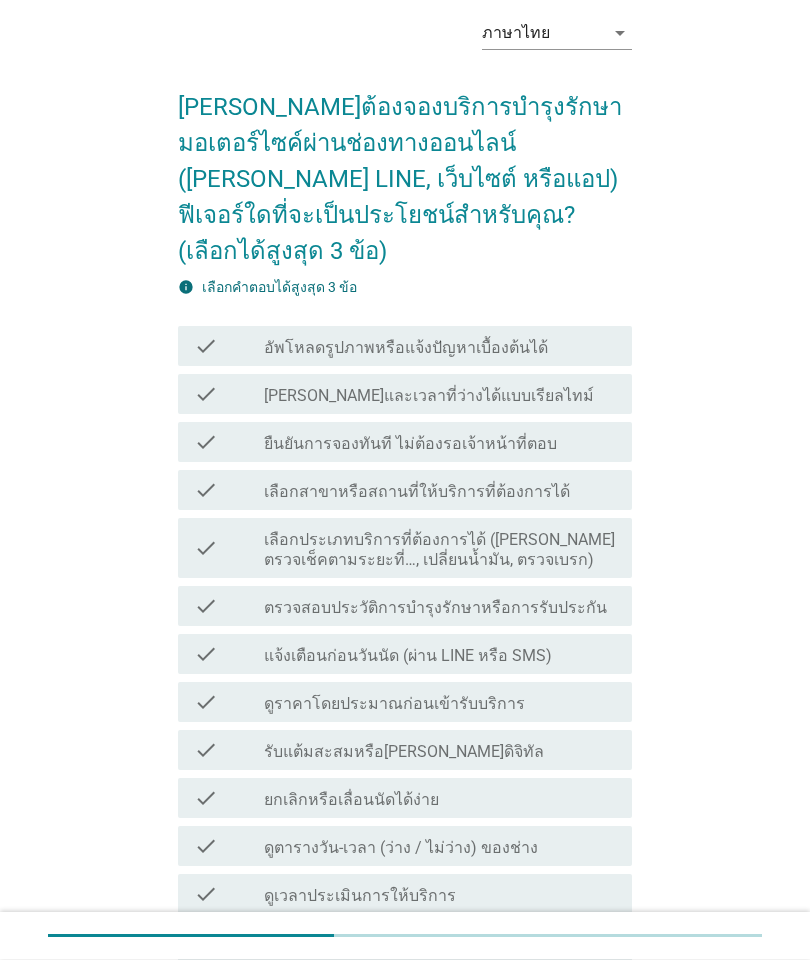 scroll, scrollTop: 79, scrollLeft: 0, axis: vertical 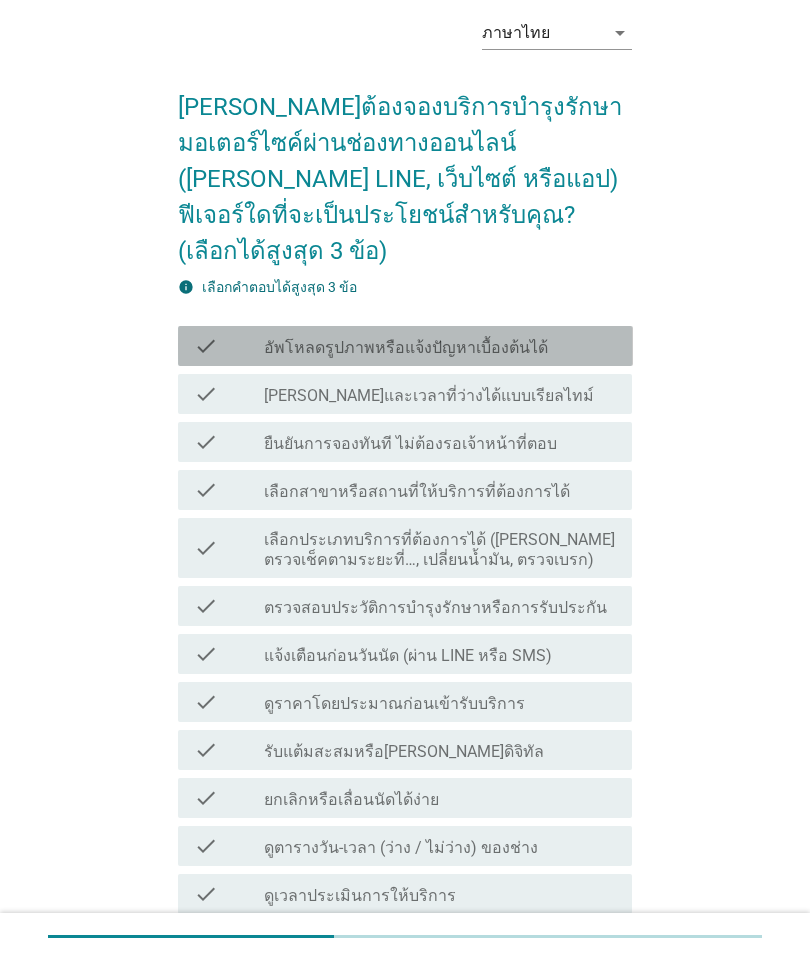 click on "check     check_box_outline_blank อัพโหลดรูปภาพหรือแจ้งปัญหาเบื้องต้นได้" at bounding box center (405, 346) 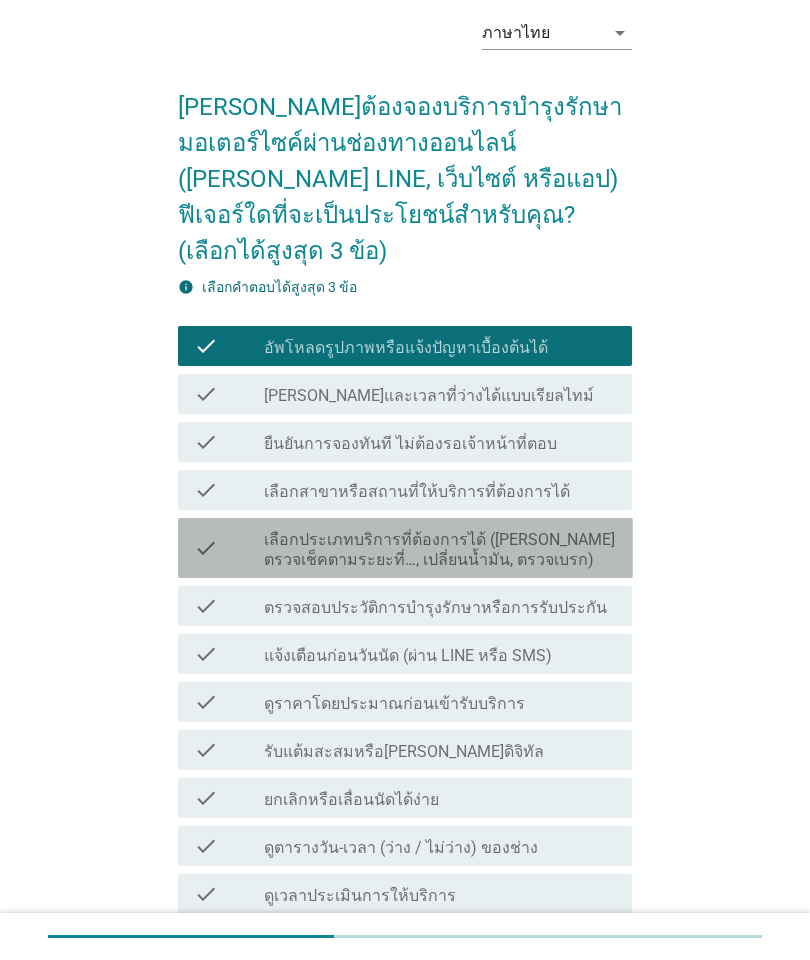 click on "check" at bounding box center [229, 548] 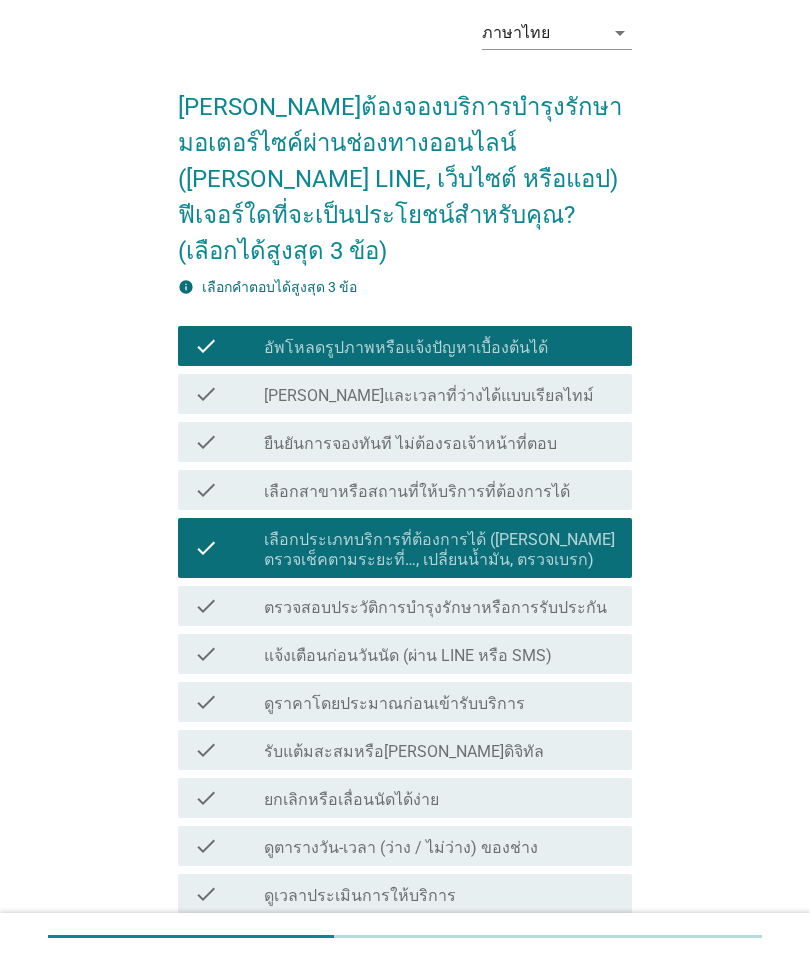 click on "check_box_outline_blank เลือกสาขาหรือสถานที่ให้บริการที่ต้องการได้" at bounding box center (440, 490) 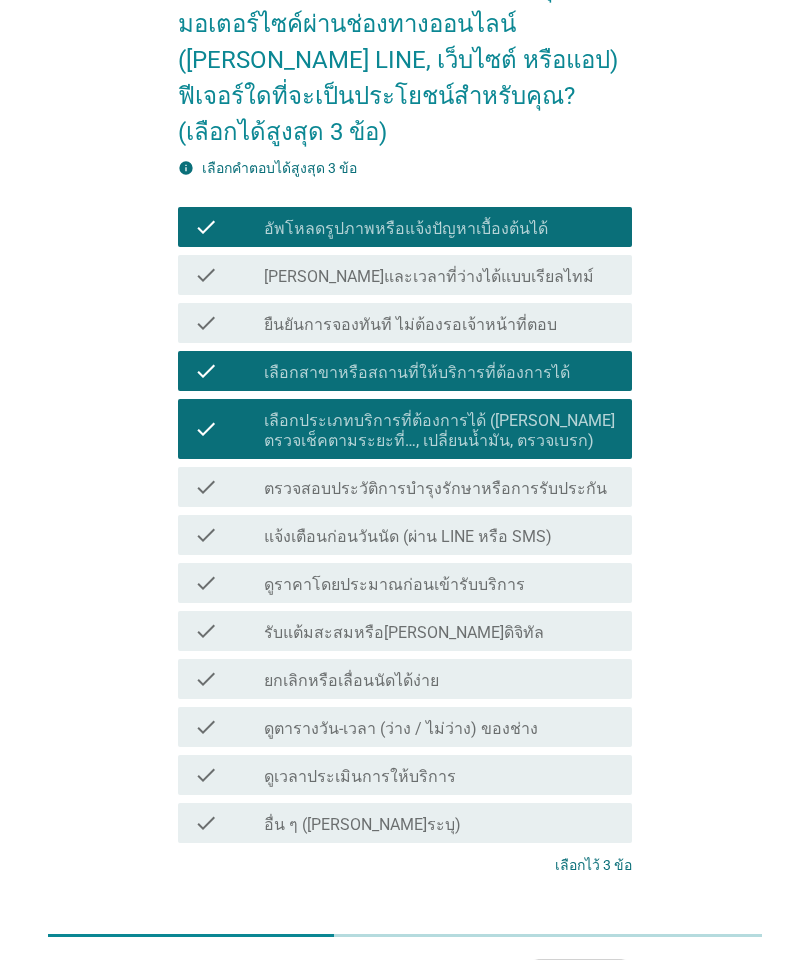 scroll, scrollTop: 198, scrollLeft: 0, axis: vertical 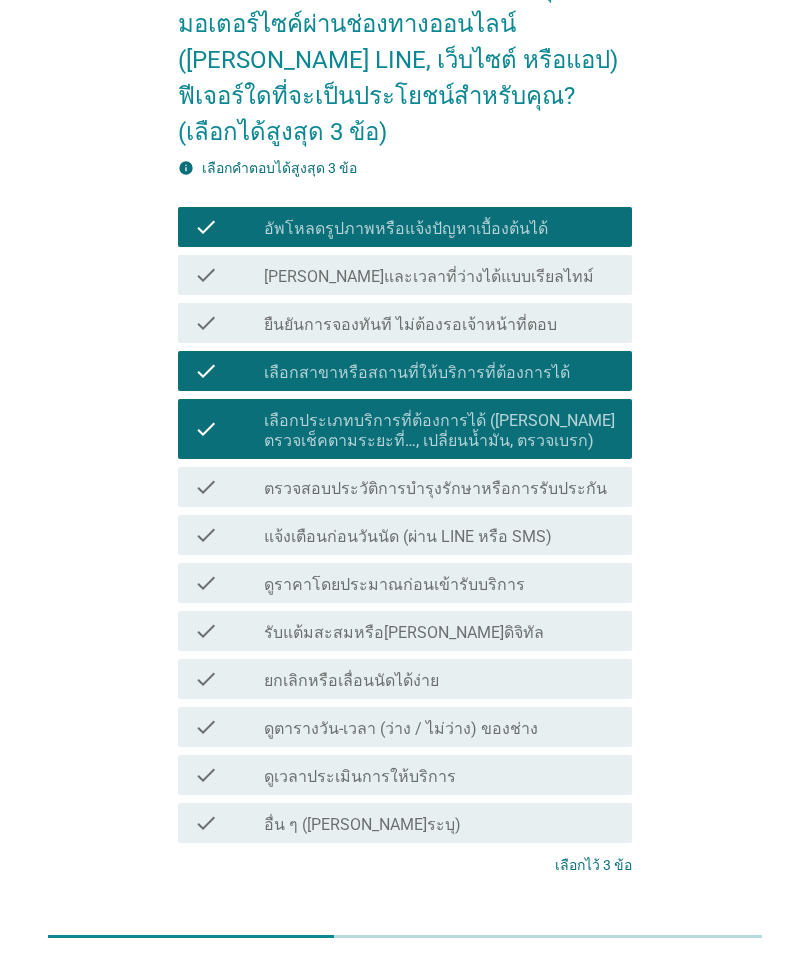 click on "ต่อไป" at bounding box center (580, 940) 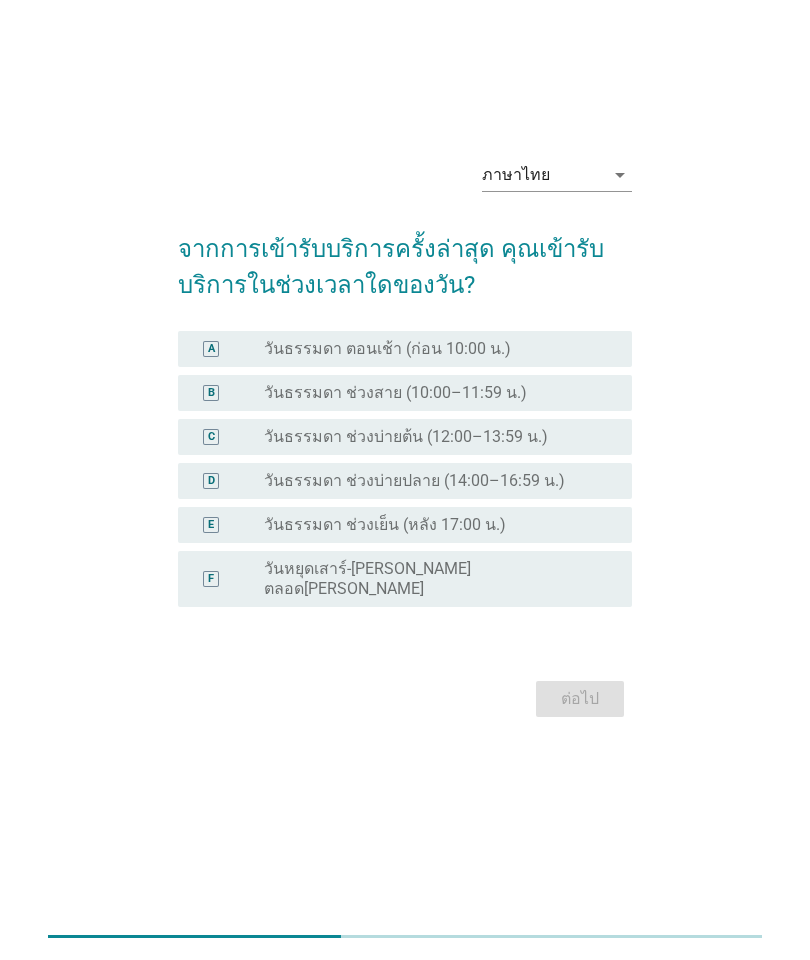 scroll, scrollTop: 0, scrollLeft: 0, axis: both 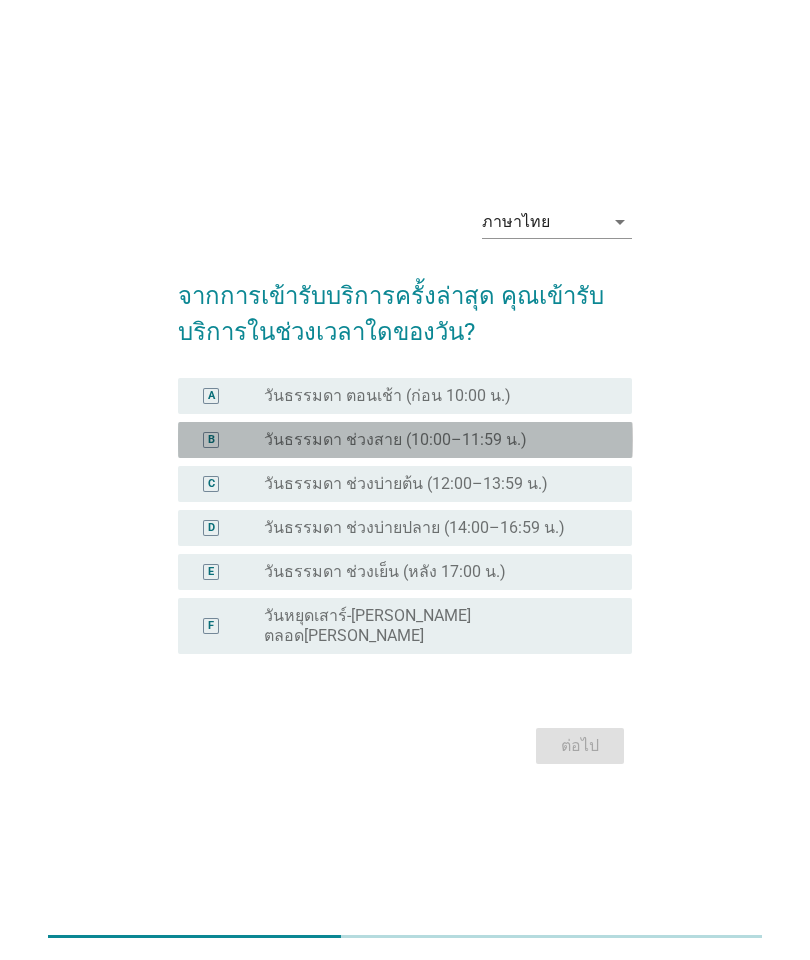 click on "radio_button_unchecked วันธรรมดา ช่วงสาย (10:00–11:59 น.)" at bounding box center (432, 440) 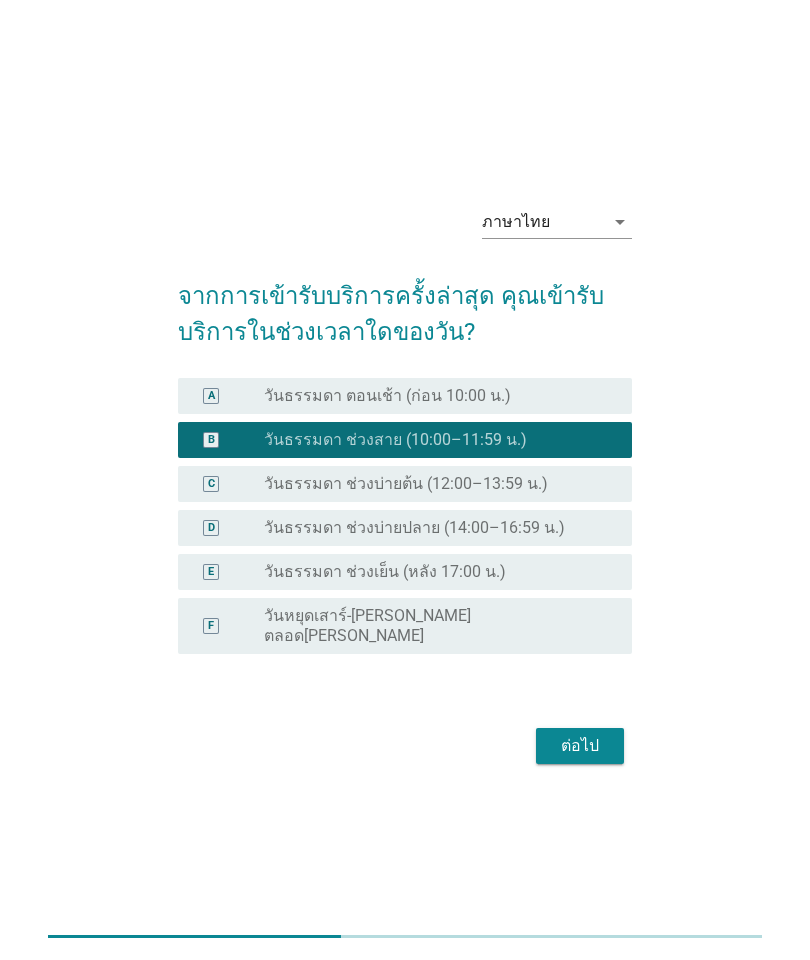 click on "ต่อไป" at bounding box center [580, 746] 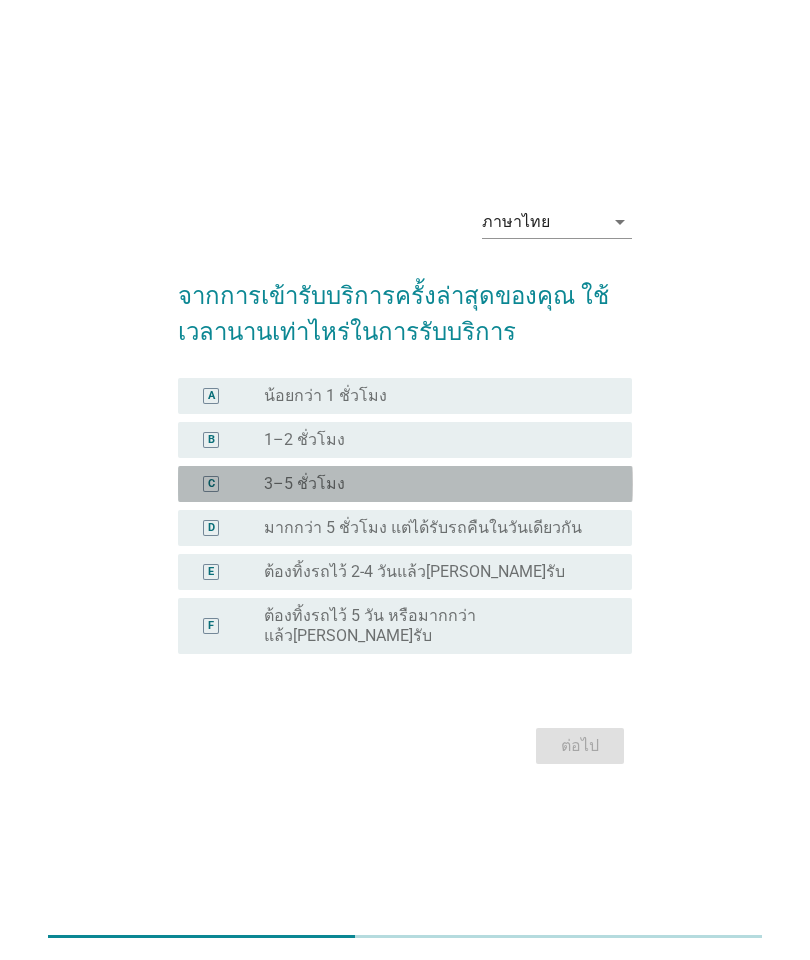 click on "3–5 ชั่วโมง" at bounding box center (304, 484) 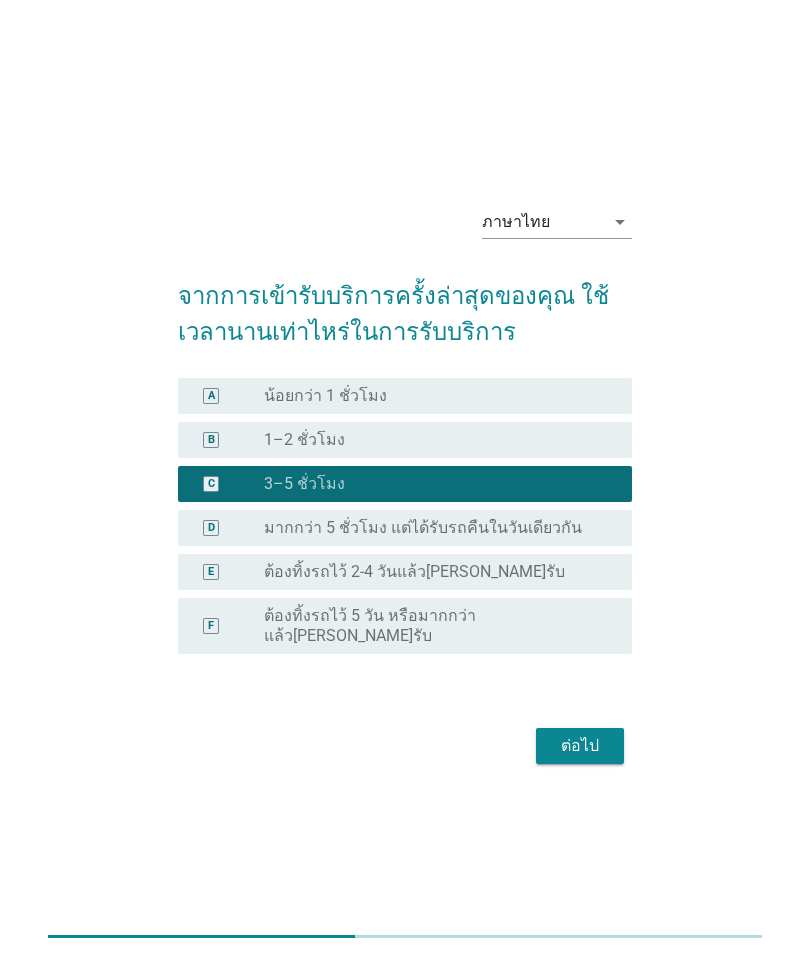 click on "ต่อไป" at bounding box center (580, 746) 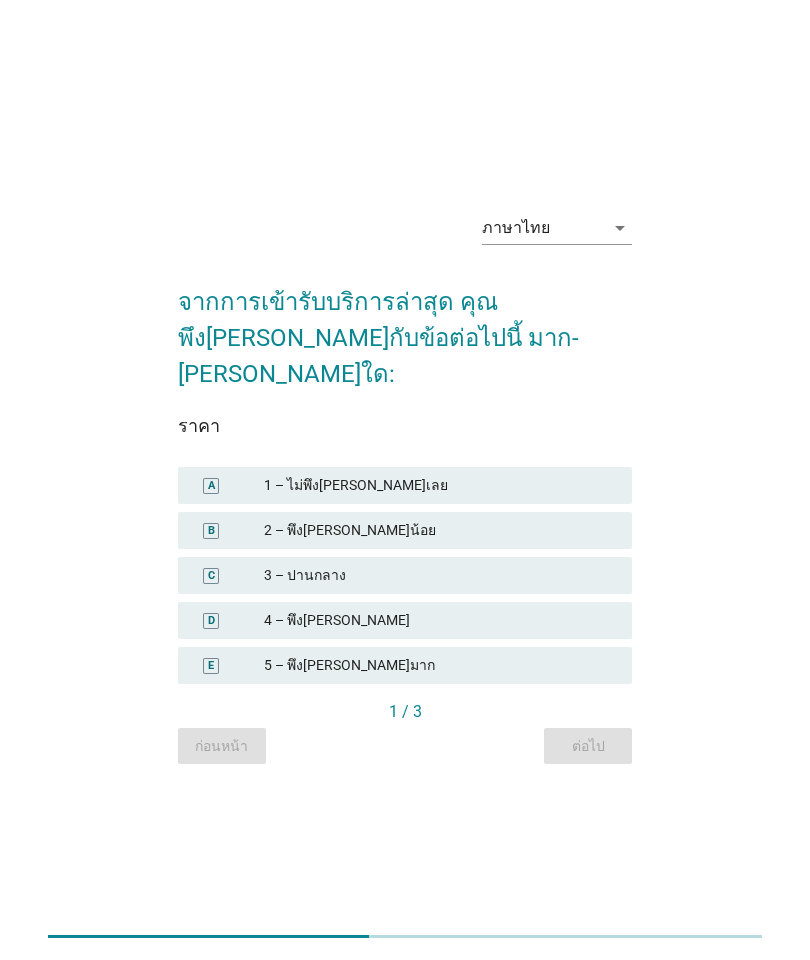 click on "5 – พึง[PERSON_NAME]มาก" at bounding box center [440, 665] 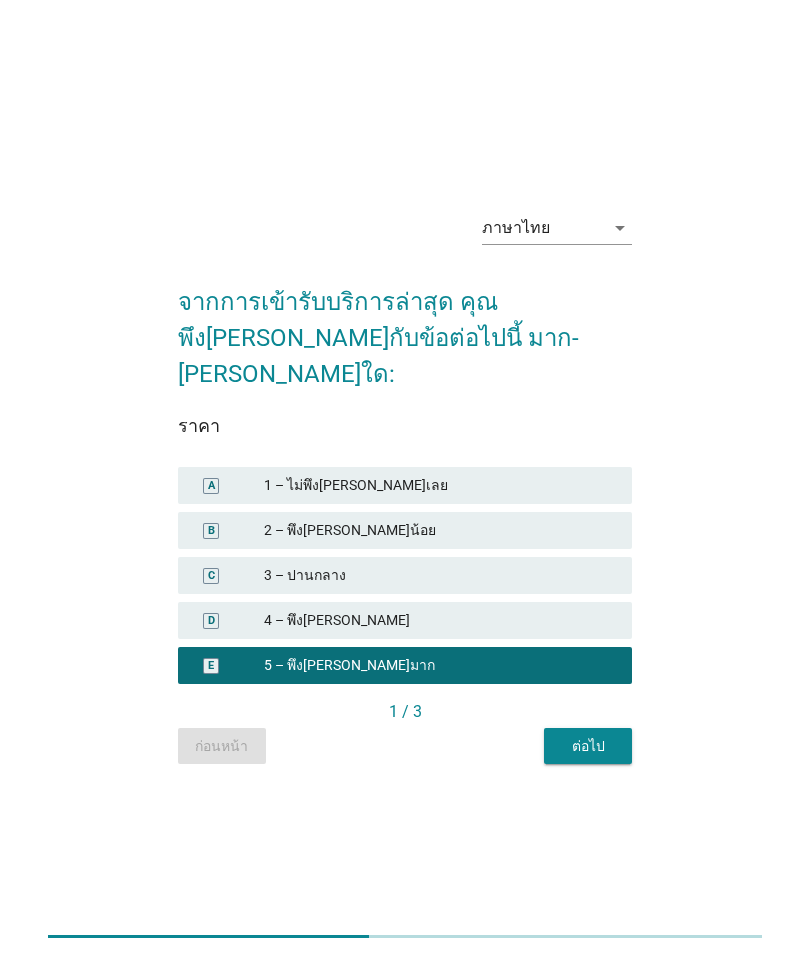 click on "ต่อไป" at bounding box center (588, 746) 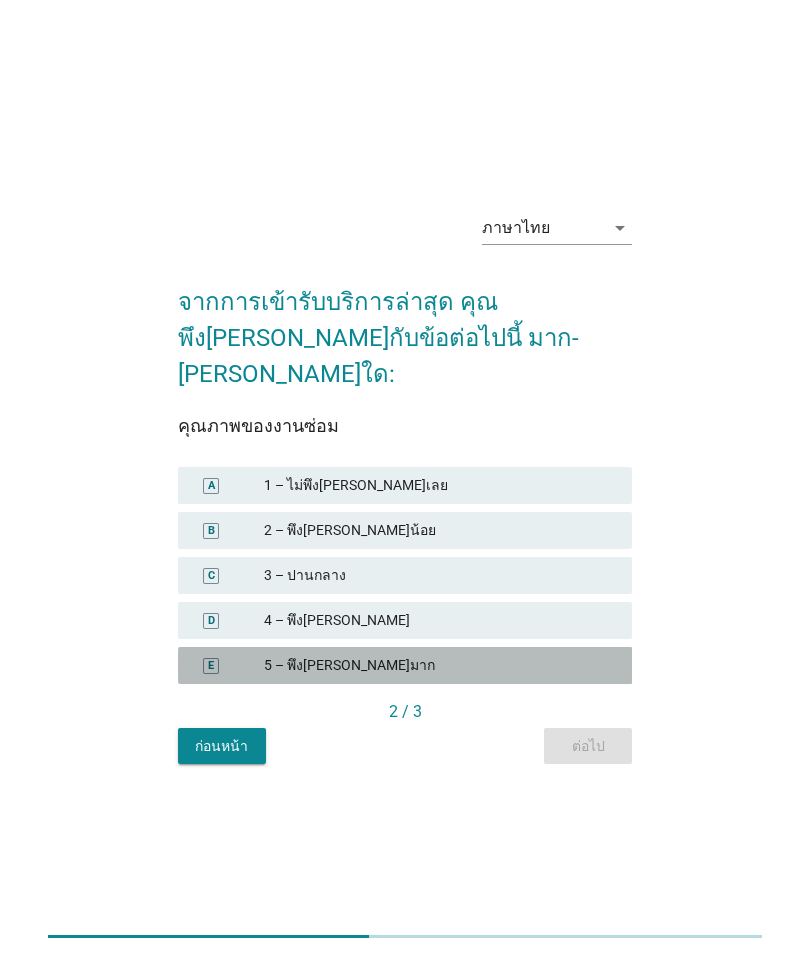 click on "5 – พึง[PERSON_NAME]มาก" at bounding box center (440, 665) 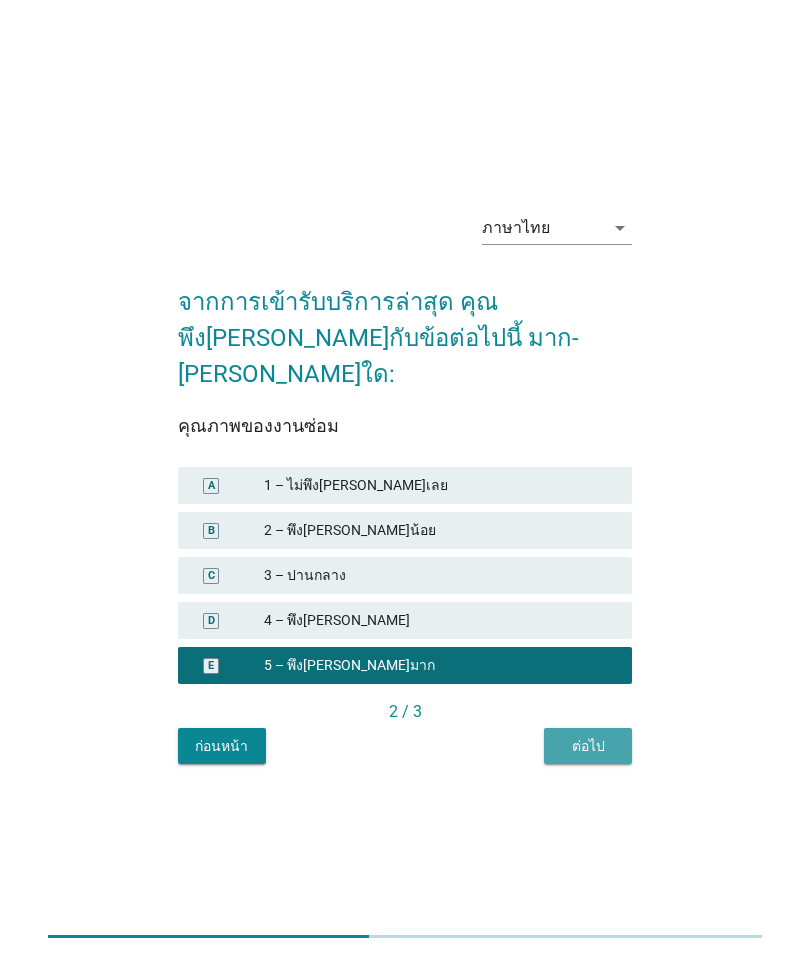 click on "ต่อไป" at bounding box center (588, 746) 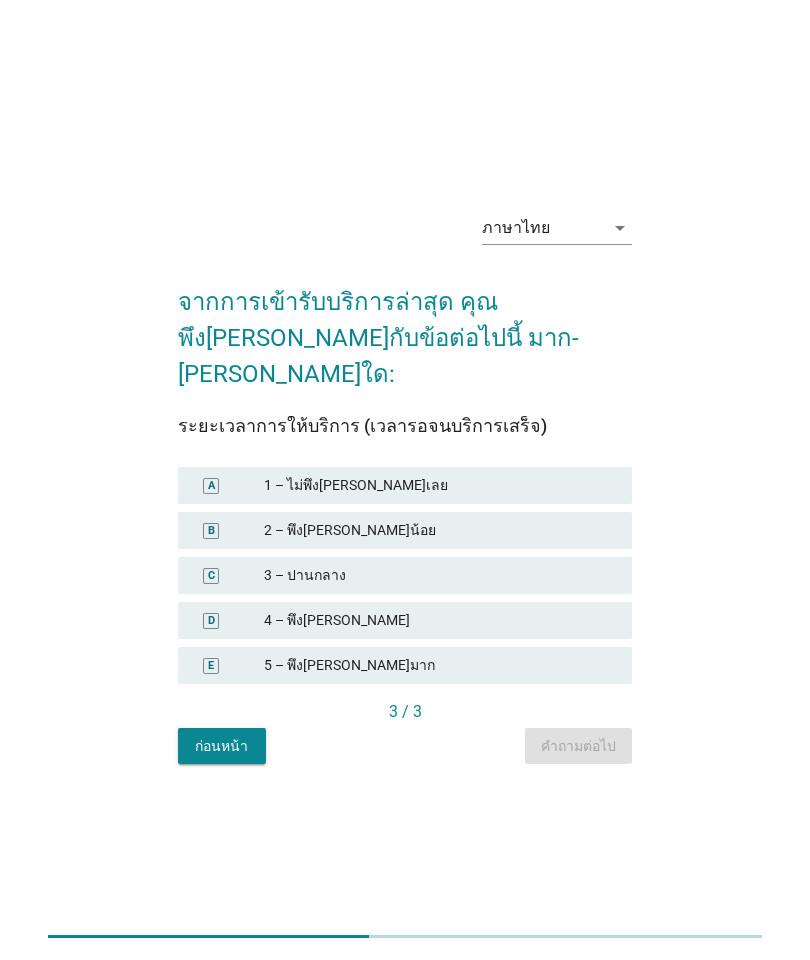 click on "5 – พึง[PERSON_NAME]มาก" at bounding box center (440, 665) 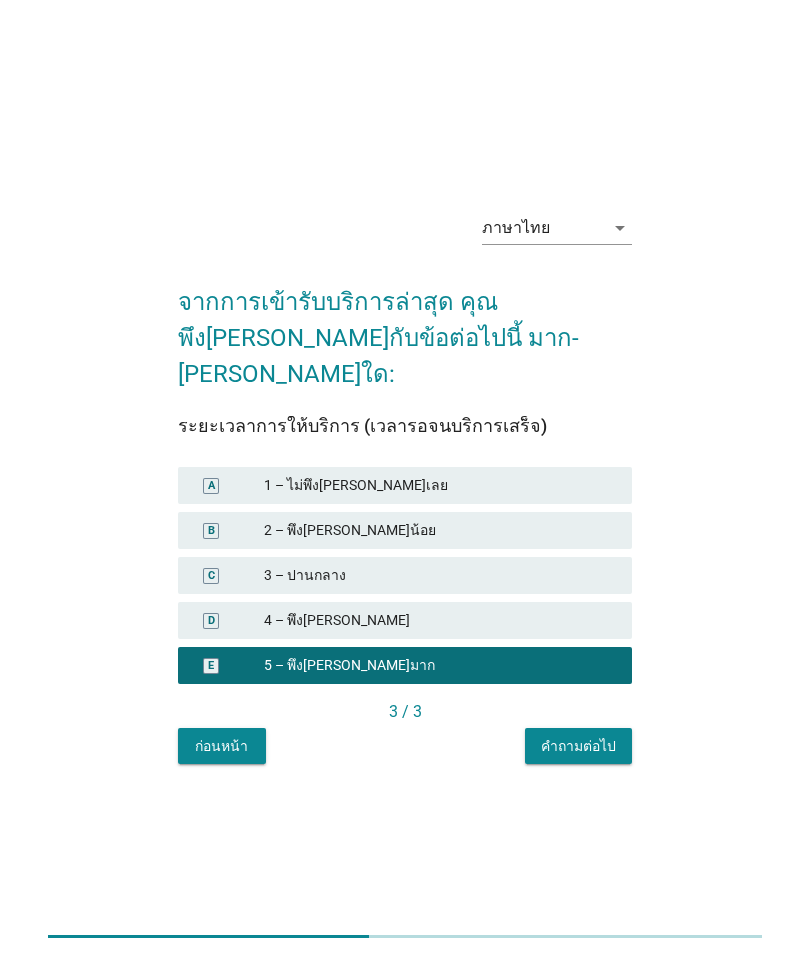 click on "คำถามต่อไป" at bounding box center (578, 746) 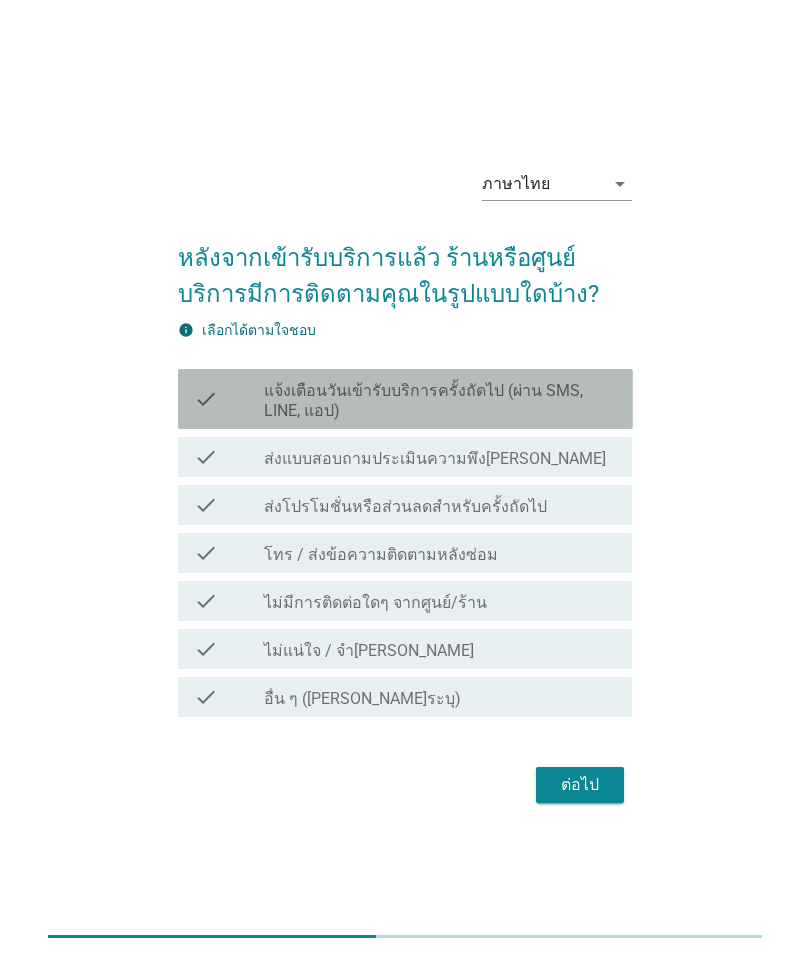 click on "แจ้งเตือนวันเข้ารับบริการครั้งถัดไป (ผ่าน SMS, LINE, แอป)" at bounding box center (440, 401) 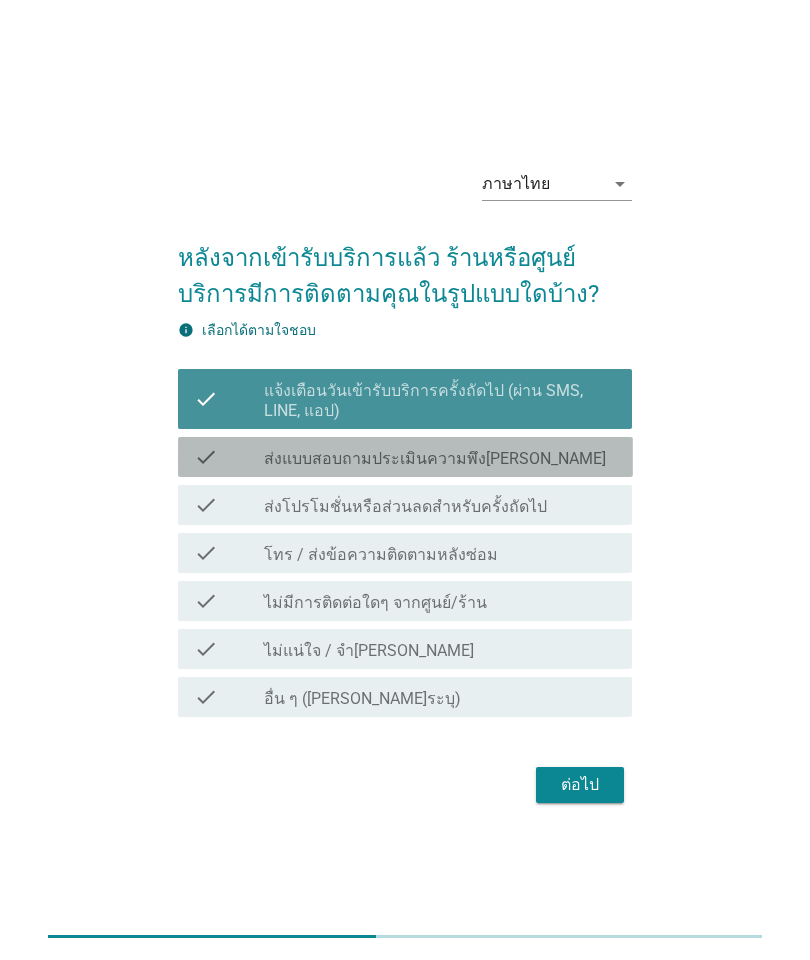 click on "ส่งแบบสอบถามประเมินความพึง[PERSON_NAME]" at bounding box center [435, 459] 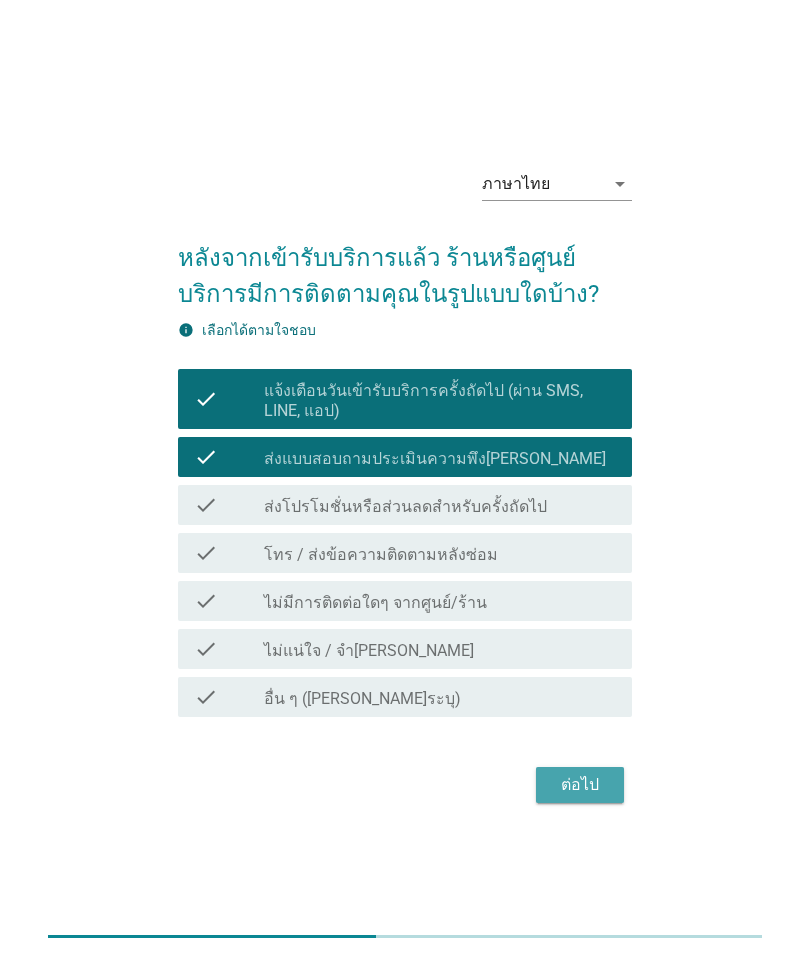 click on "ต่อไป" at bounding box center (580, 785) 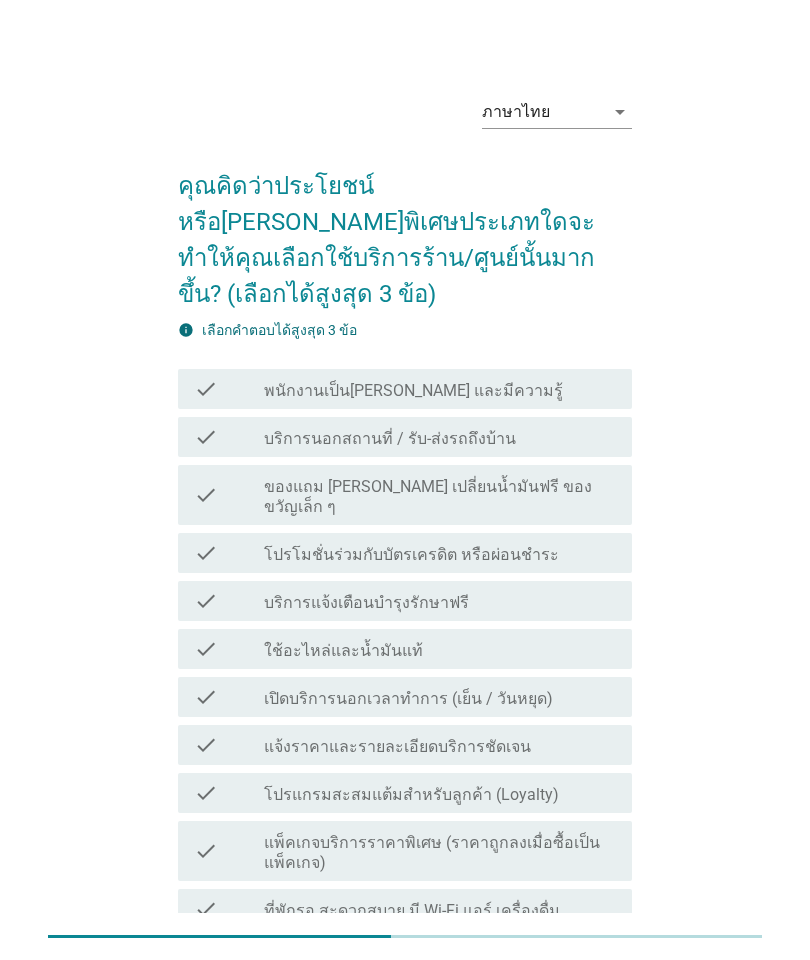 click on "check     check_box_outline_blank พนักงานเป็น[PERSON_NAME] และมีความรู้" at bounding box center (405, 389) 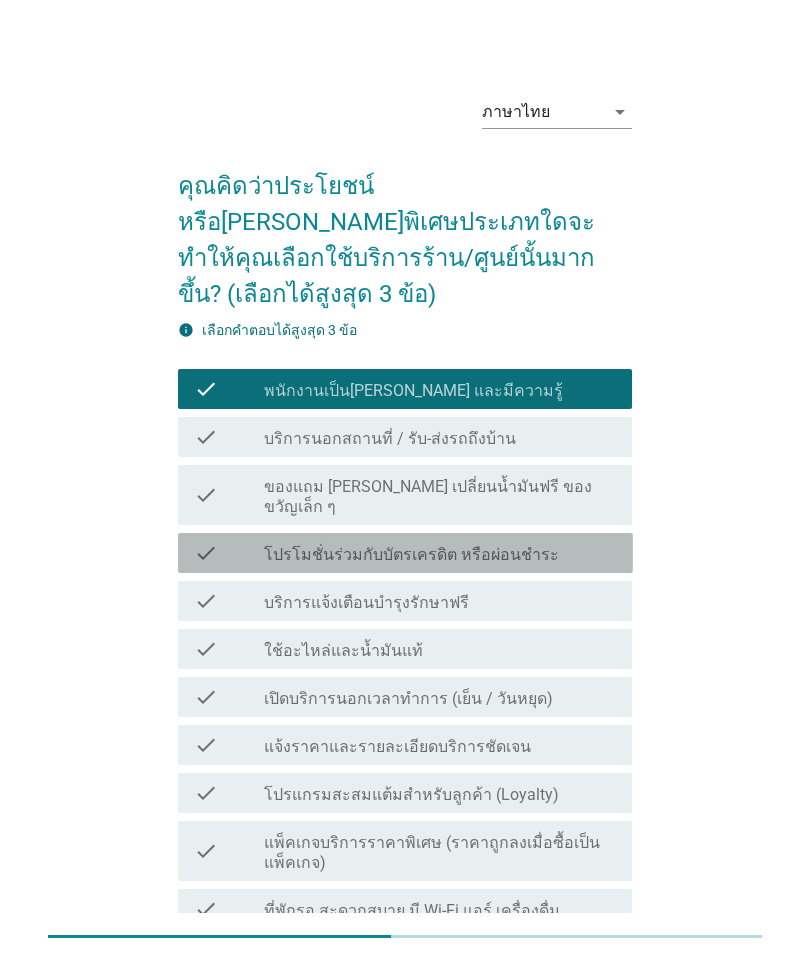click on "โปรโมชั่นร่วมกับบัตรเครดิต หรือผ่อนชำระ" at bounding box center [411, 555] 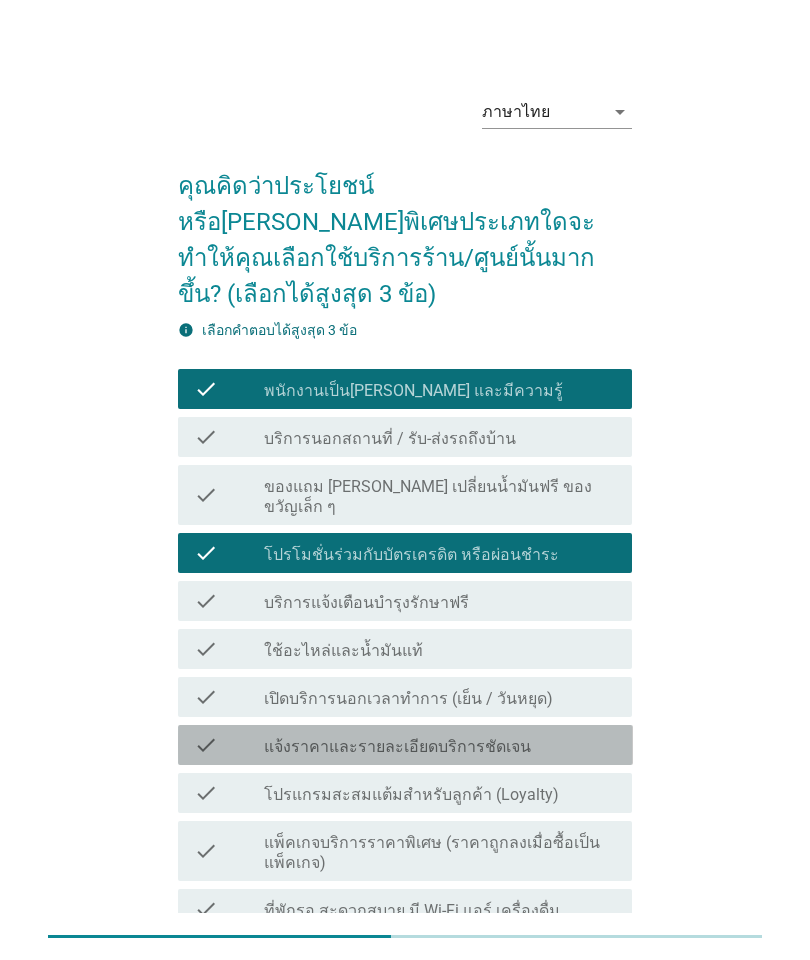 click on "check_box_outline_blank แจ้งราคาและรายละเอียดบริการชัดเจน" at bounding box center [440, 745] 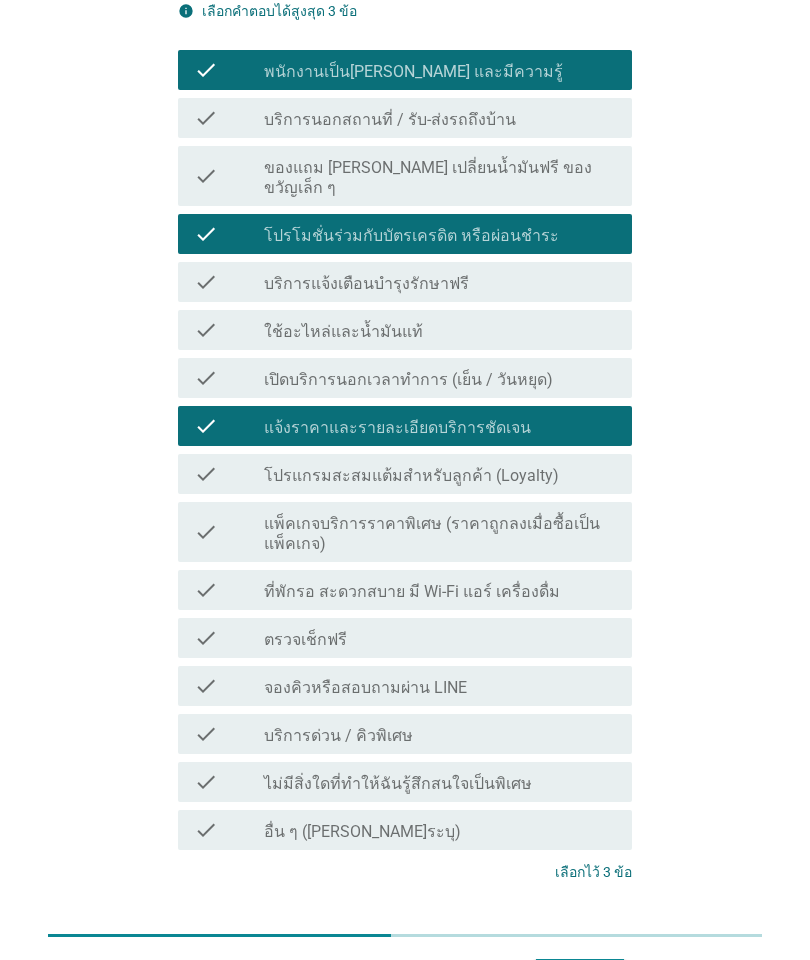 scroll, scrollTop: 320, scrollLeft: 0, axis: vertical 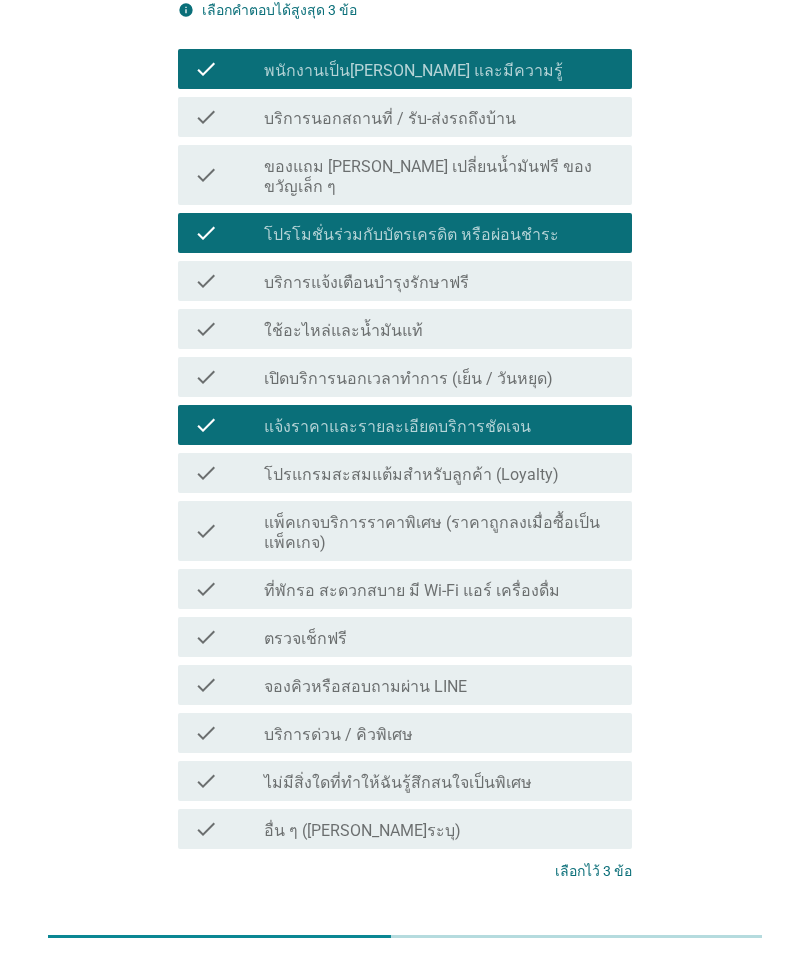 click on "ต่อไป" at bounding box center [580, 946] 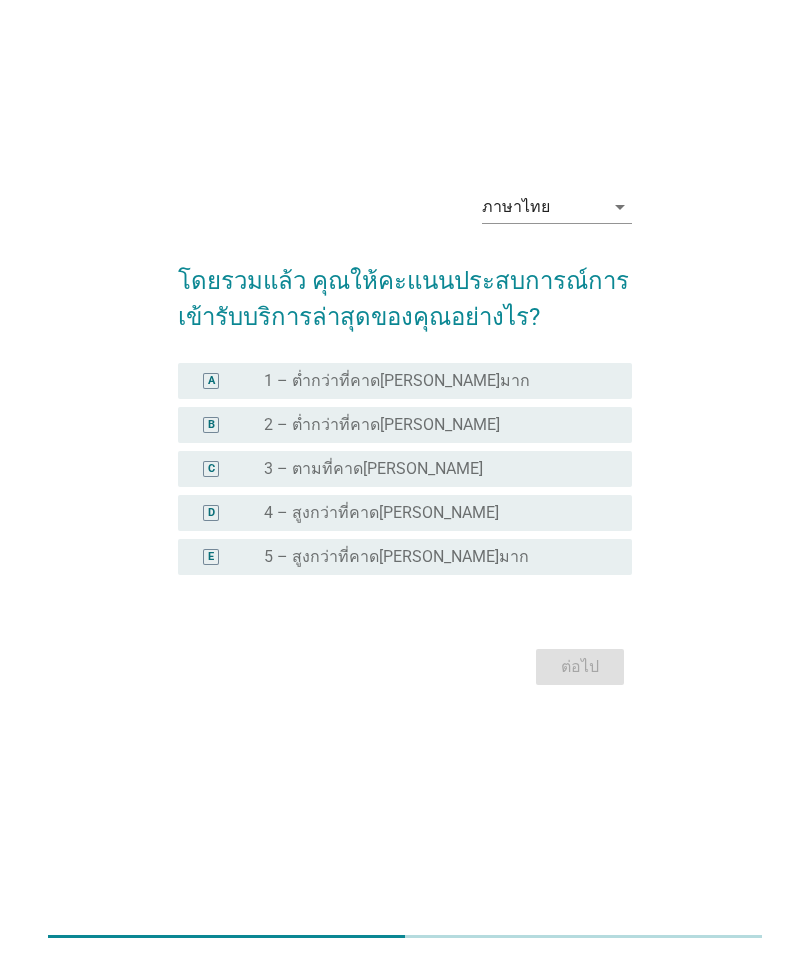 scroll, scrollTop: 0, scrollLeft: 0, axis: both 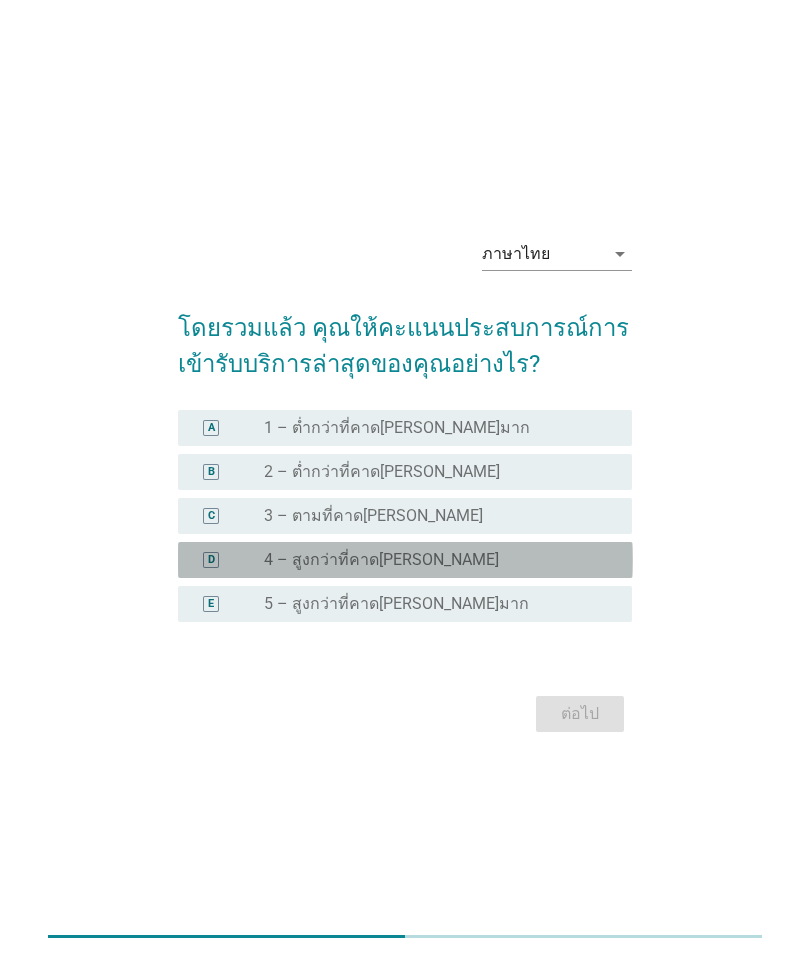 click on "D     radio_button_unchecked 4 – สูงกว่าที่คาด[PERSON_NAME]" at bounding box center [405, 560] 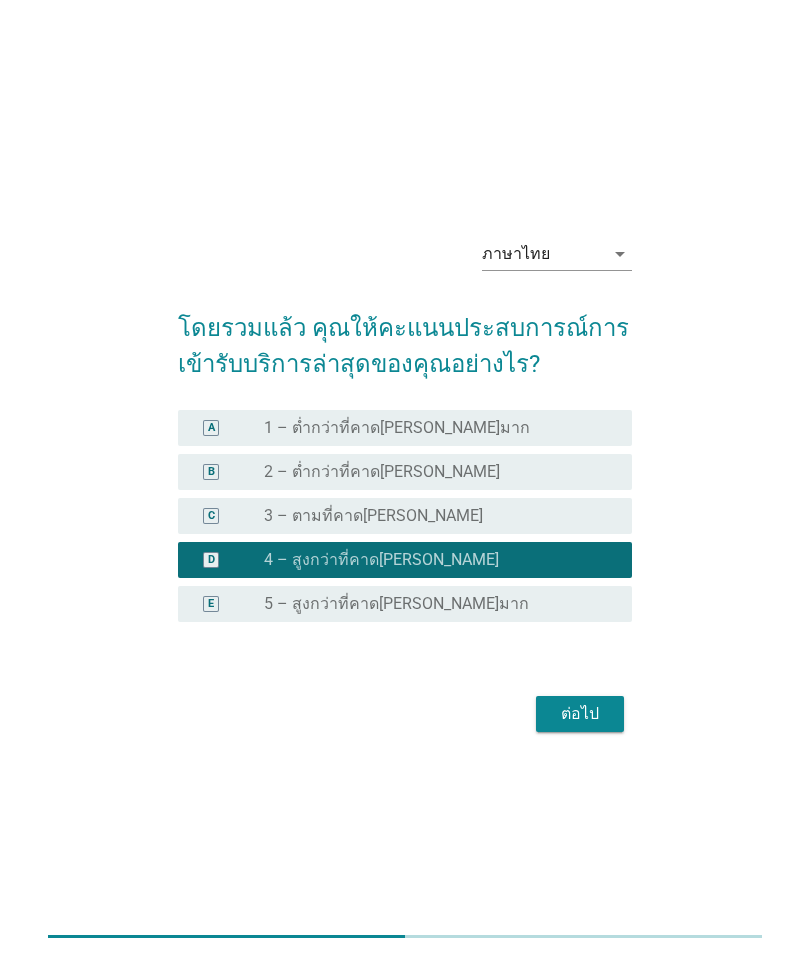 click on "ต่อไป" at bounding box center [580, 714] 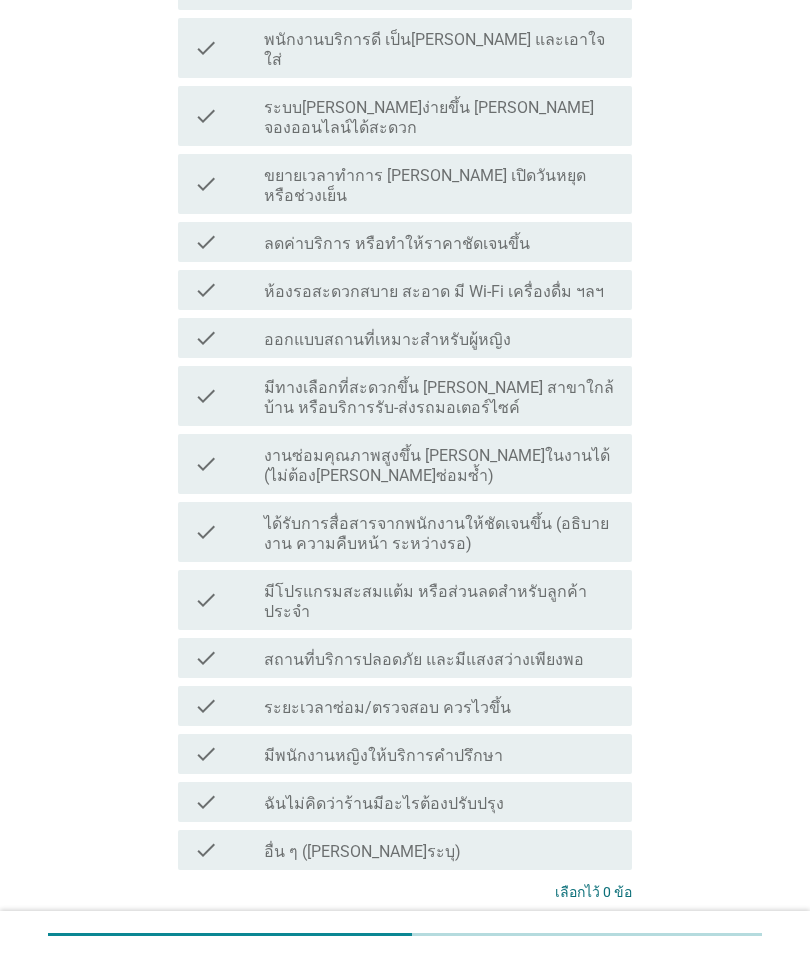 scroll, scrollTop: 360, scrollLeft: 0, axis: vertical 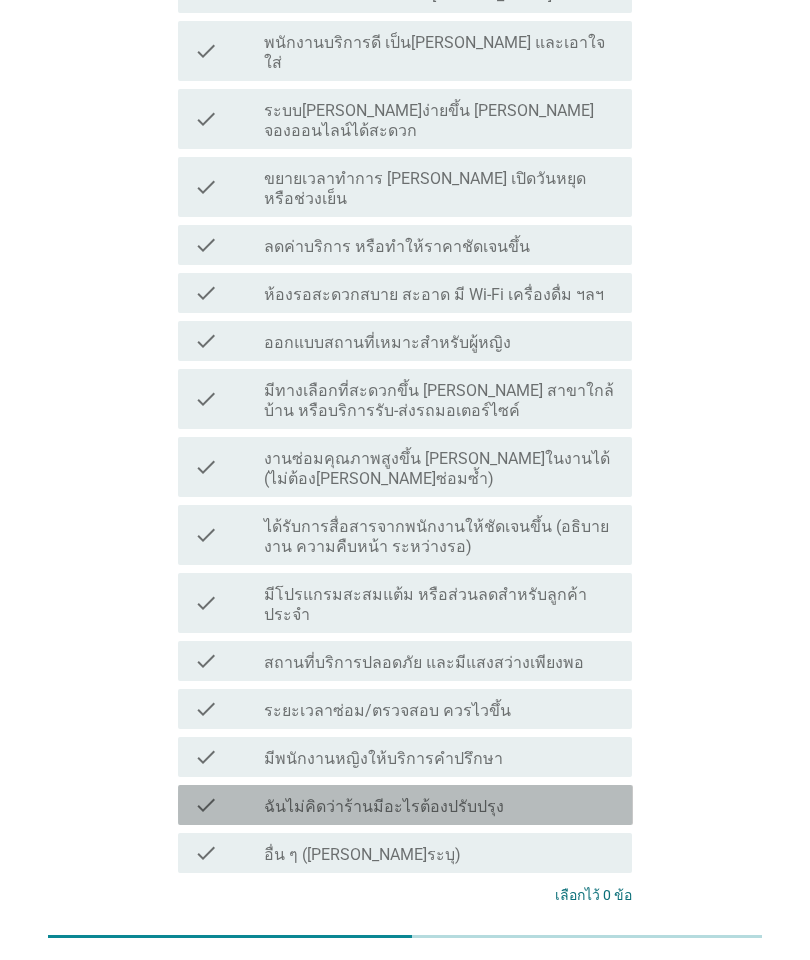 click on "ฉันไม่คิดว่าร้านมีอะไรต้องปรับปรุง" at bounding box center [384, 807] 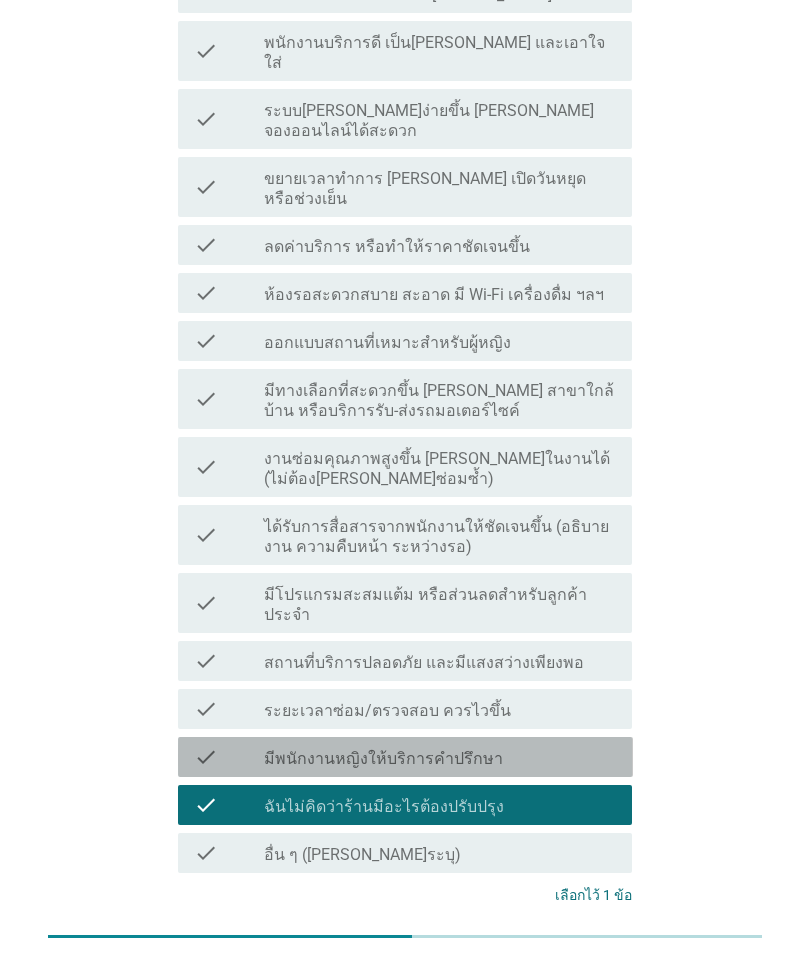 click on "check_box_outline_blank มีพนักงานหญิงให้บริการคำปรึกษา" at bounding box center (440, 757) 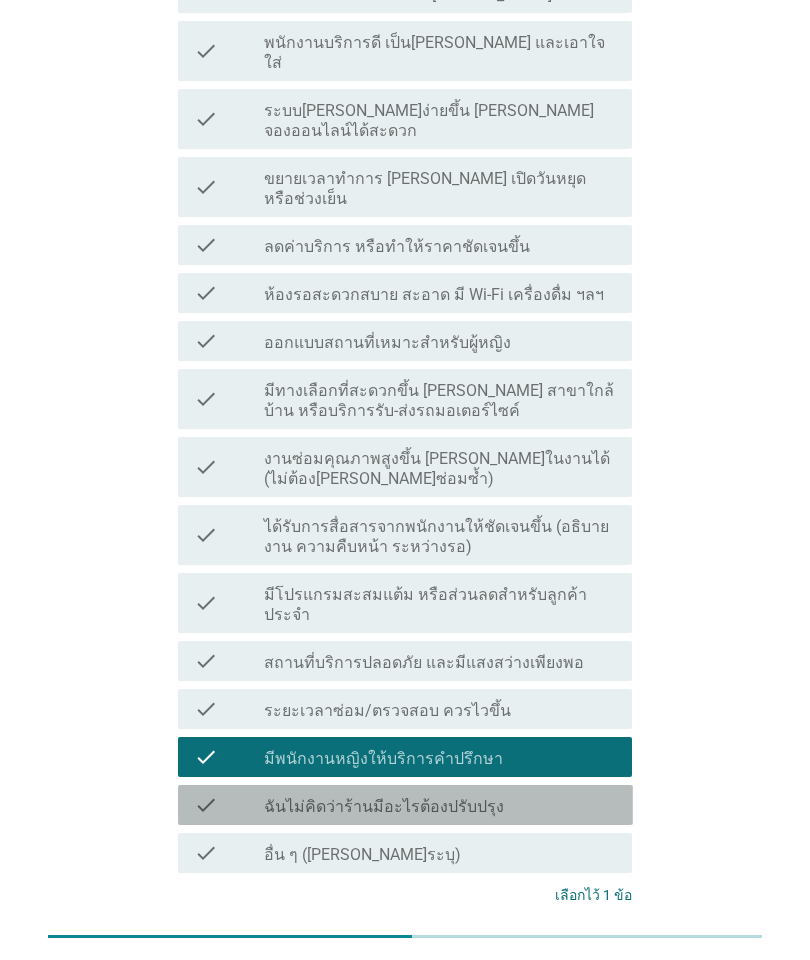 click on "check_box ฉันไม่คิดว่าร้านมีอะไรต้องปรับปรุง" at bounding box center [440, 805] 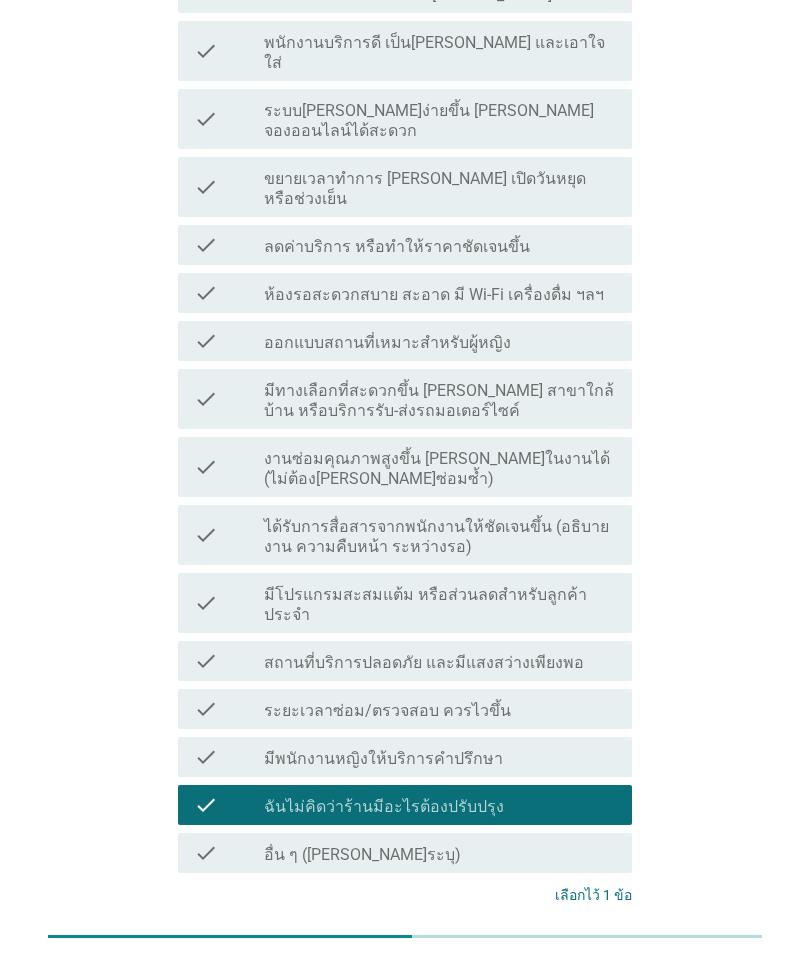 click on "ต่อไป" at bounding box center (580, 970) 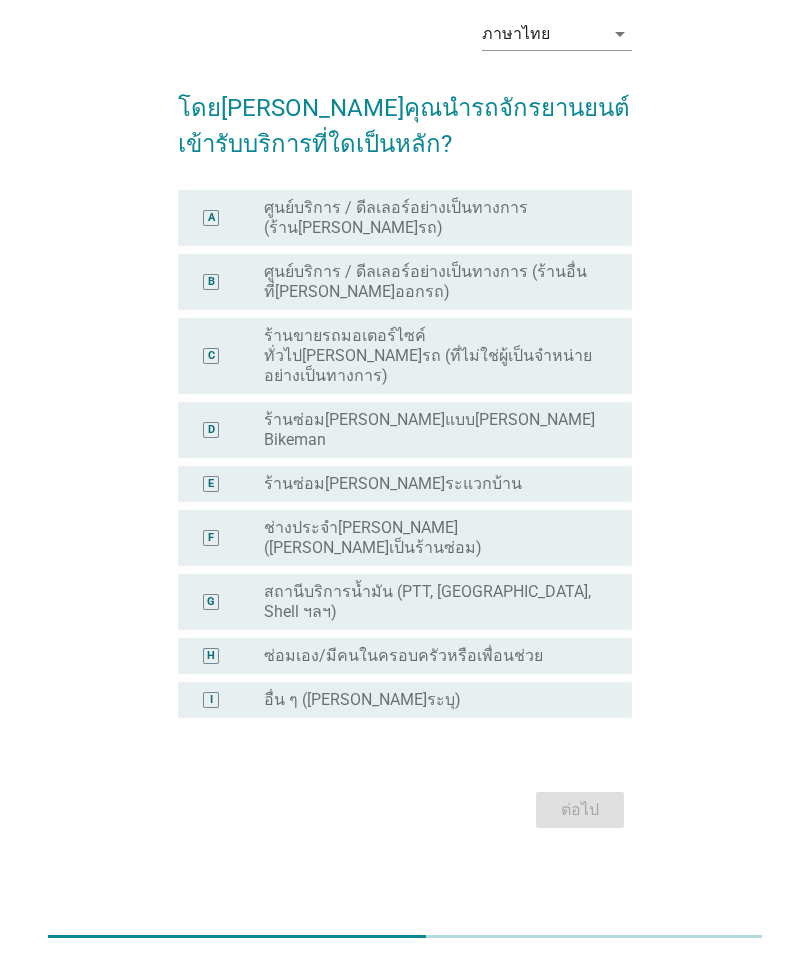 scroll, scrollTop: 0, scrollLeft: 0, axis: both 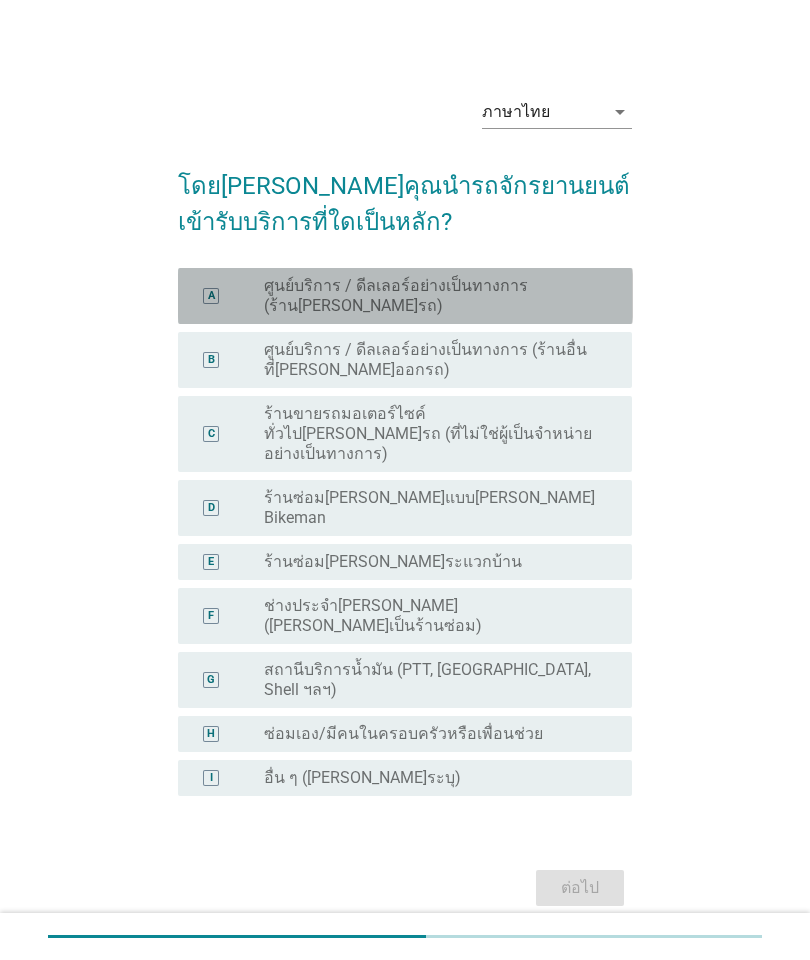 click on "ศูนย์บริการ / ดีลเลอร์อย่างเป็นทางการ  (ร้าน[PERSON_NAME]รถ)" at bounding box center (432, 296) 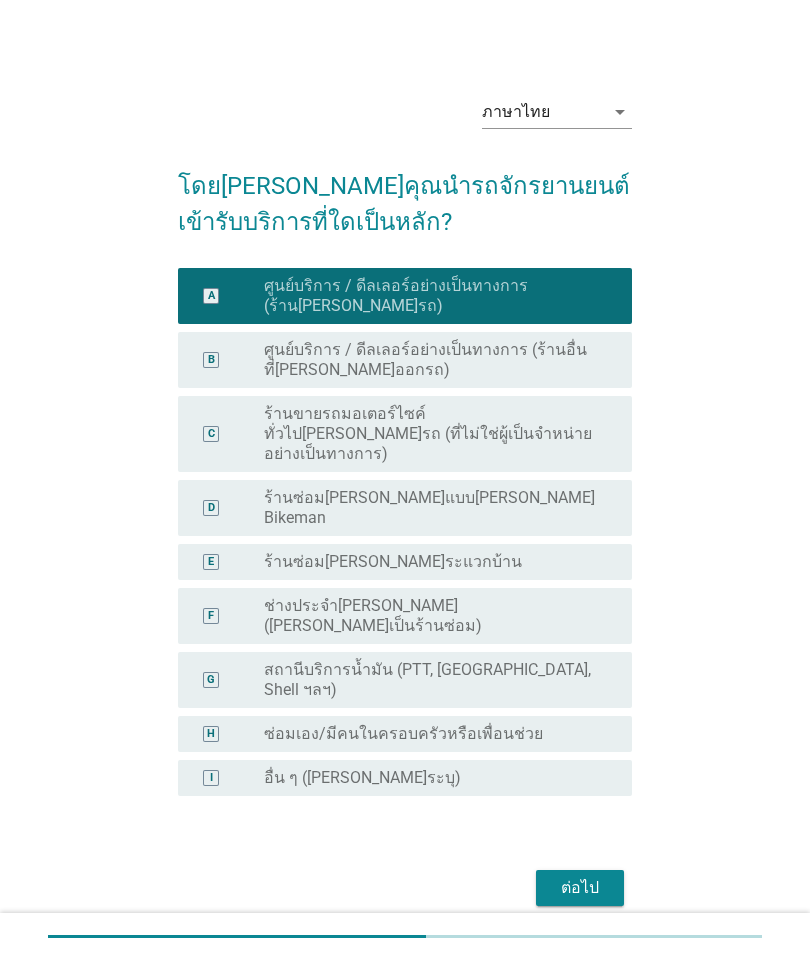 click on "ต่อไป" at bounding box center (580, 888) 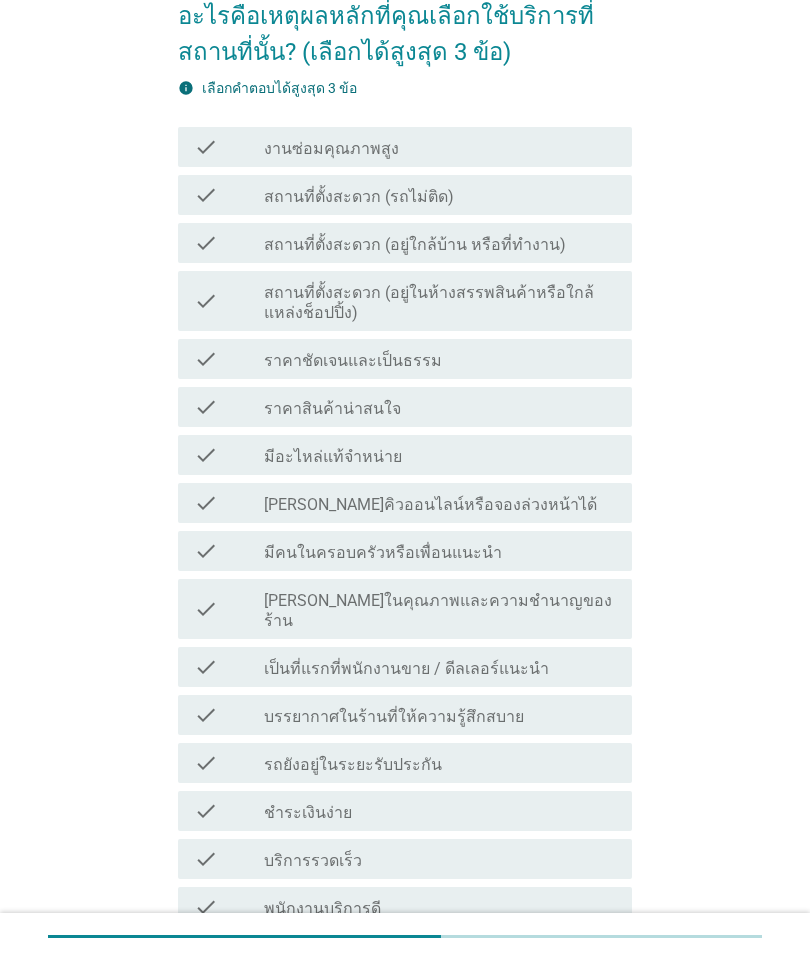 scroll, scrollTop: 173, scrollLeft: 0, axis: vertical 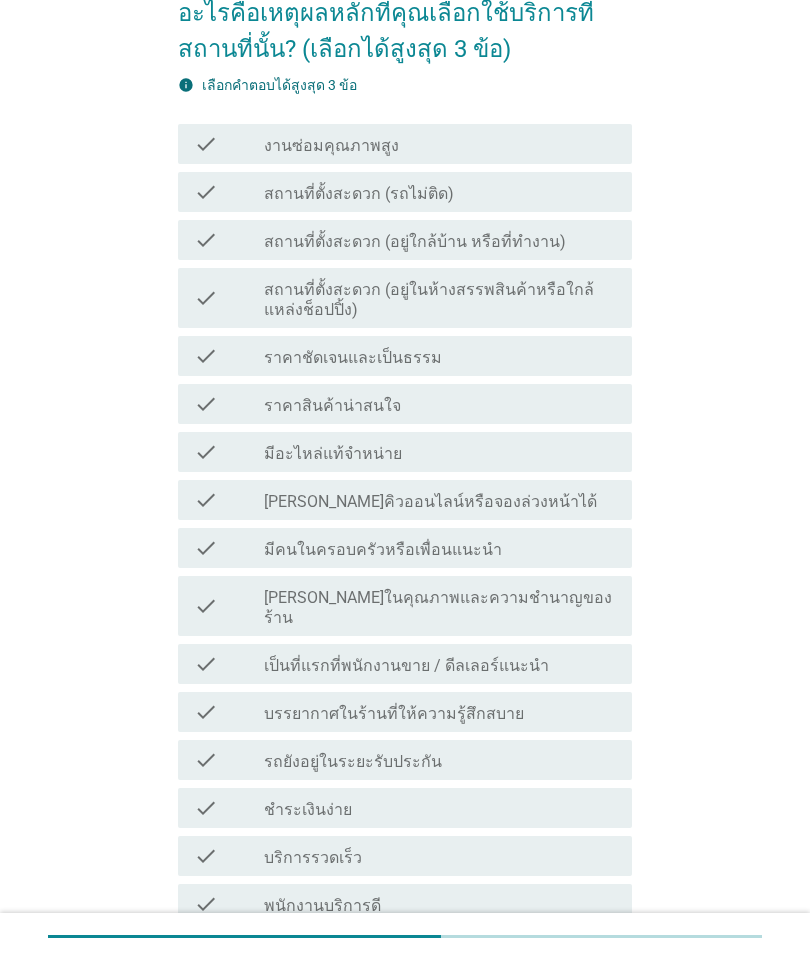 click on "check" at bounding box center [206, 144] 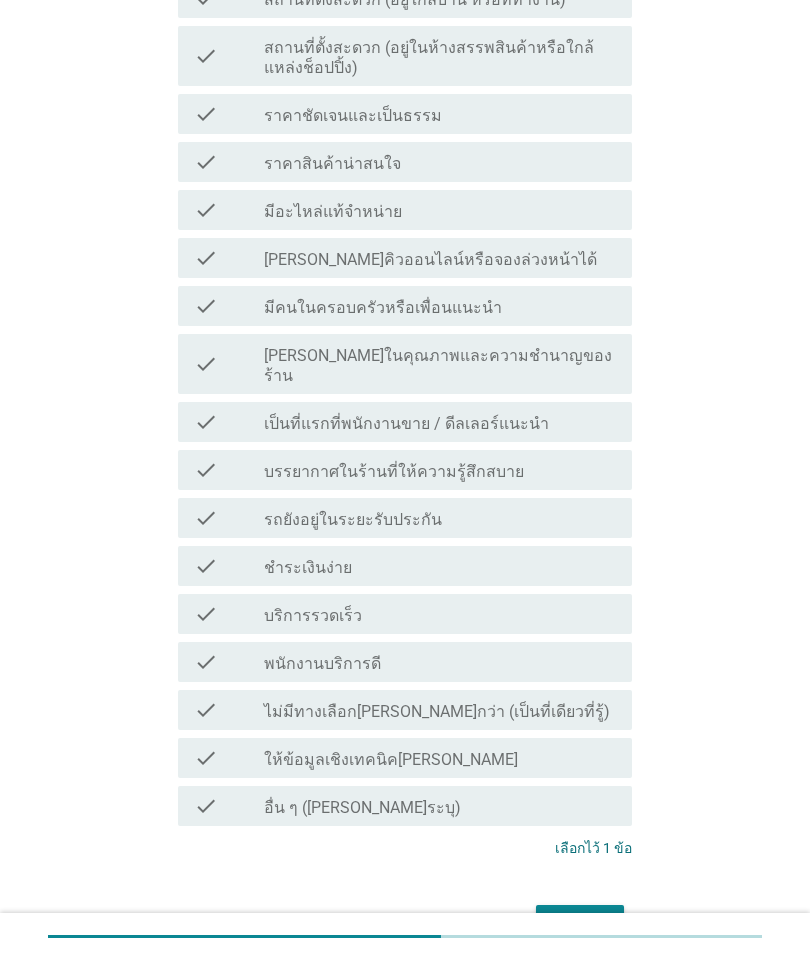 scroll, scrollTop: 414, scrollLeft: 0, axis: vertical 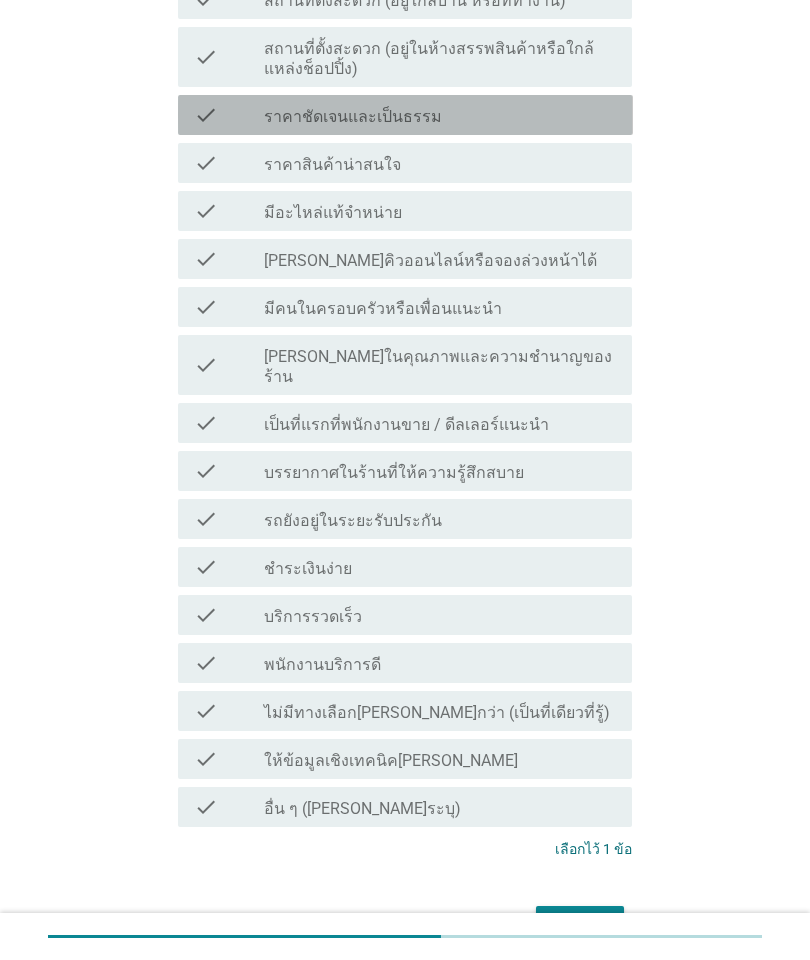 click on "check" at bounding box center (206, 115) 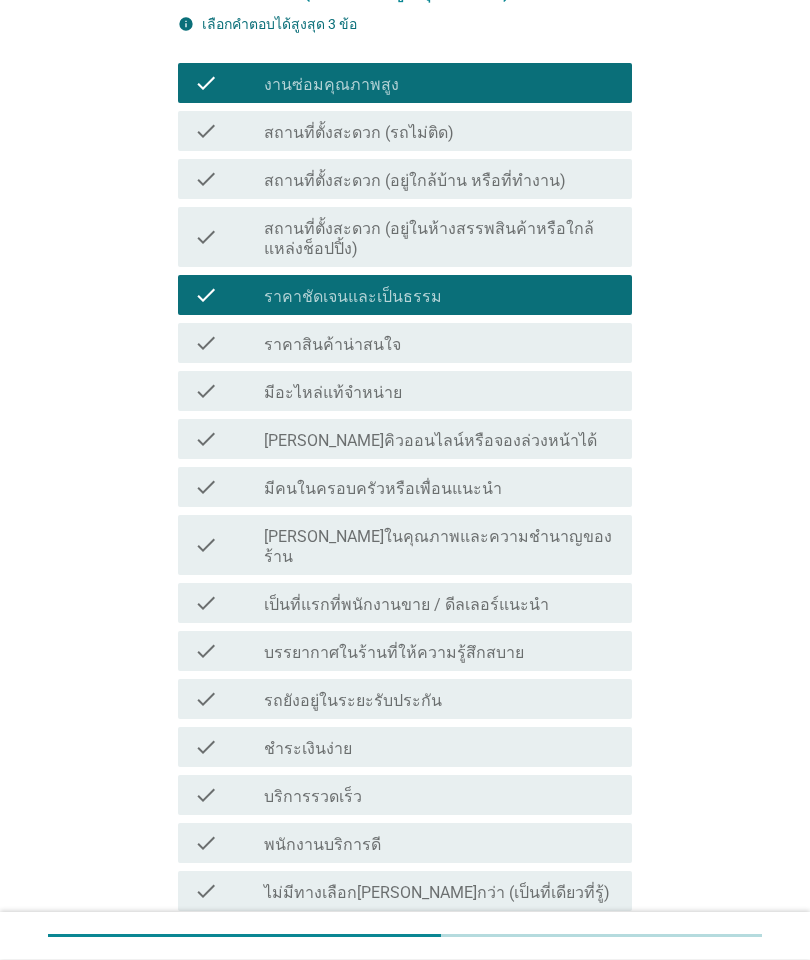 scroll, scrollTop: 234, scrollLeft: 0, axis: vertical 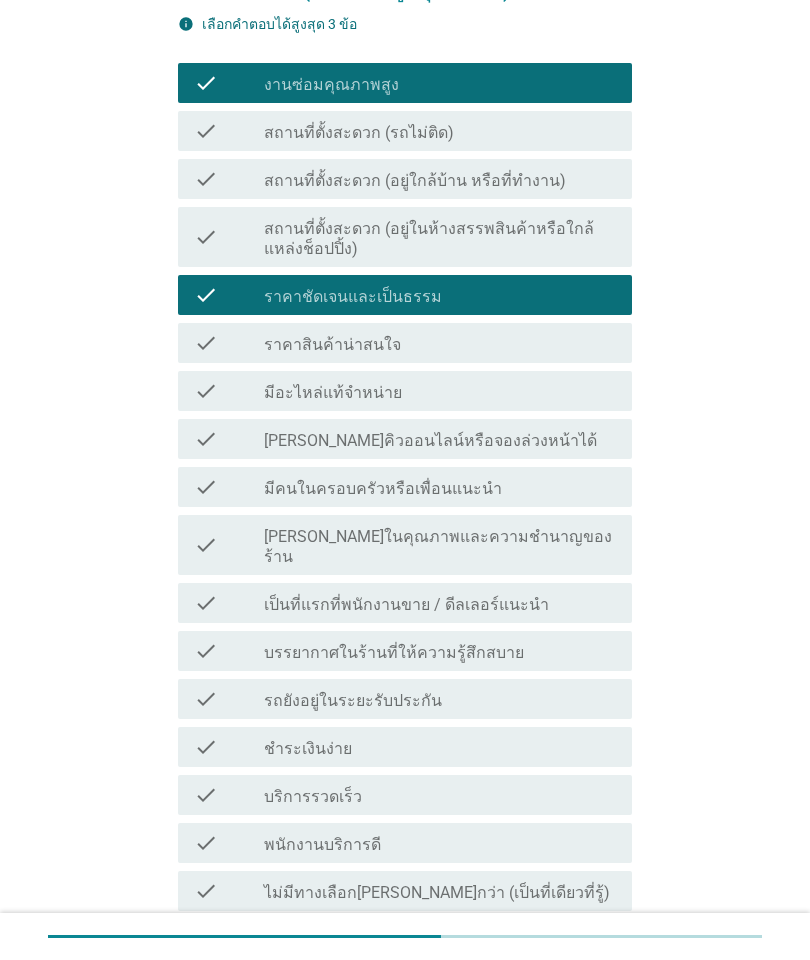 click on "check" at bounding box center [229, 237] 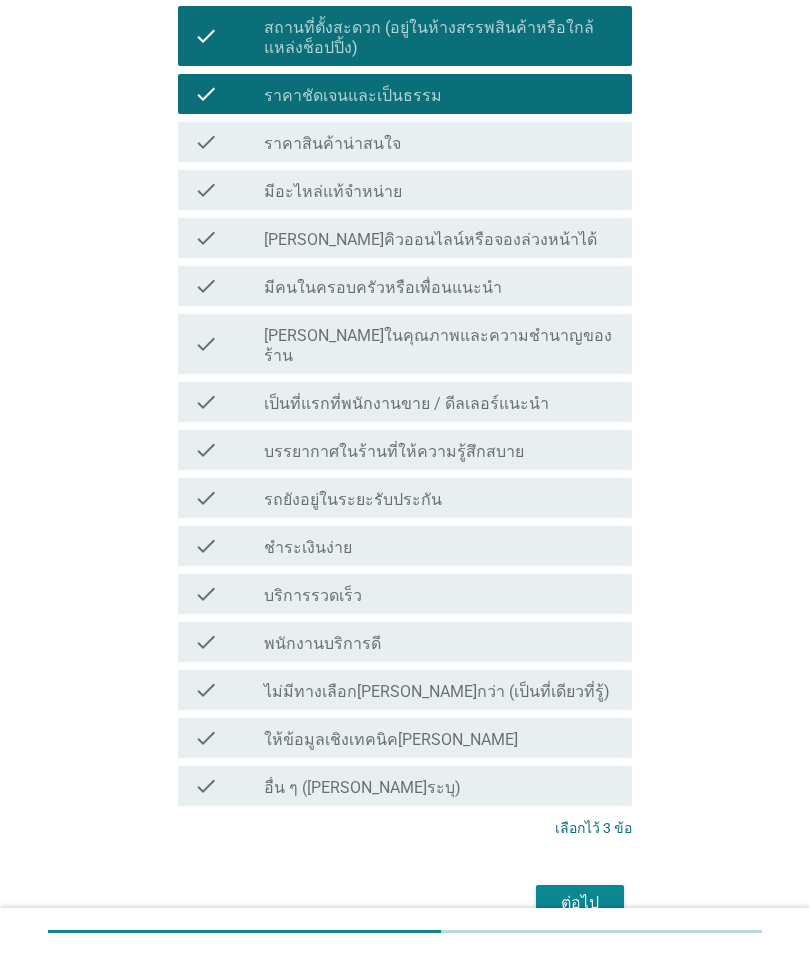 scroll, scrollTop: 428, scrollLeft: 0, axis: vertical 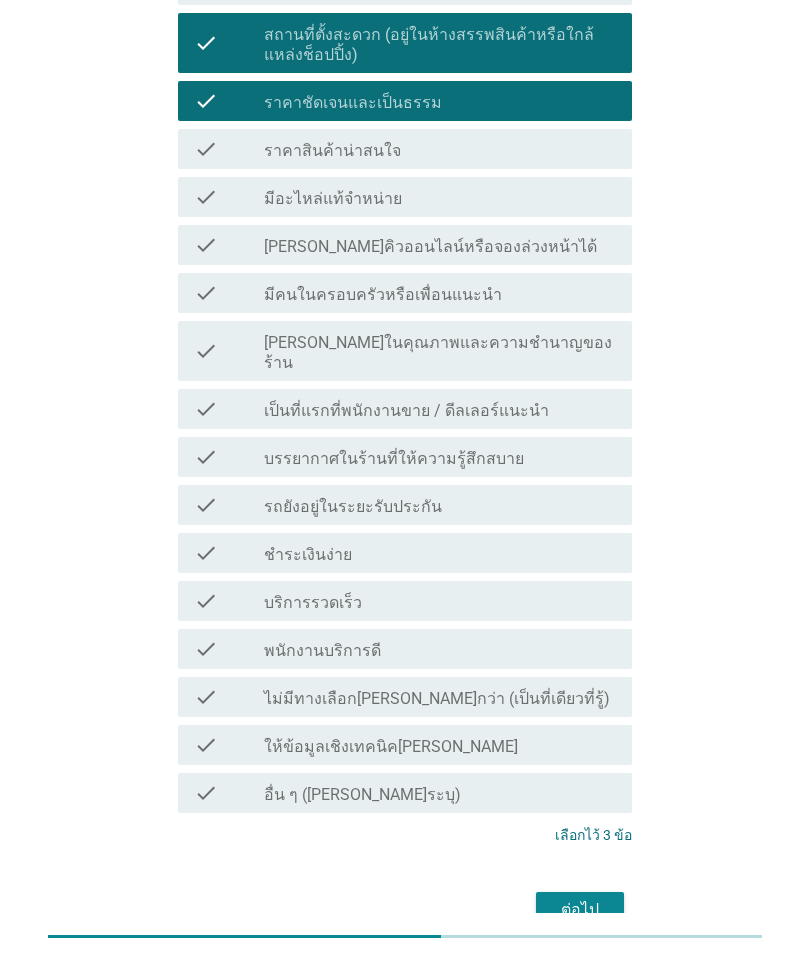 click on "ต่อไป" at bounding box center (580, 910) 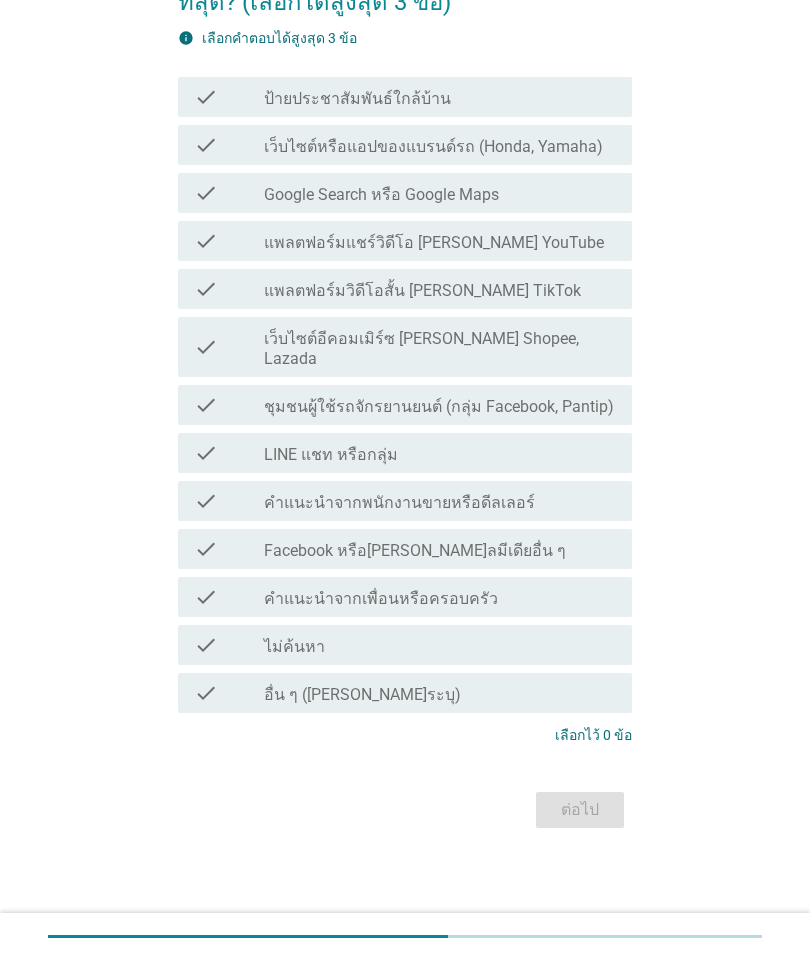 scroll, scrollTop: 0, scrollLeft: 0, axis: both 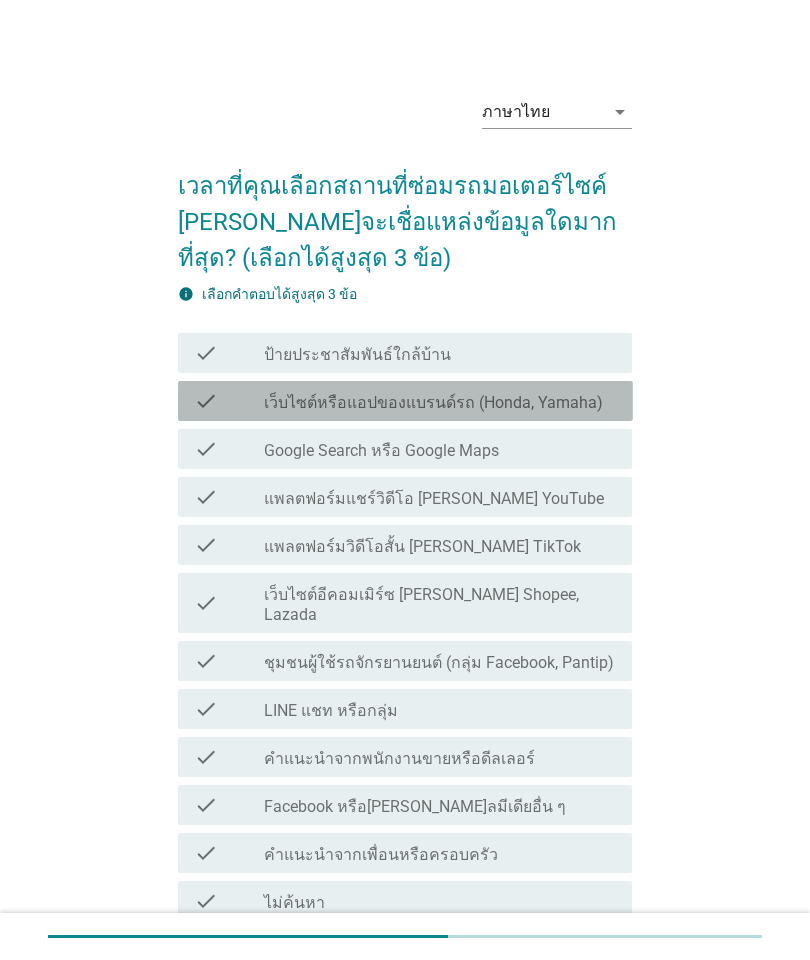 click on "เว็บไซต์หรือแอปของแบรนด์รถ (Honda, Yamaha)" at bounding box center (433, 403) 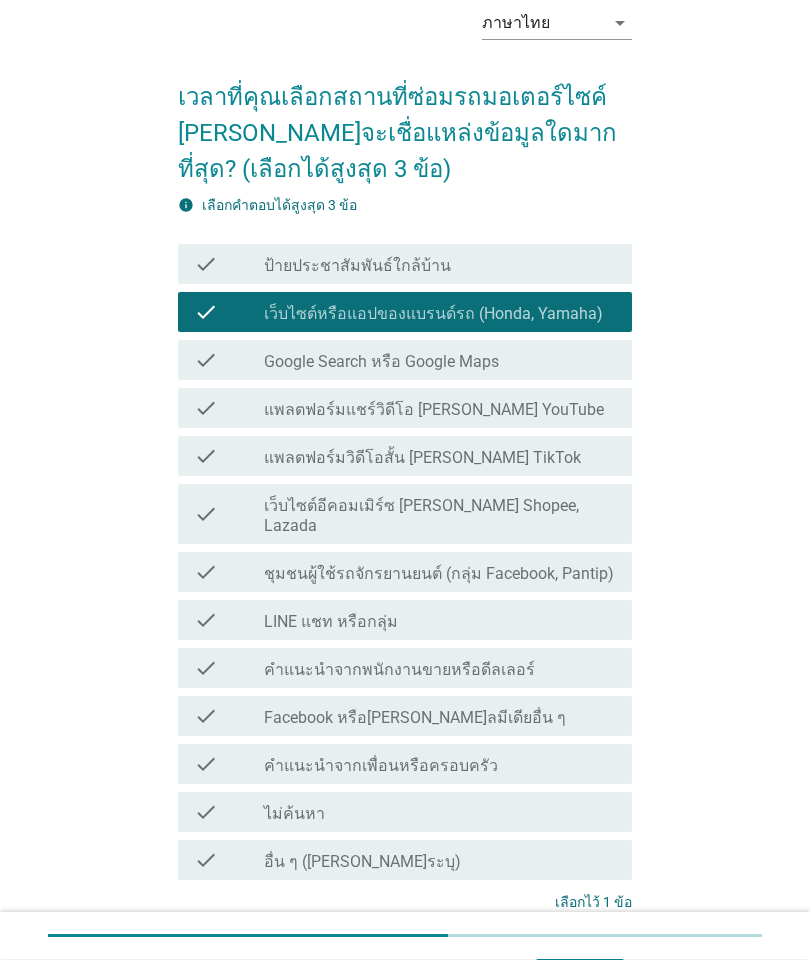 click on "ต่อไป" at bounding box center [580, 978] 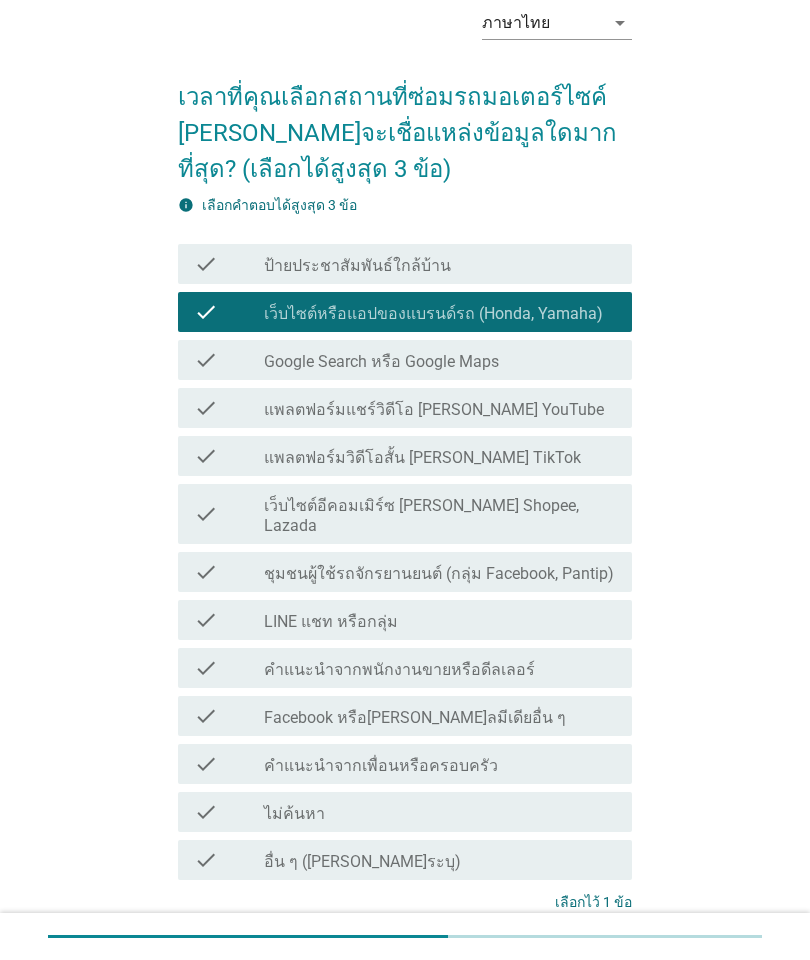 scroll, scrollTop: 0, scrollLeft: 0, axis: both 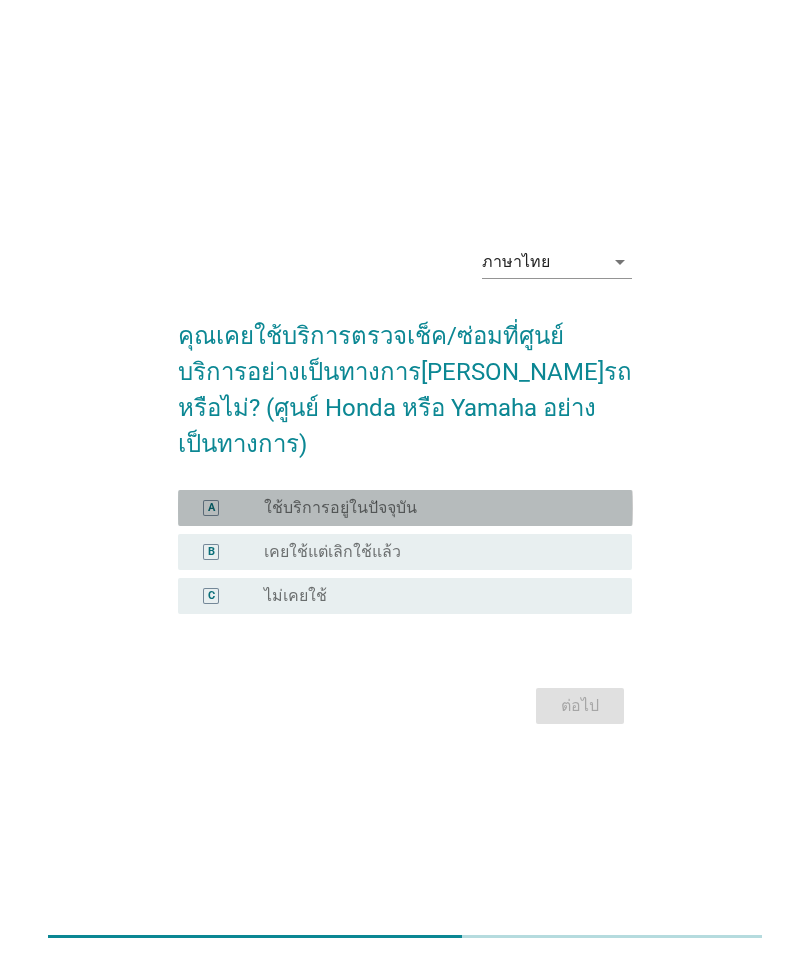 click on "A" at bounding box center (229, 508) 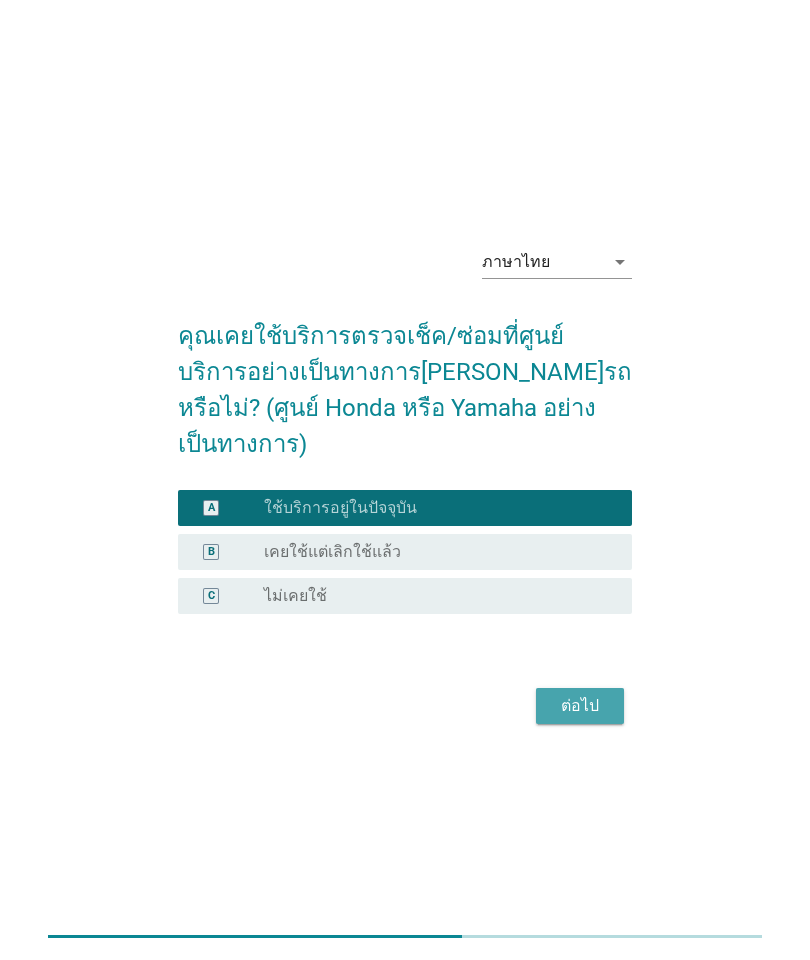 click on "ต่อไป" at bounding box center [580, 706] 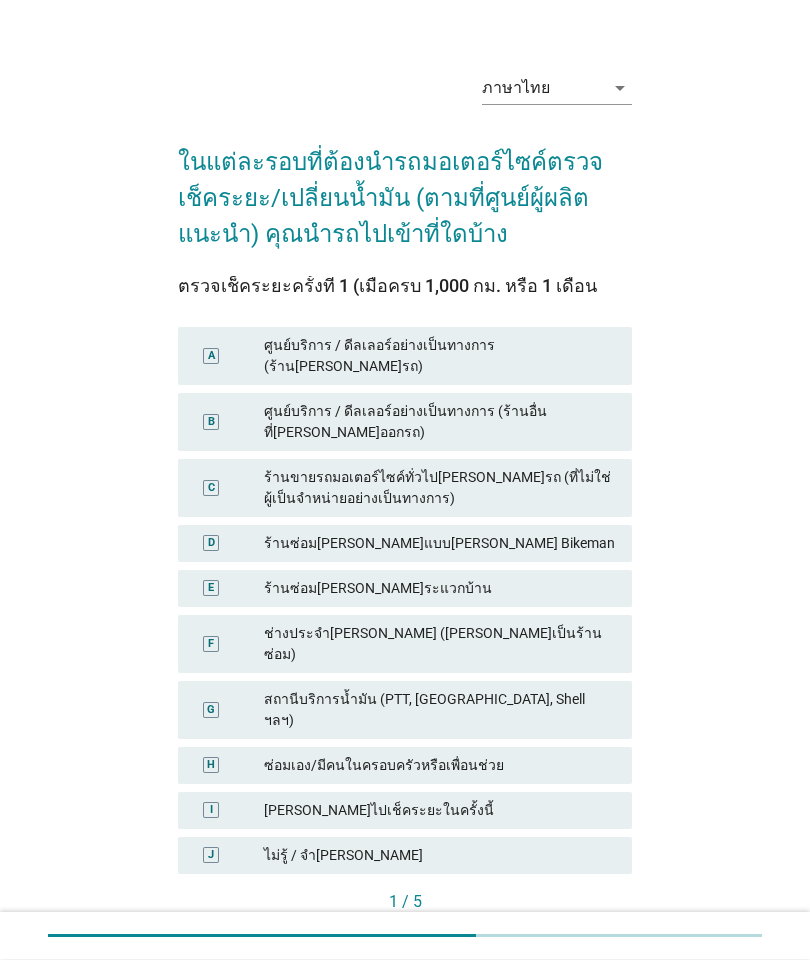 scroll, scrollTop: 24, scrollLeft: 0, axis: vertical 